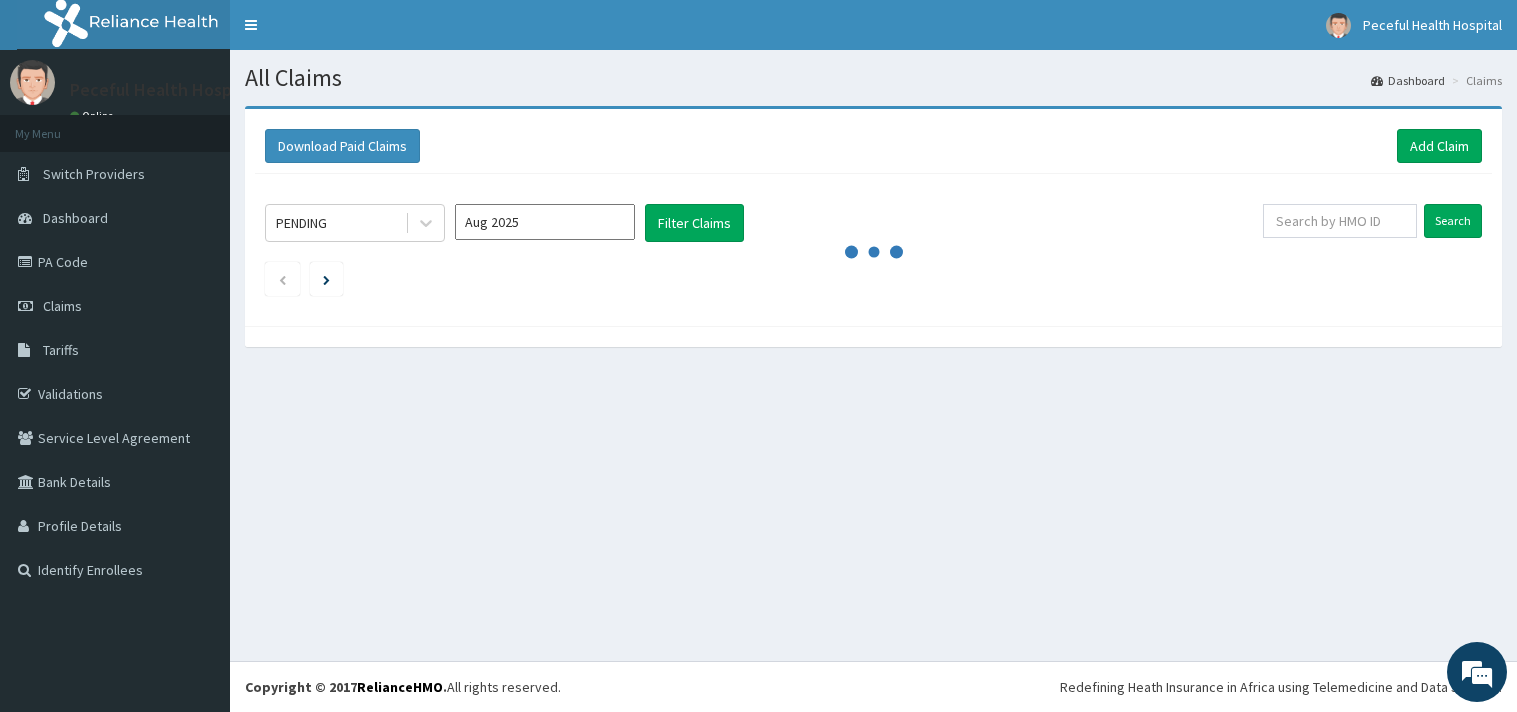 scroll, scrollTop: 0, scrollLeft: 0, axis: both 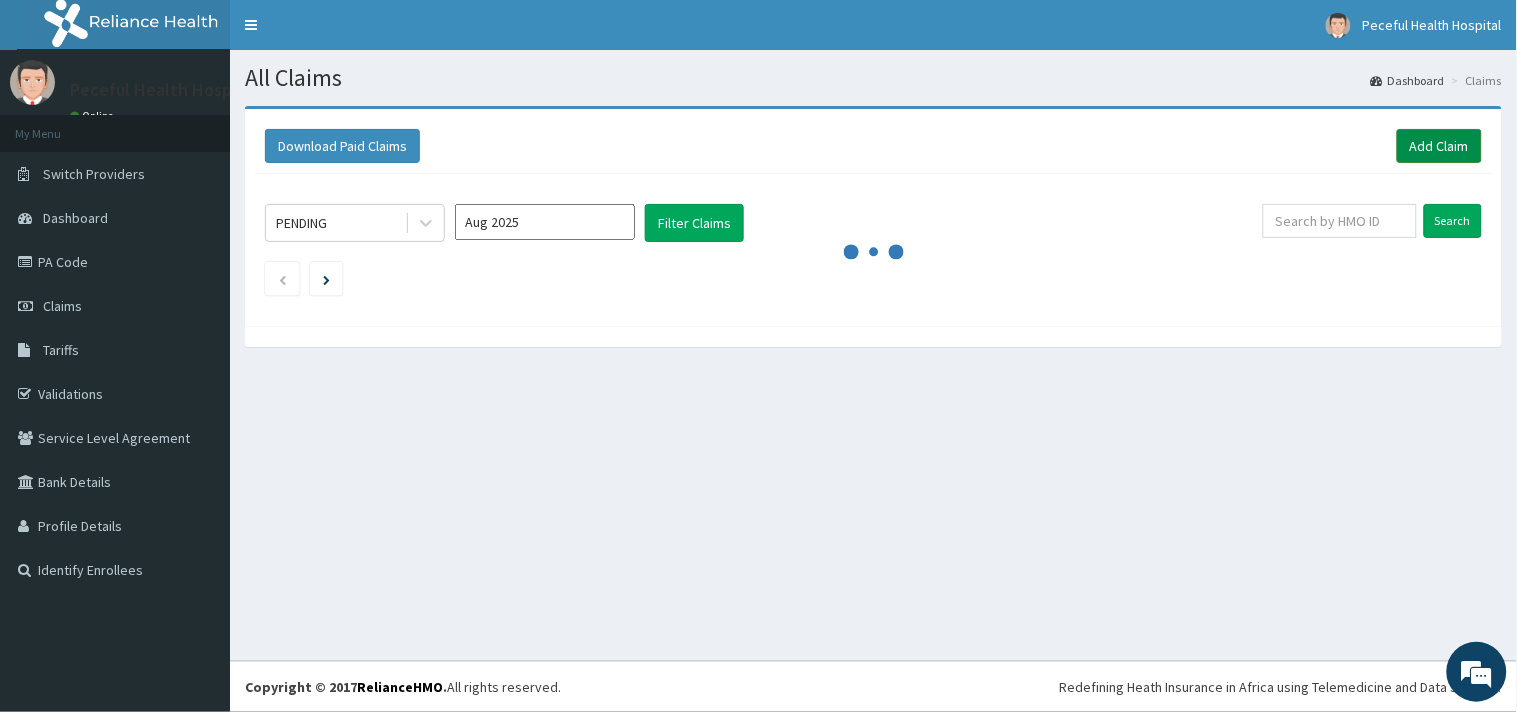 click on "Add Claim" at bounding box center [1439, 146] 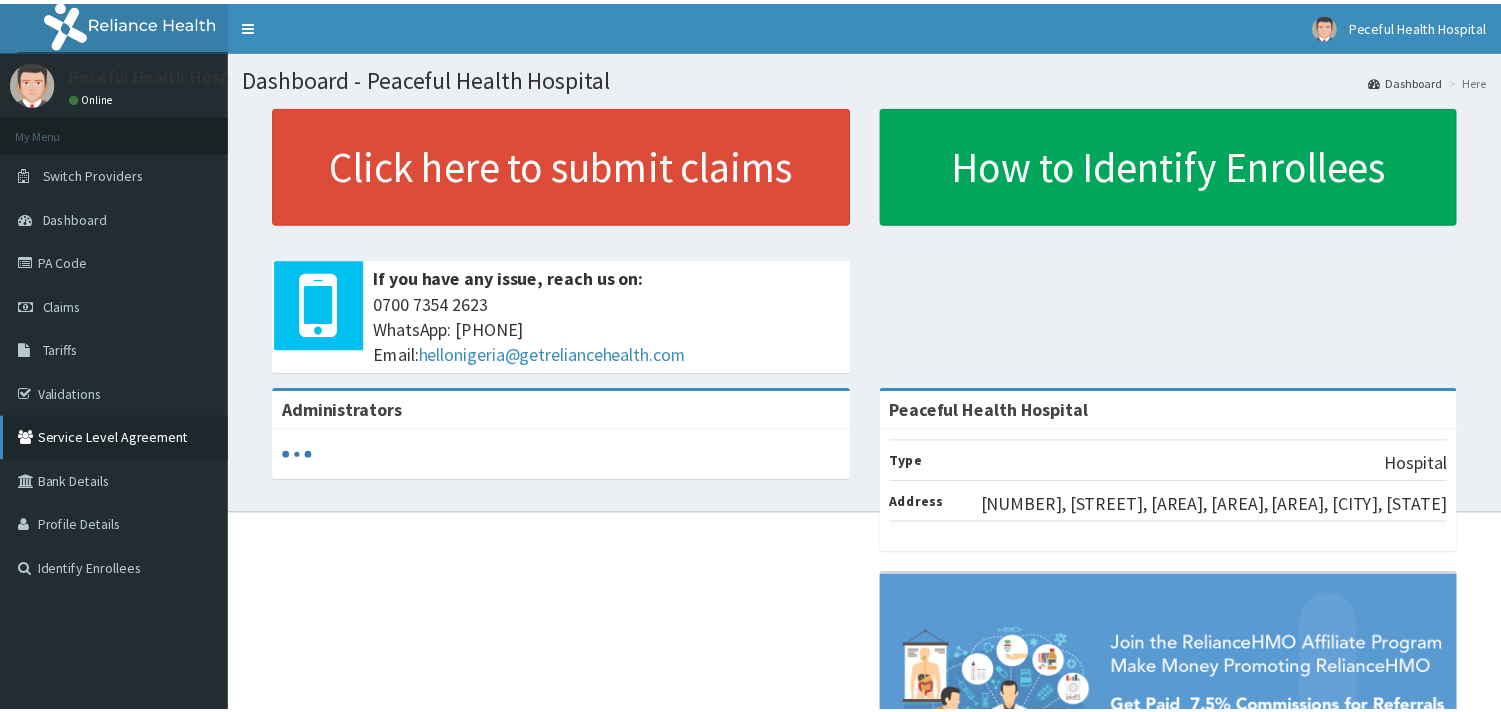 scroll, scrollTop: 0, scrollLeft: 0, axis: both 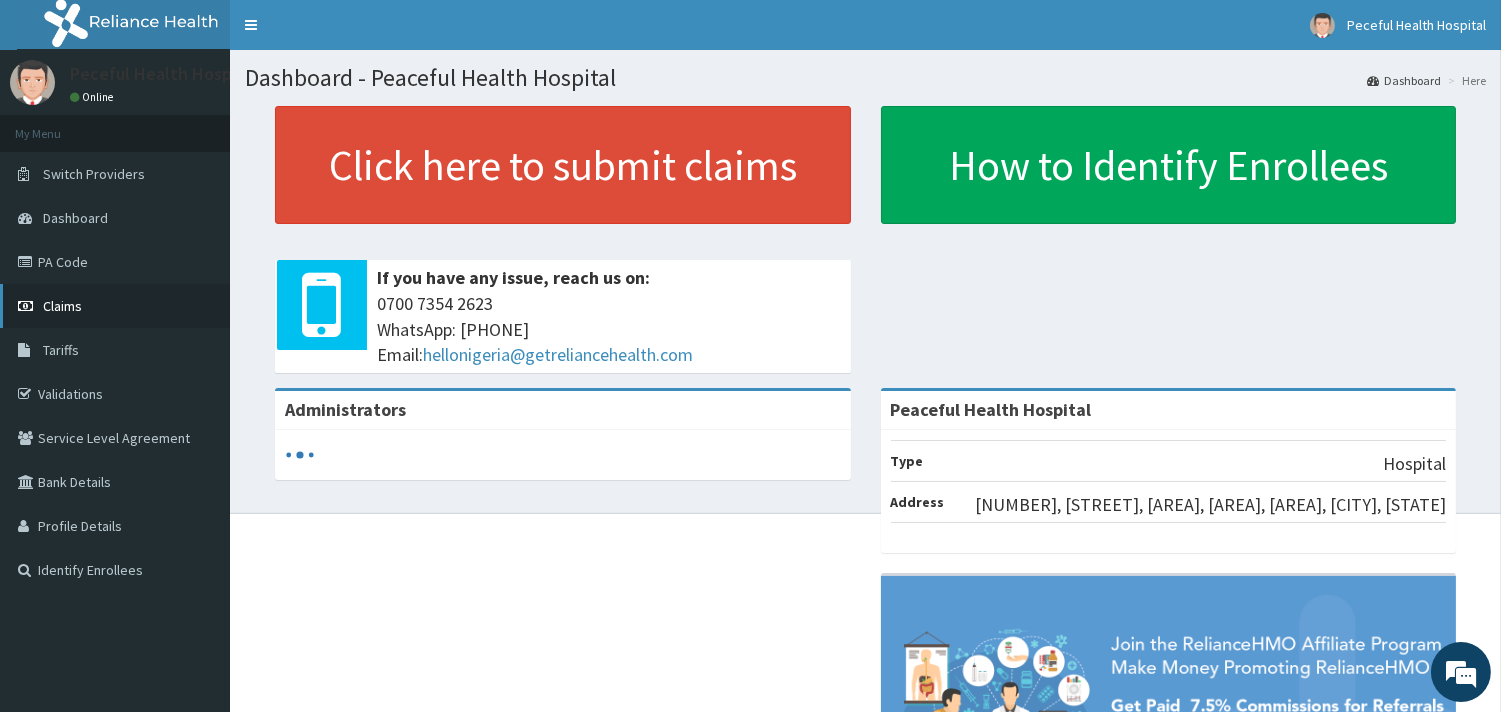 click on "Claims" at bounding box center (62, 306) 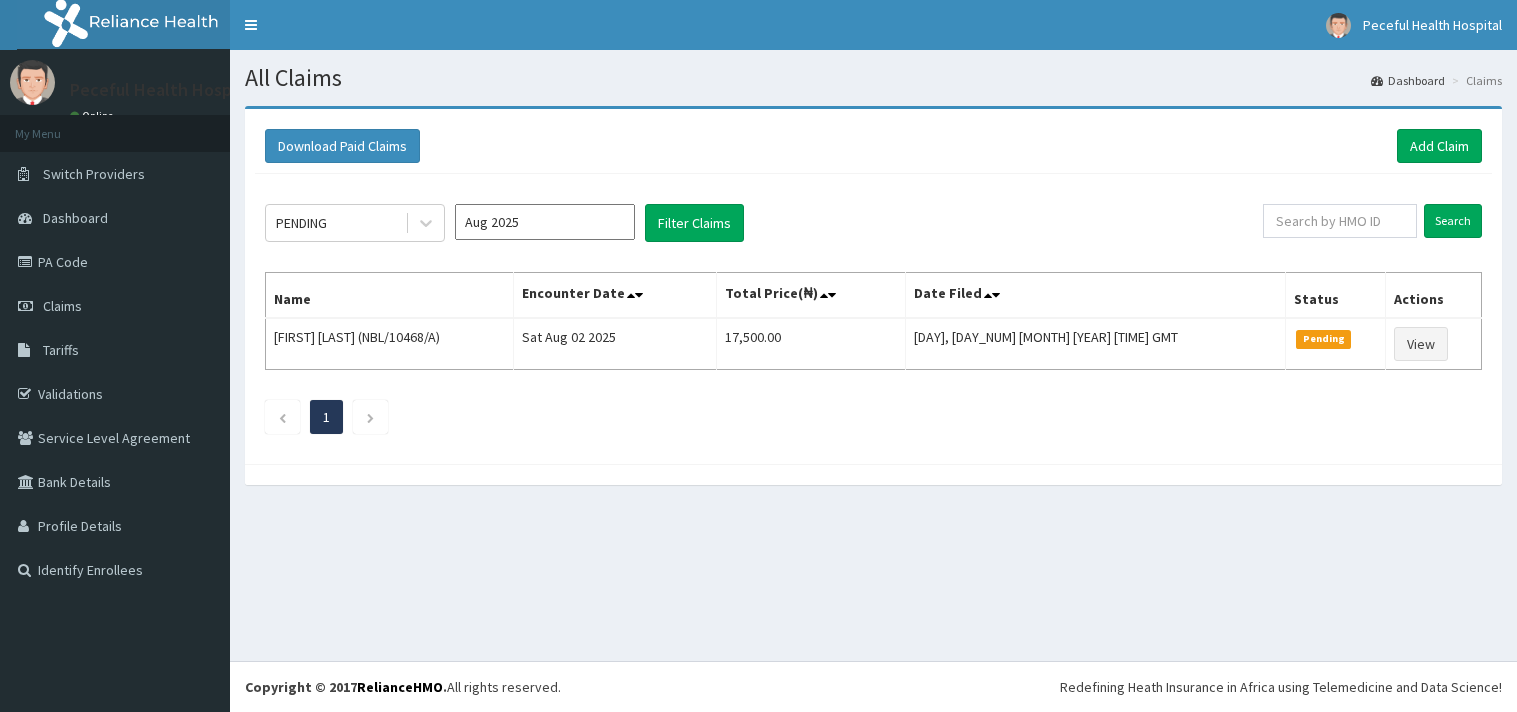 scroll, scrollTop: 0, scrollLeft: 0, axis: both 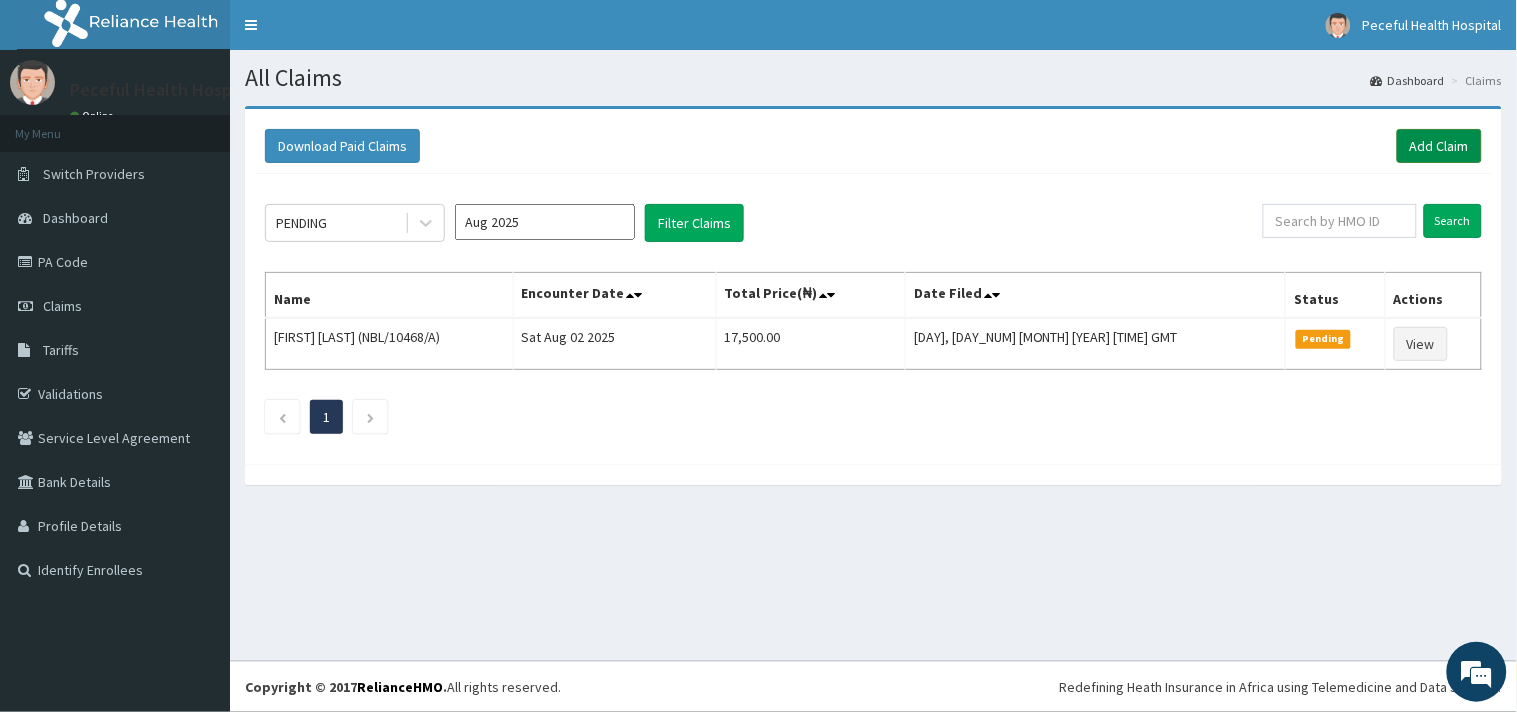 click on "Add Claim" at bounding box center [1439, 146] 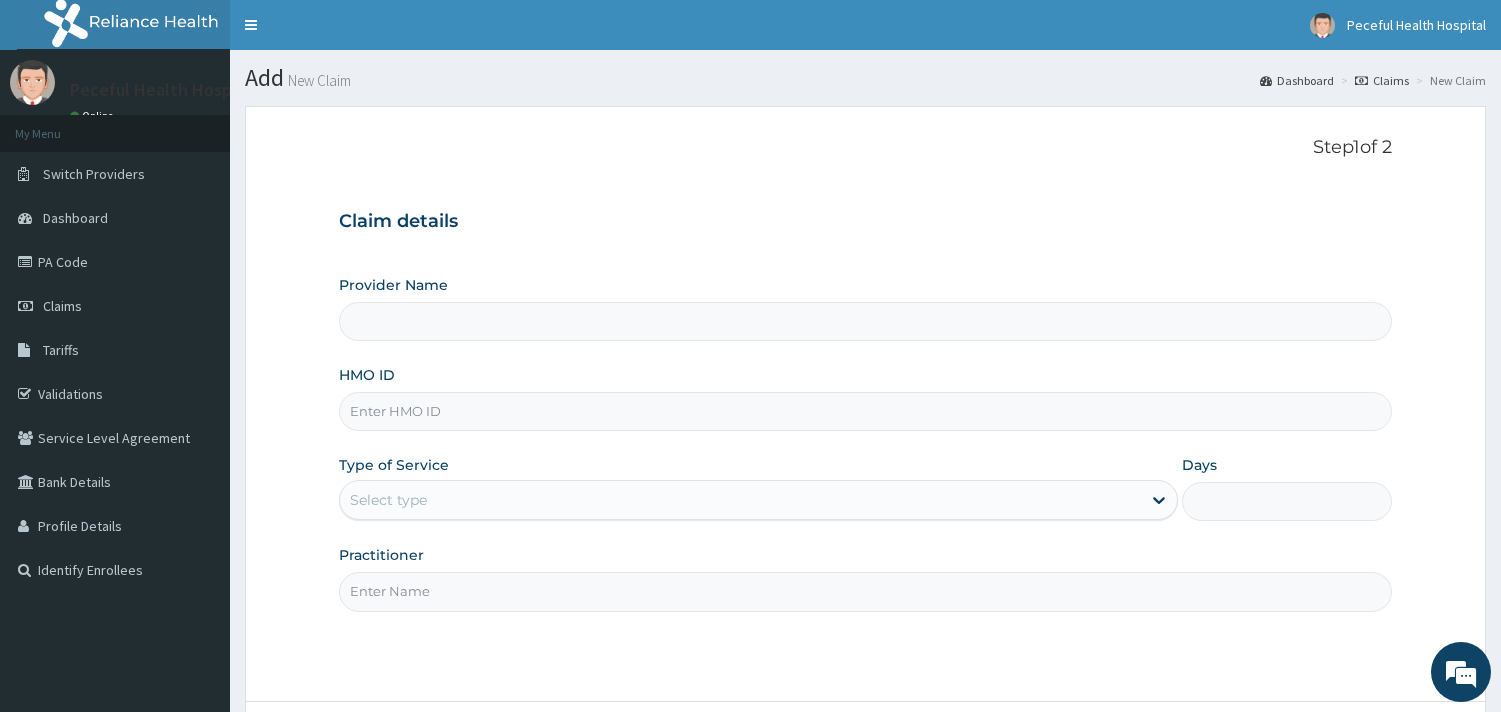 scroll, scrollTop: 0, scrollLeft: 0, axis: both 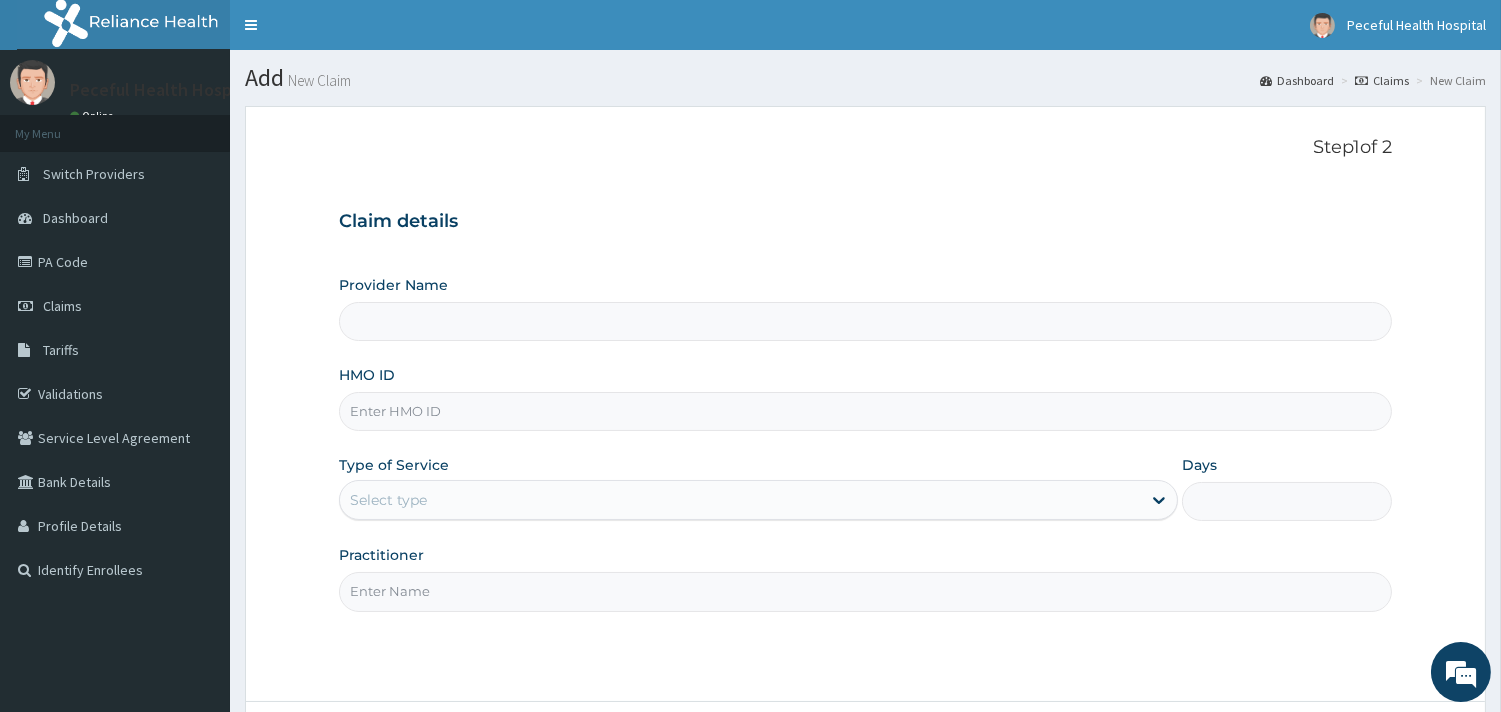 type on "Peaceful Health Hospital" 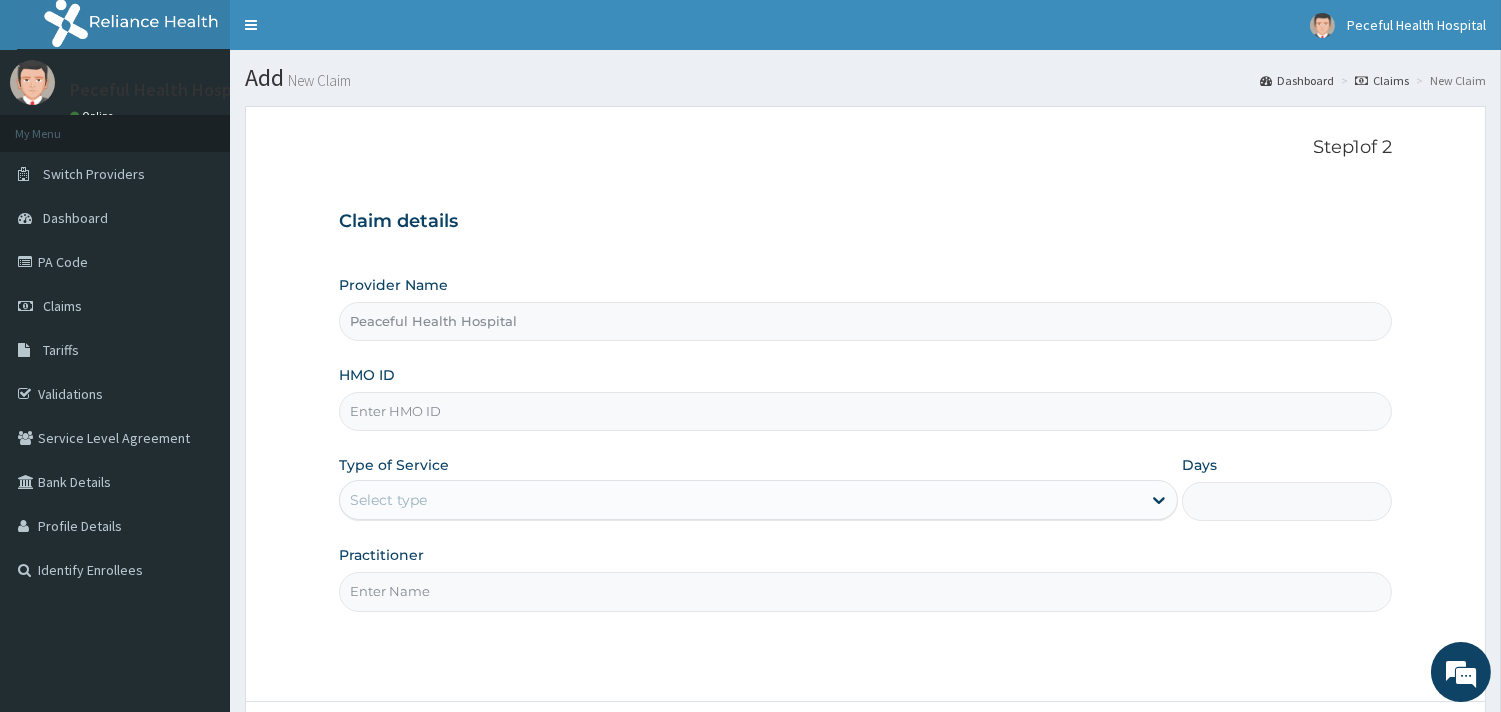 click on "HMO ID" at bounding box center [865, 411] 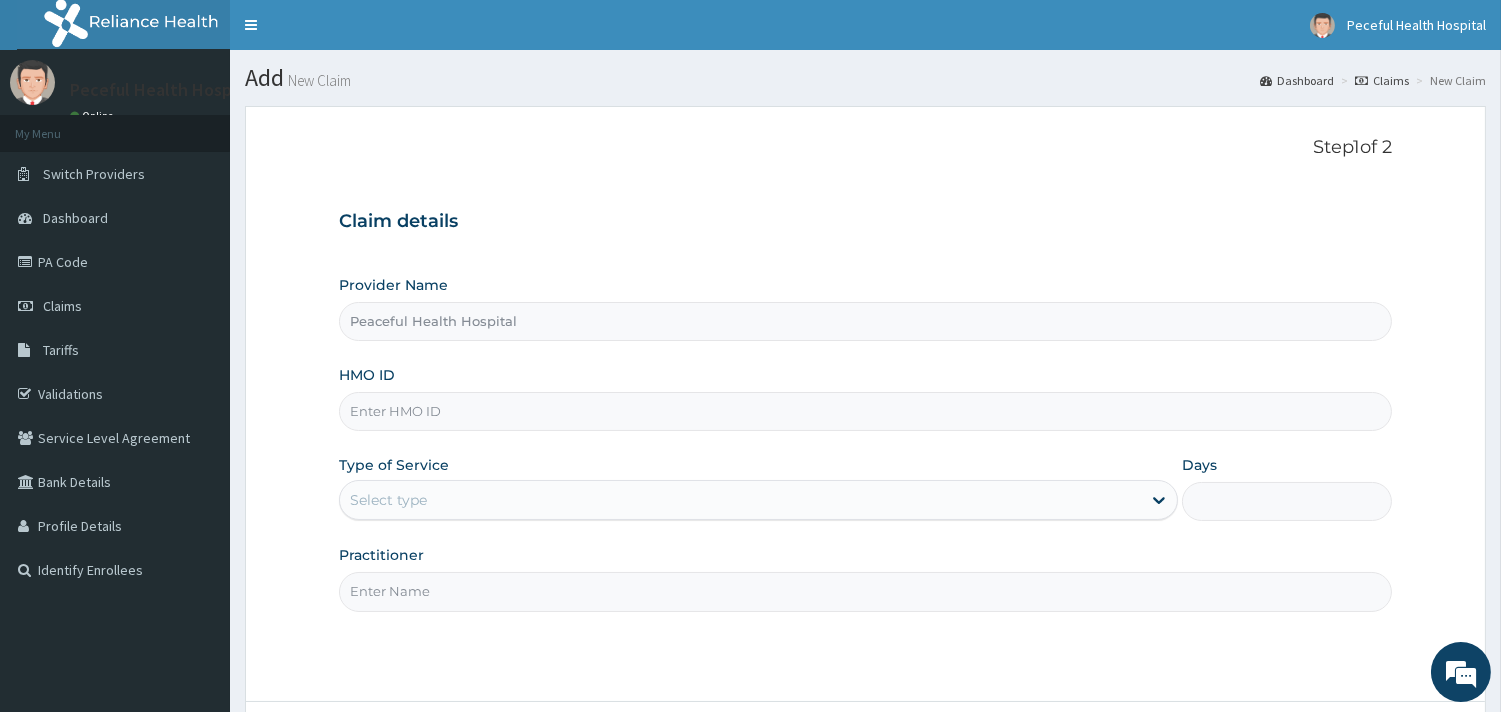 paste on "FBS/10048/A" 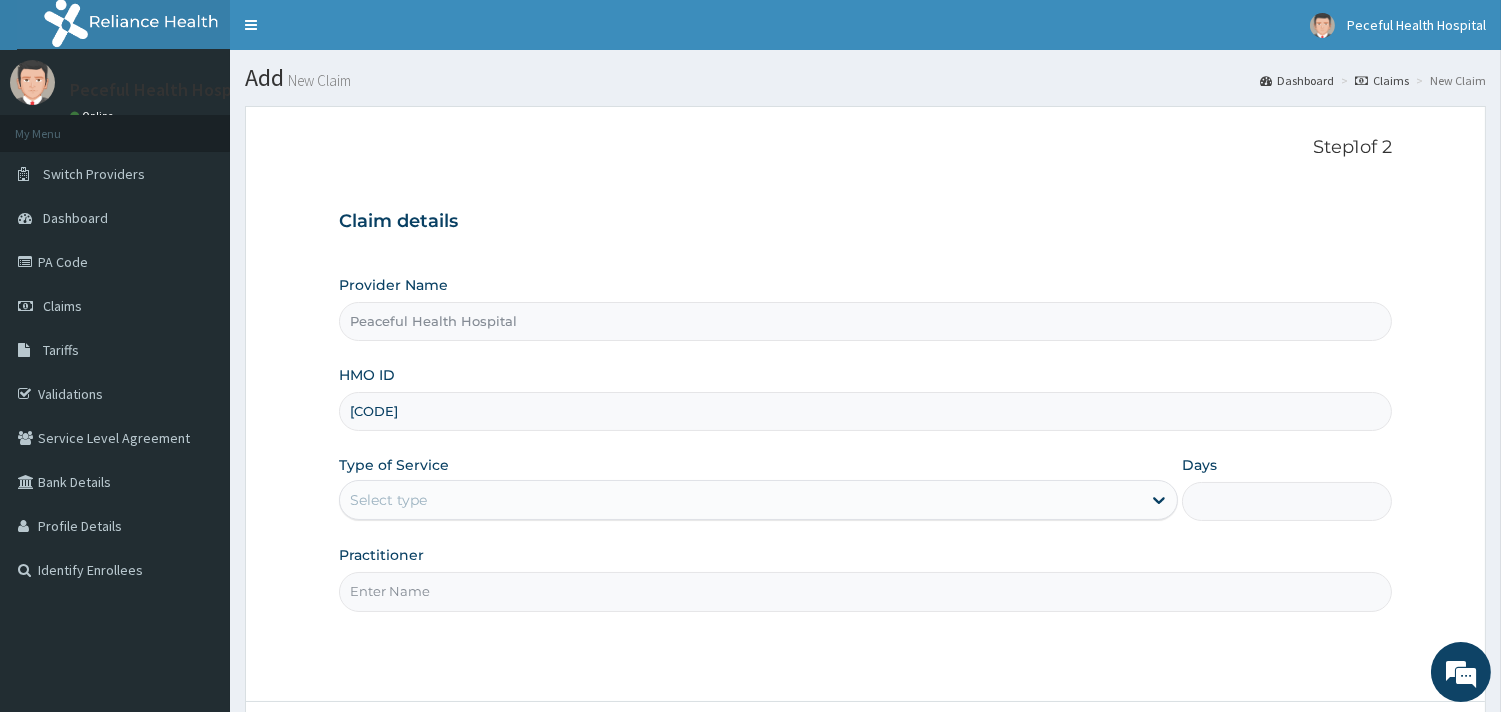 scroll, scrollTop: 0, scrollLeft: 0, axis: both 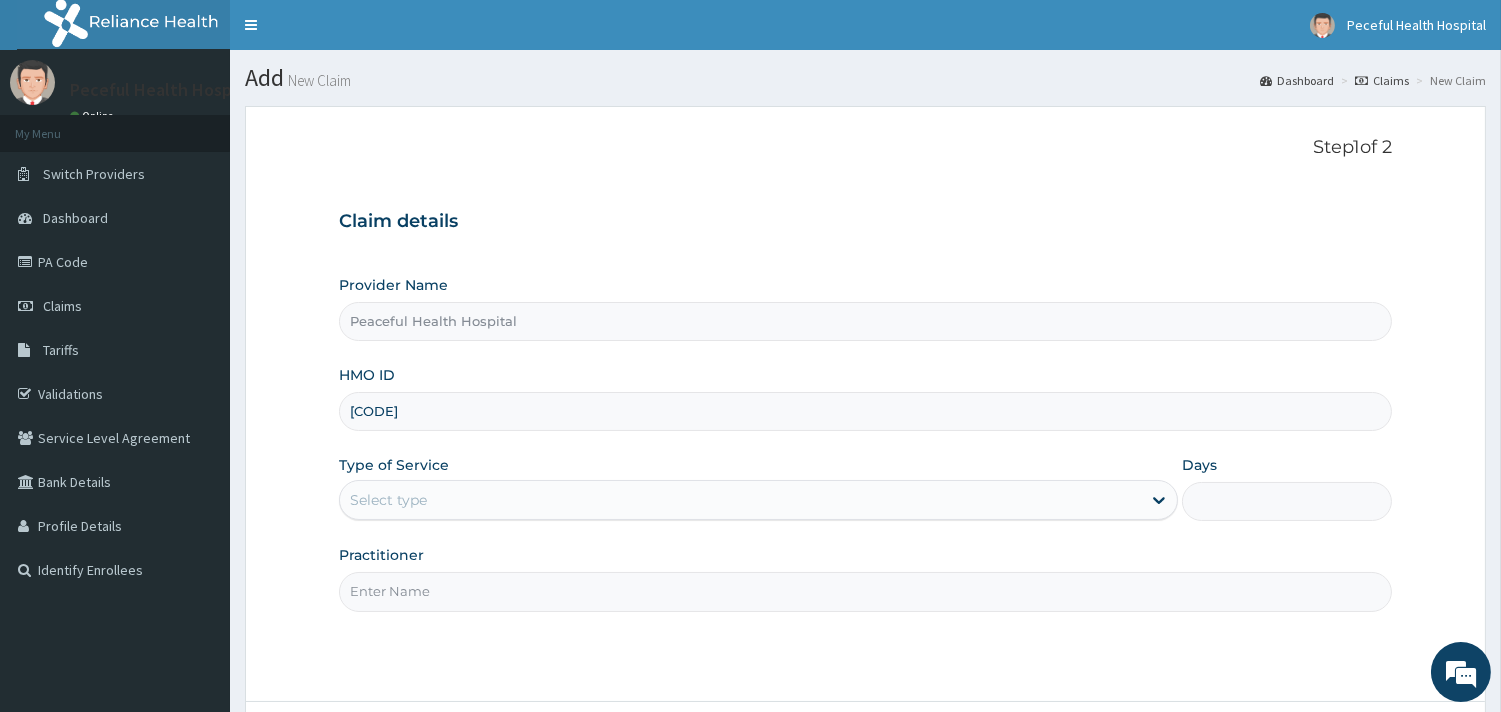 type on "FBS/10048/A" 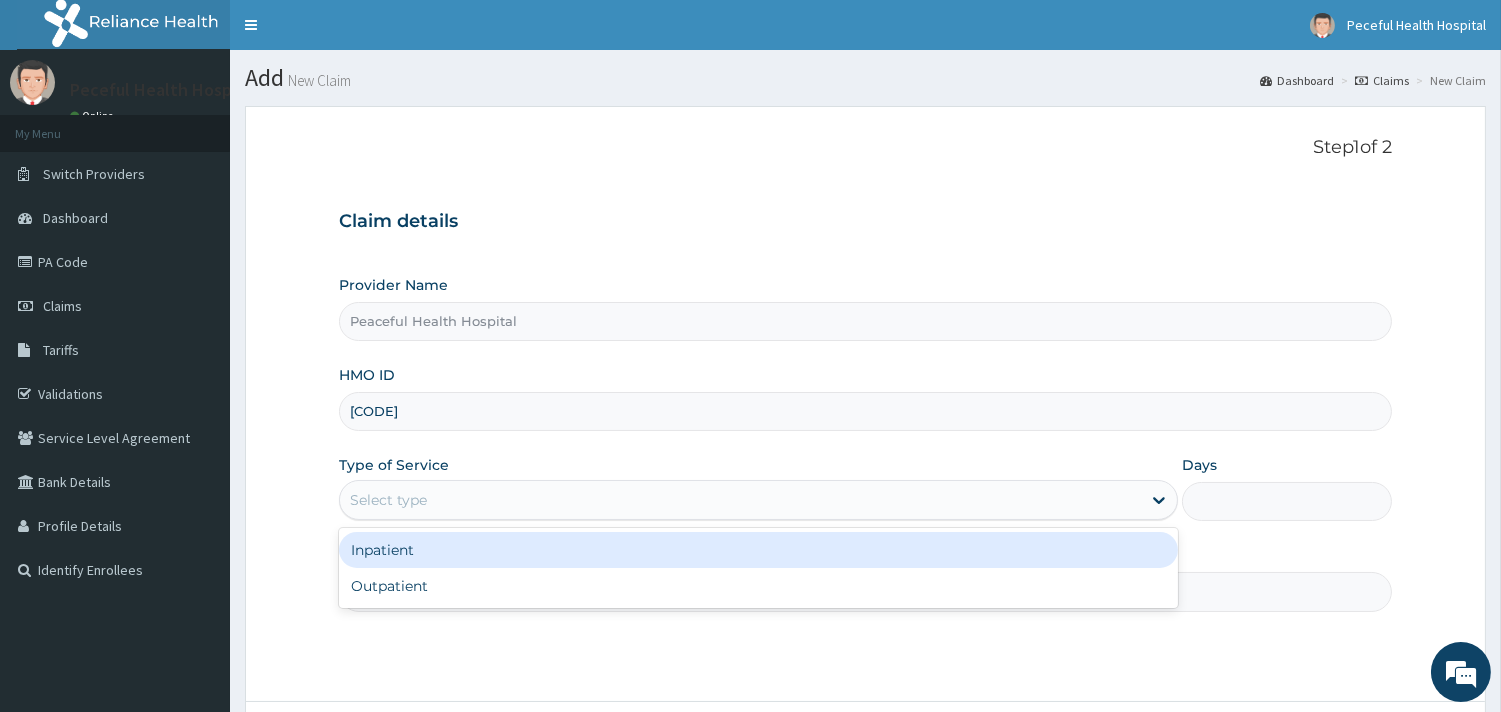 click on "Select type" at bounding box center [740, 500] 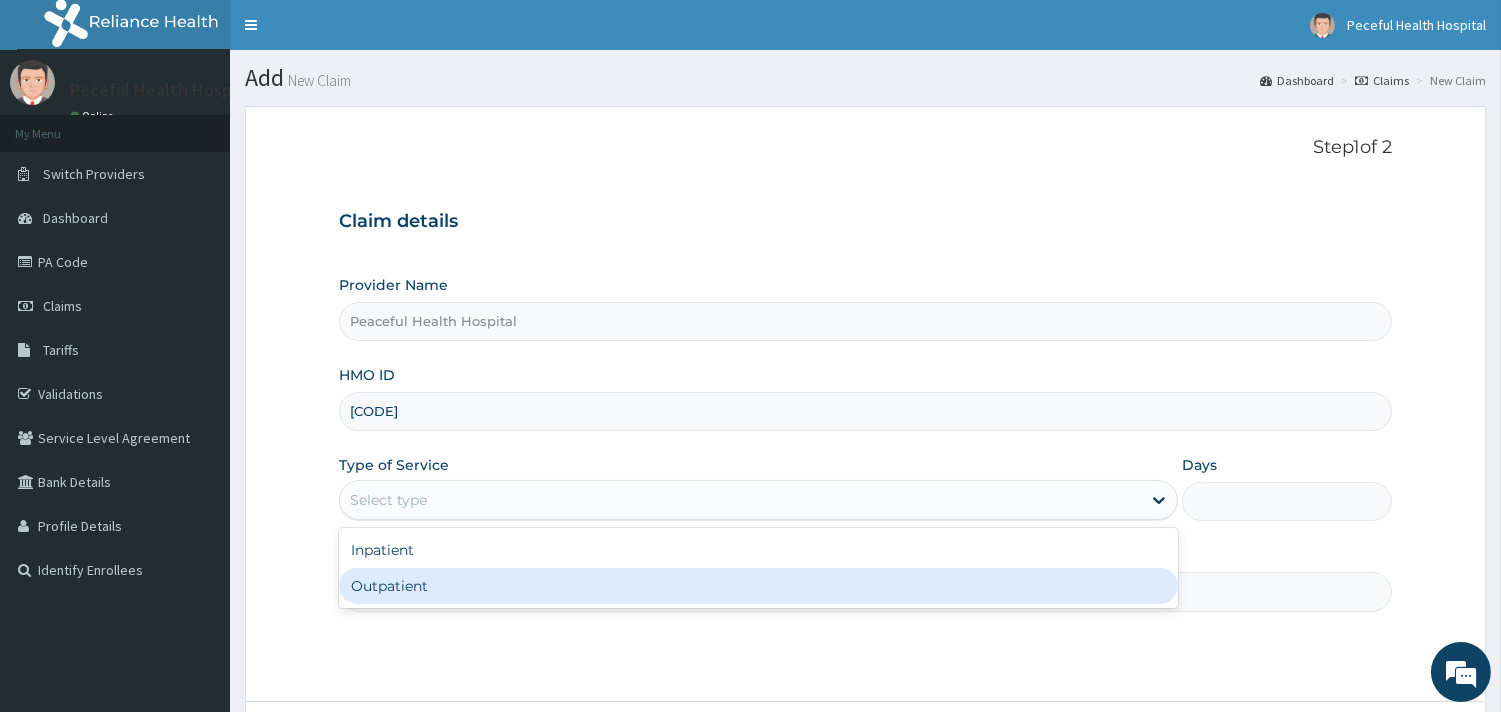 click on "Outpatient" at bounding box center (758, 586) 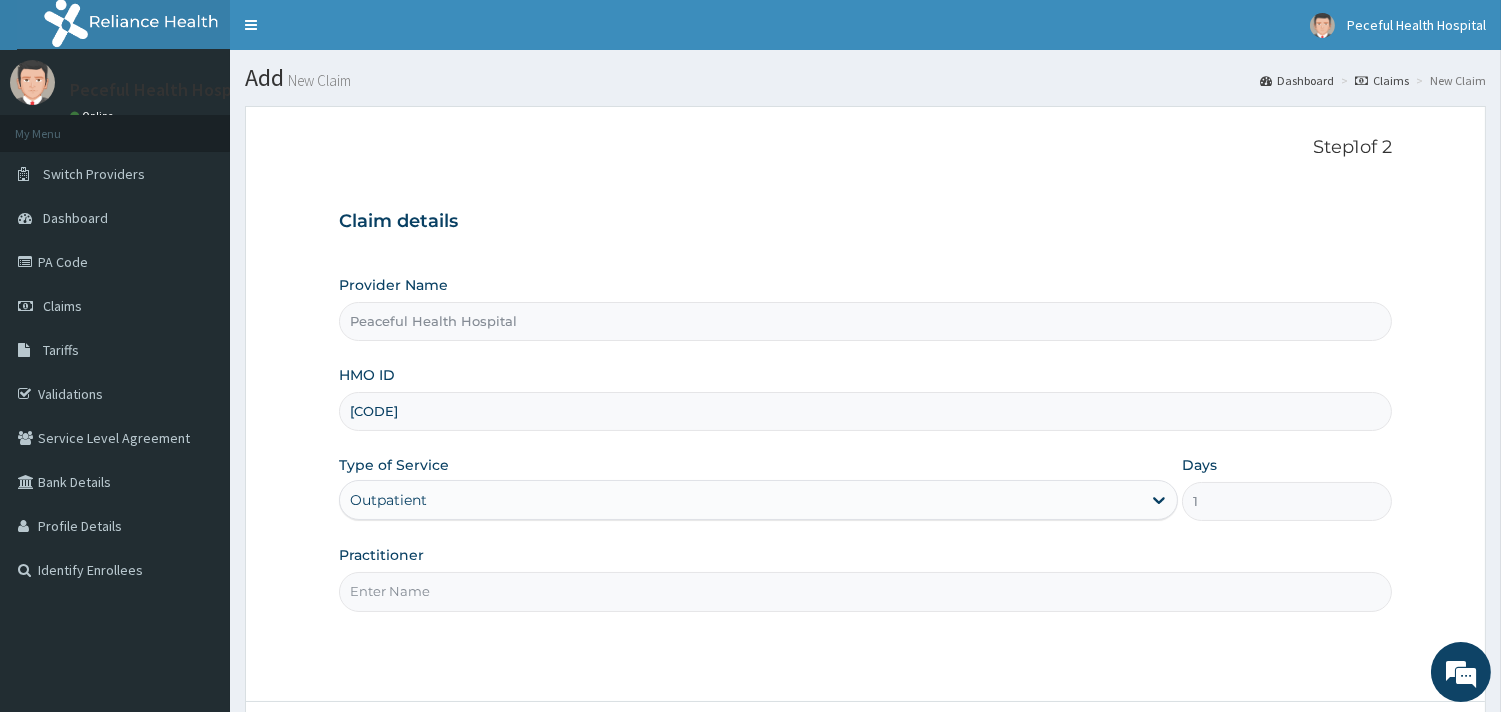 click on "Practitioner" at bounding box center (865, 591) 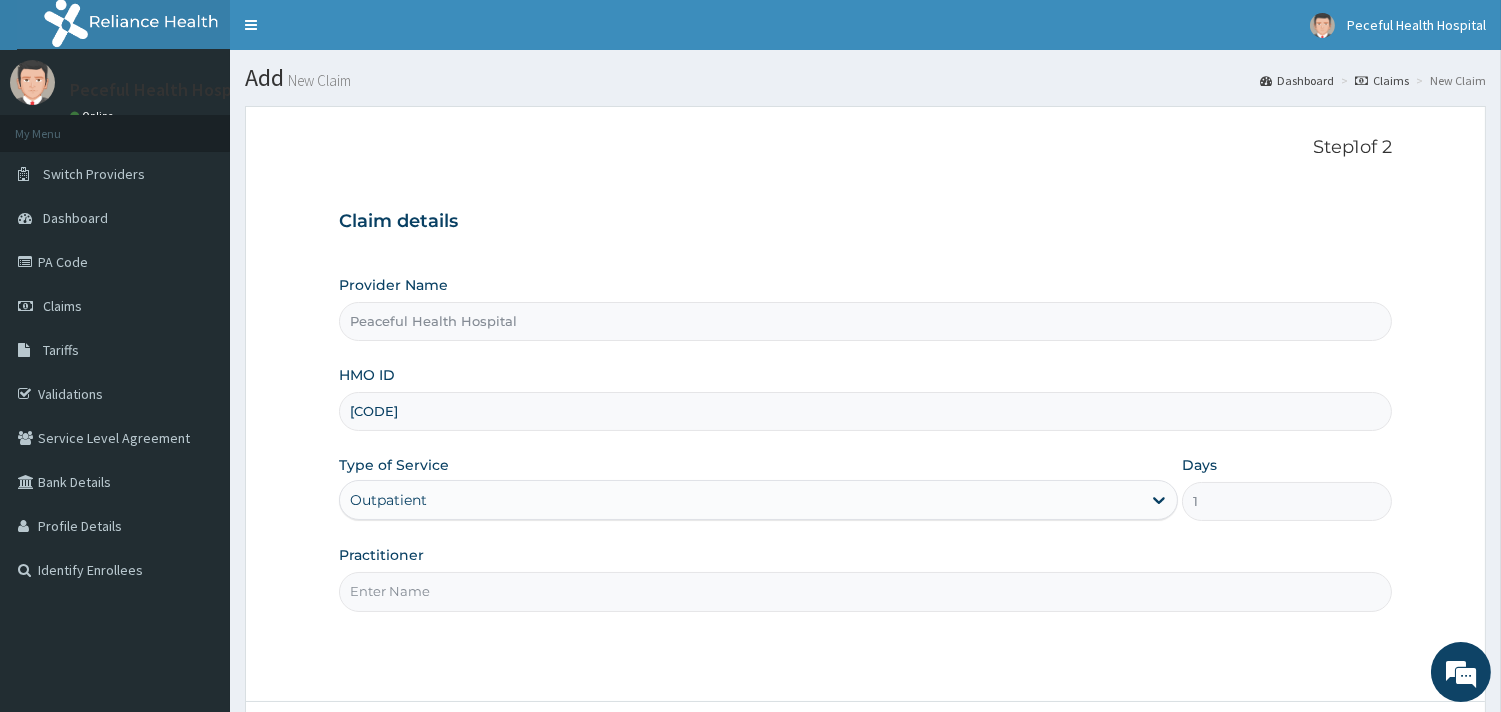type on "DR ADENIYI" 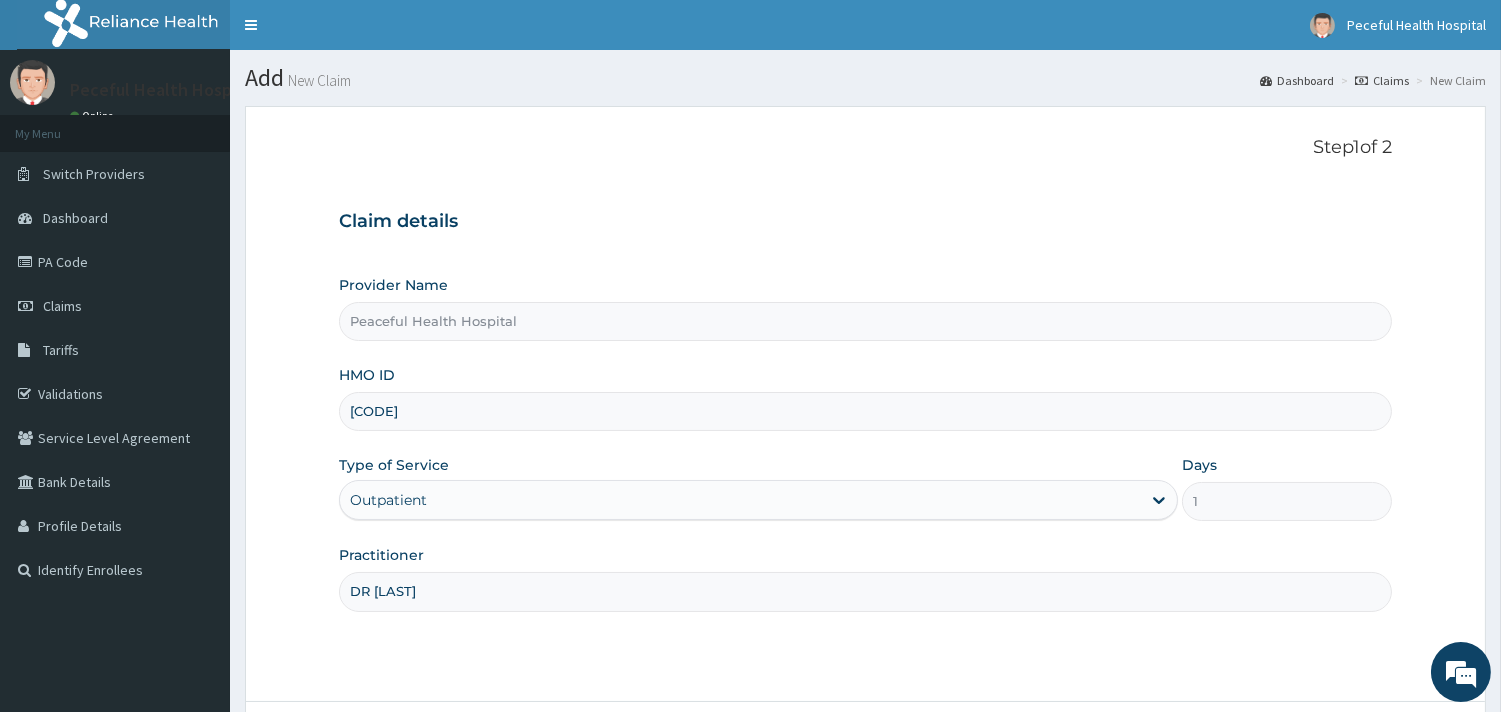 scroll, scrollTop: 170, scrollLeft: 0, axis: vertical 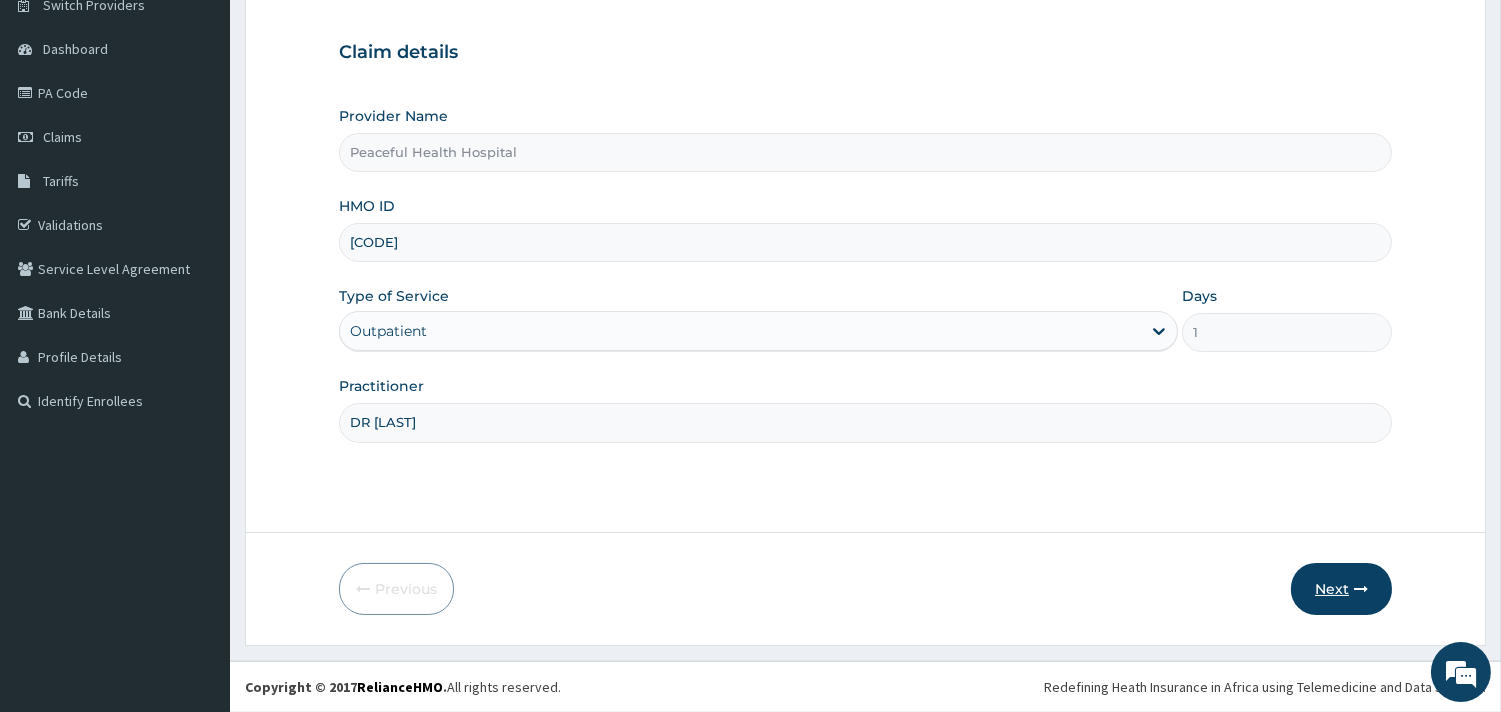 click on "Next" at bounding box center [1341, 589] 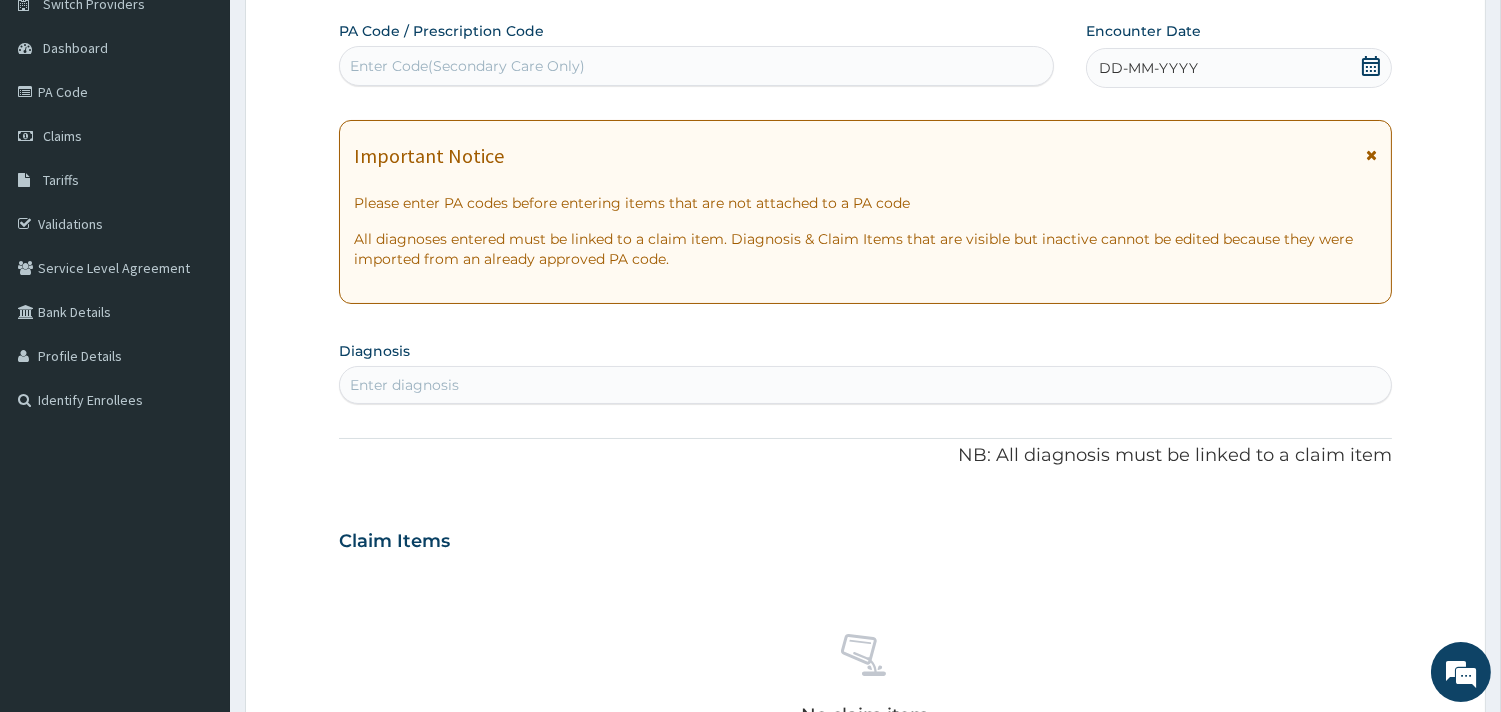 click 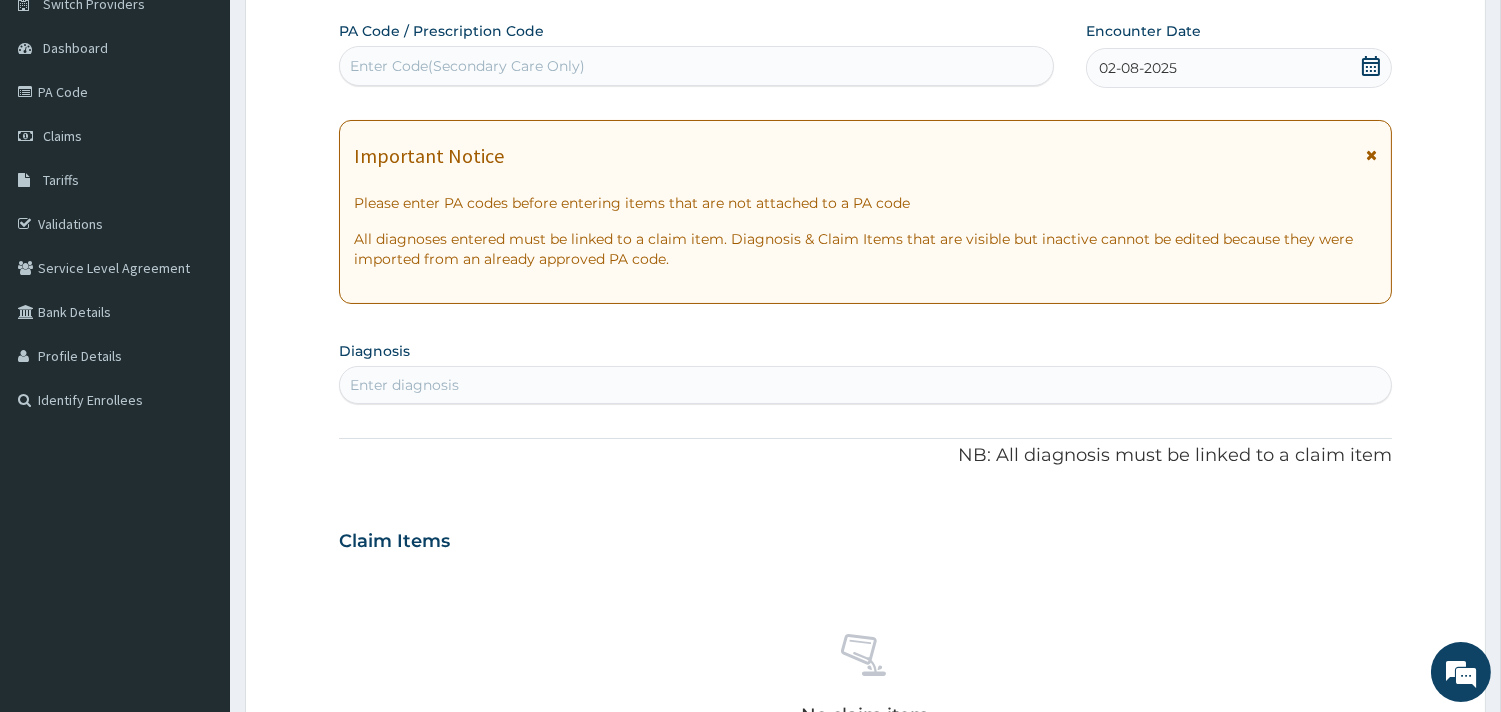 click on "Enter diagnosis" at bounding box center [865, 385] 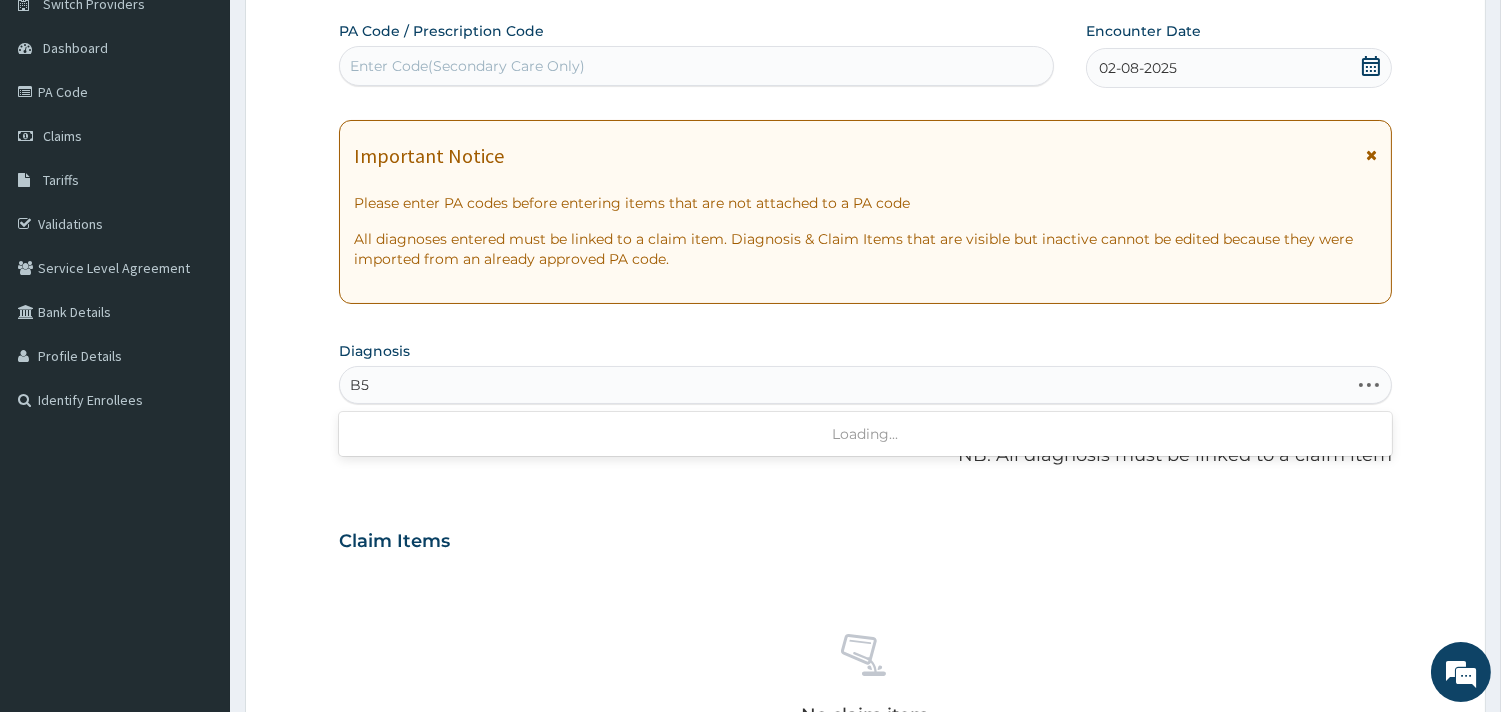type on "B" 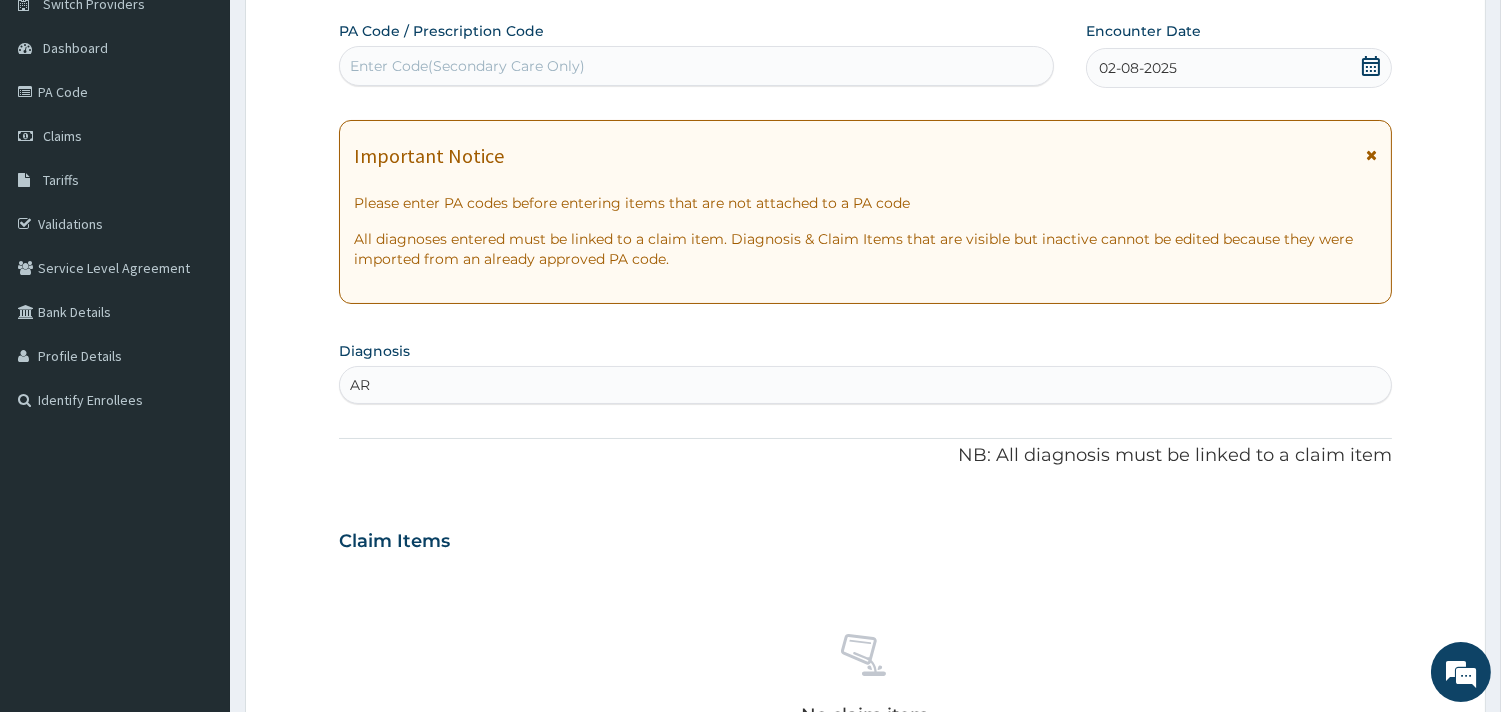 type on "A" 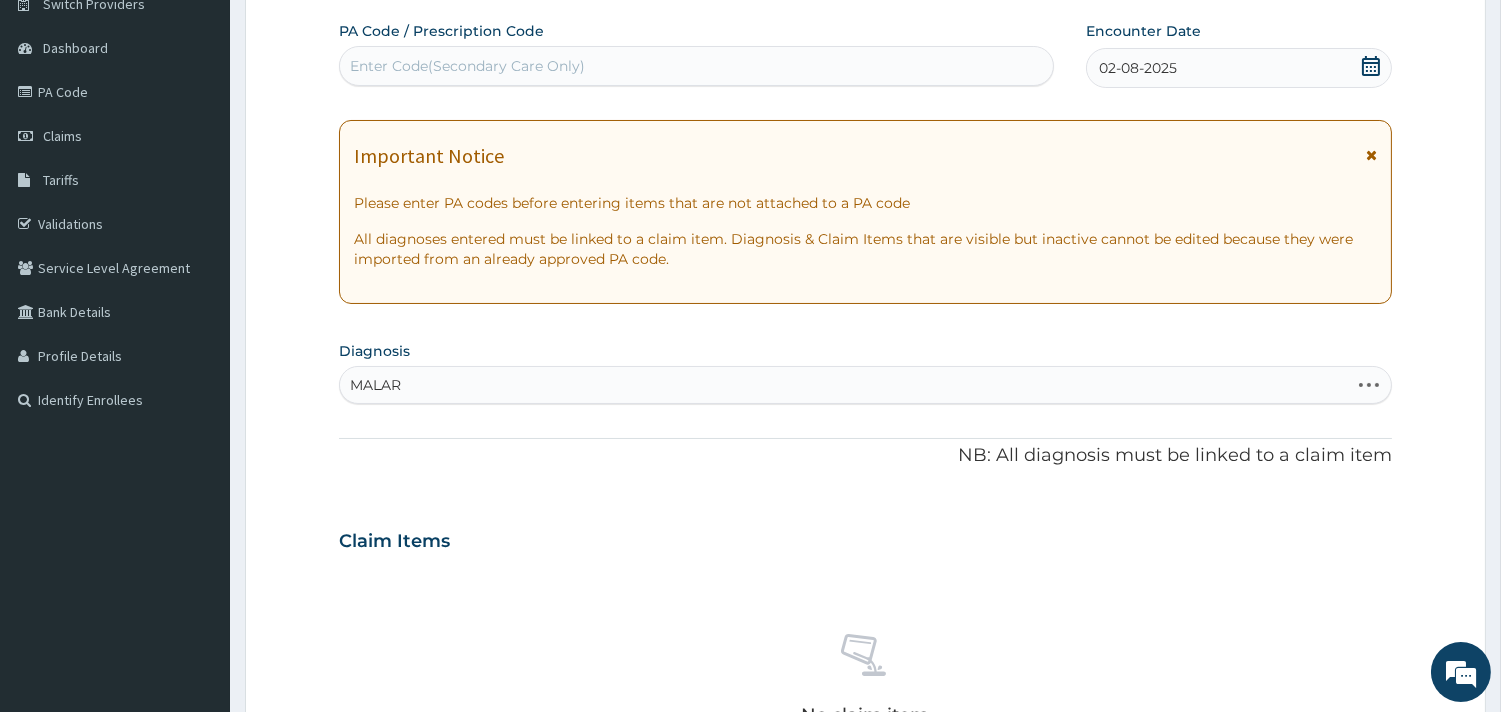 type on "MALARI" 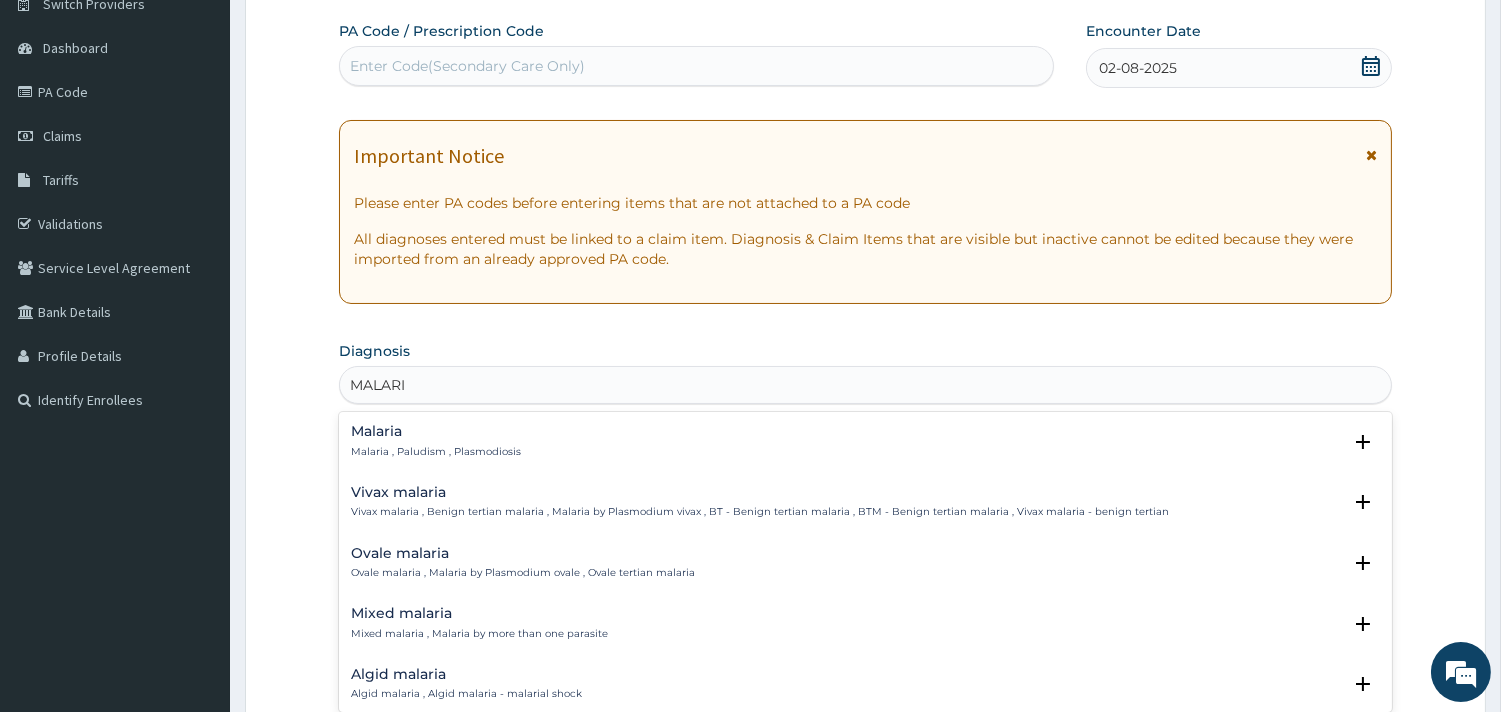 click on "Malaria , Paludism , Plasmodiosis" at bounding box center (436, 452) 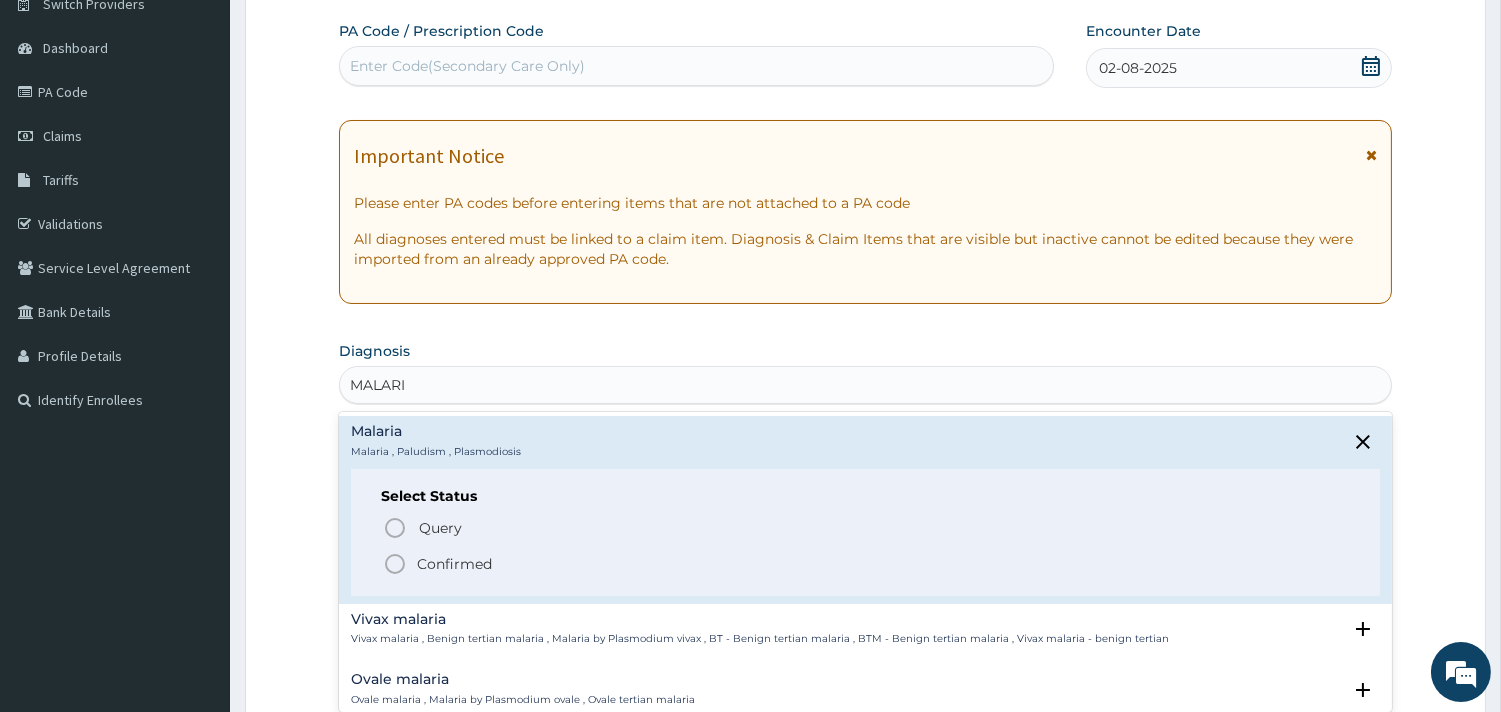 click 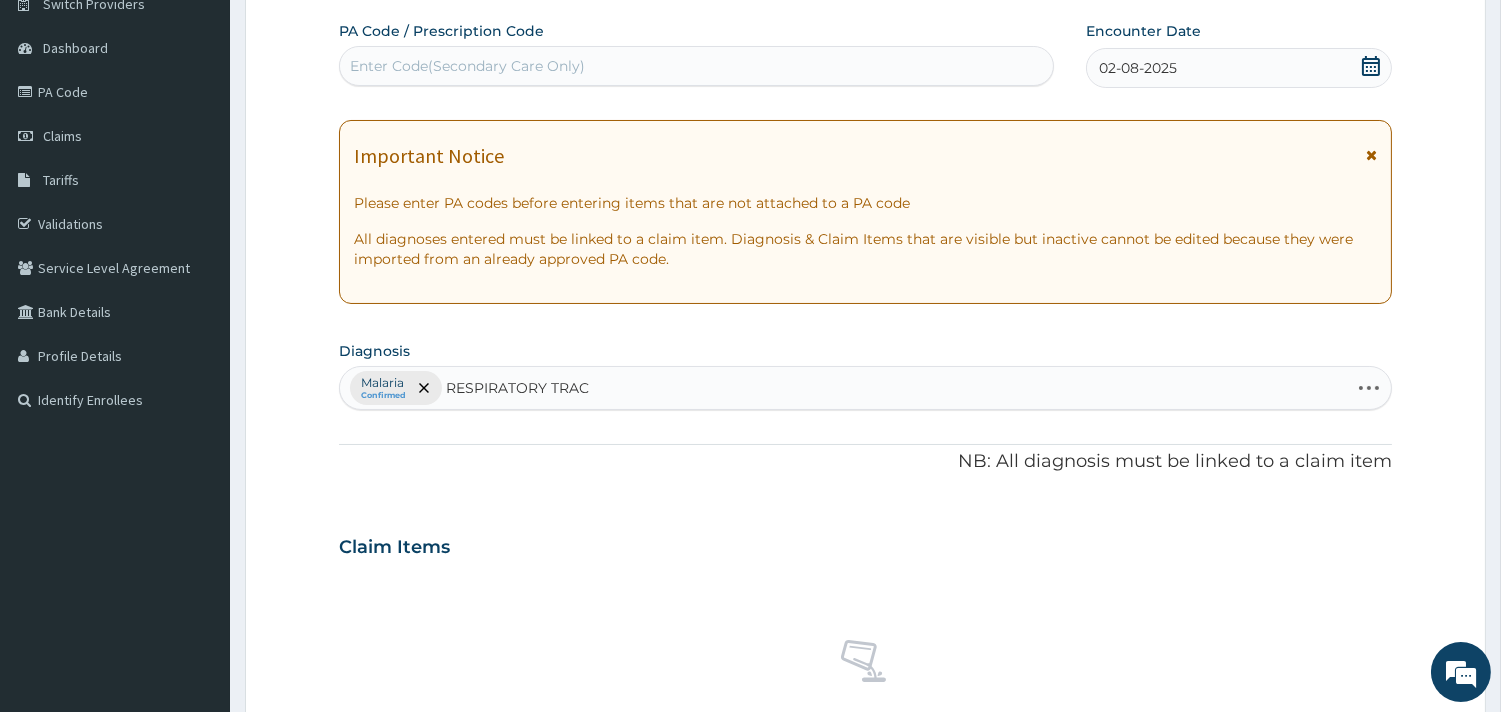 type on "RESPIRATORY TRACT" 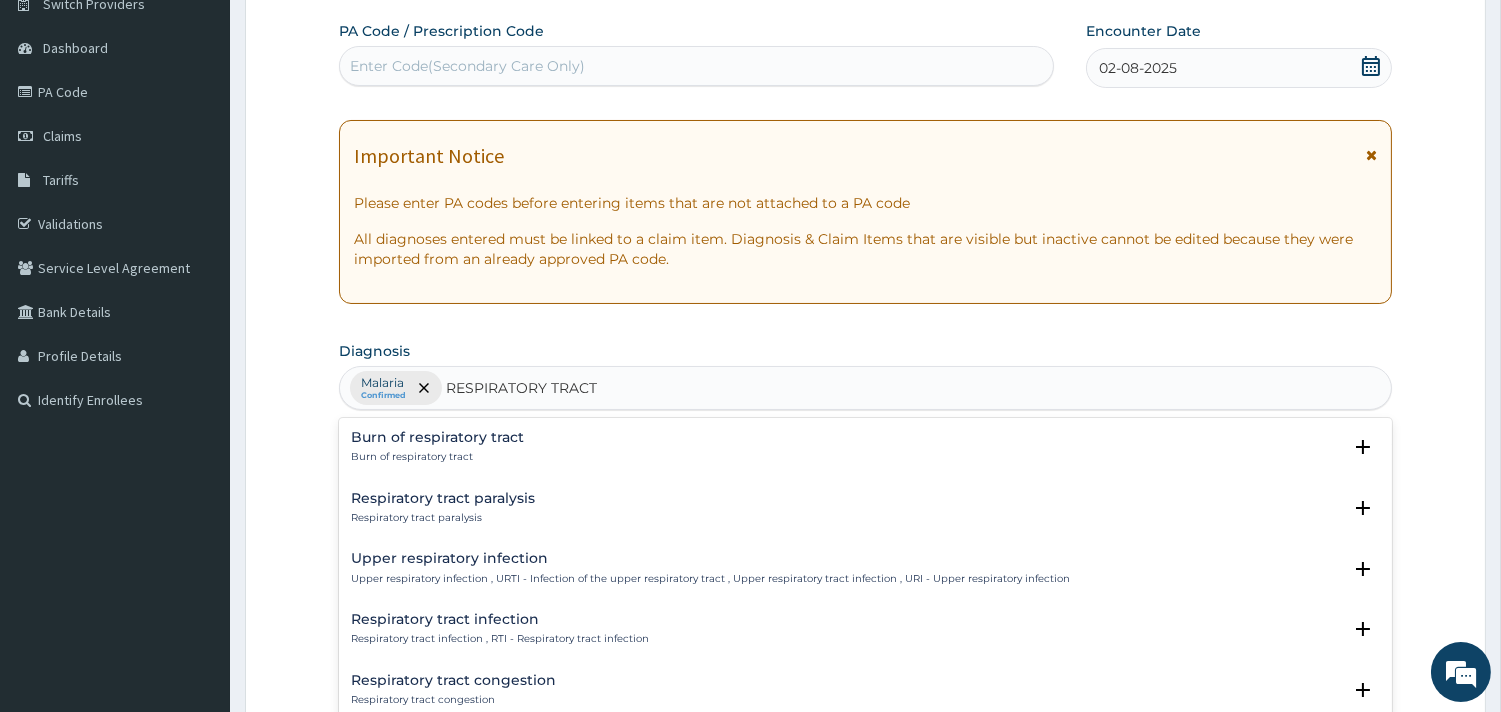 click on "Respiratory tract infection , RTI - Respiratory tract infection" at bounding box center (500, 639) 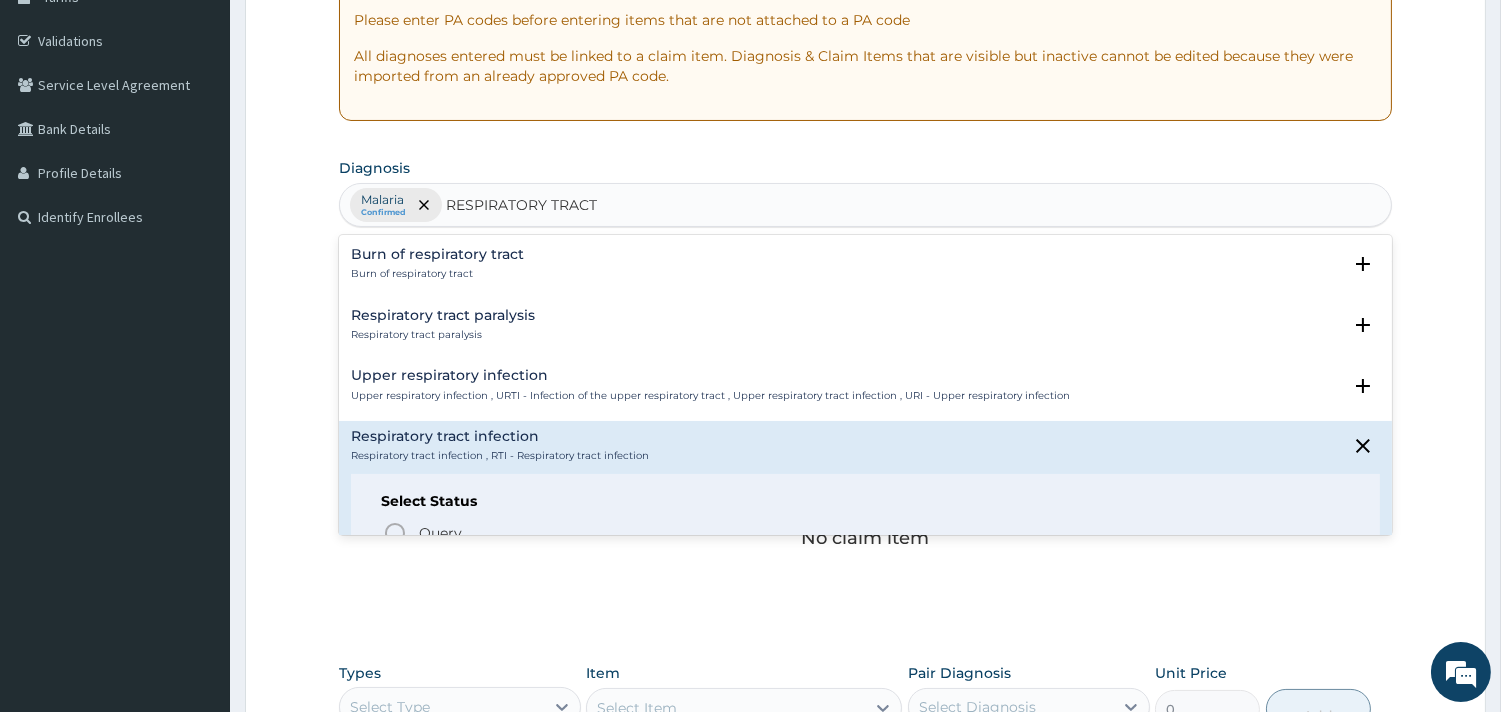 scroll, scrollTop: 377, scrollLeft: 0, axis: vertical 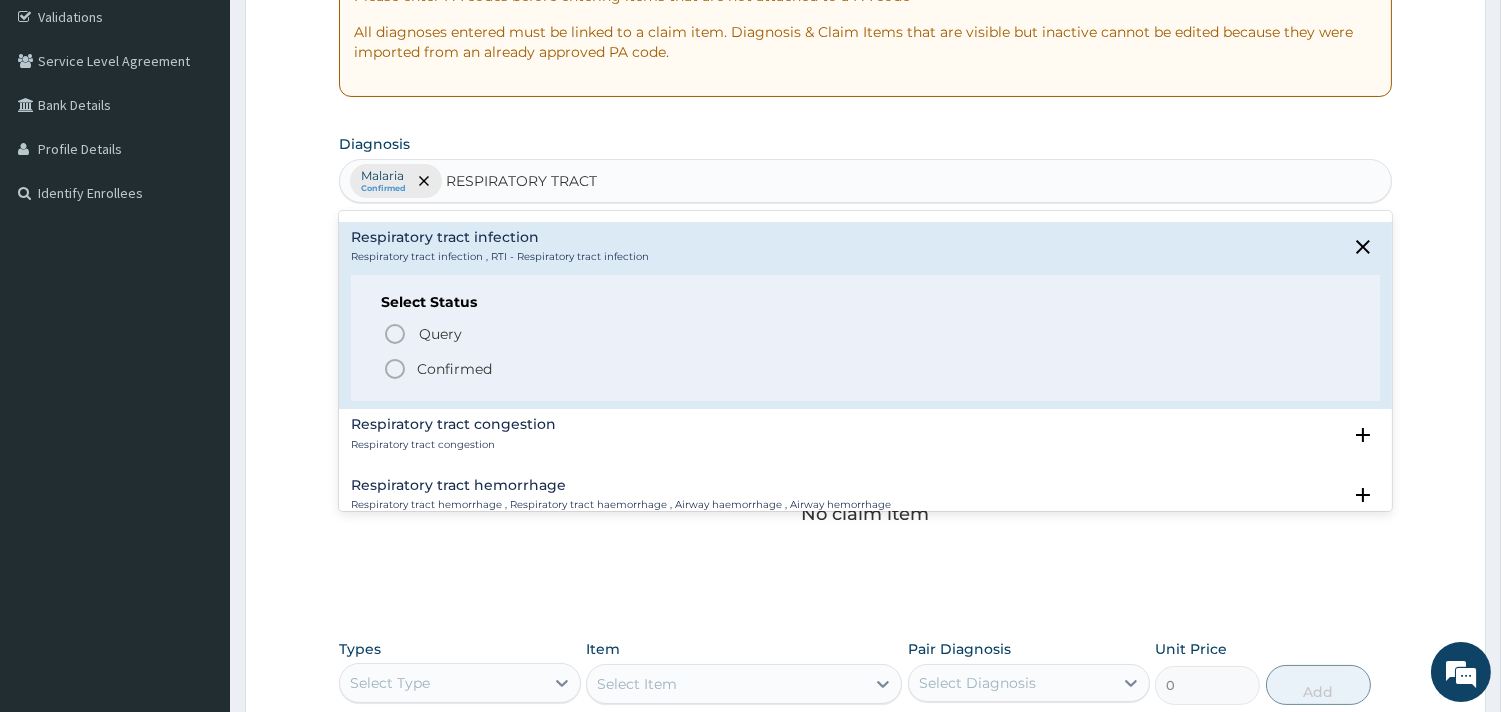 click 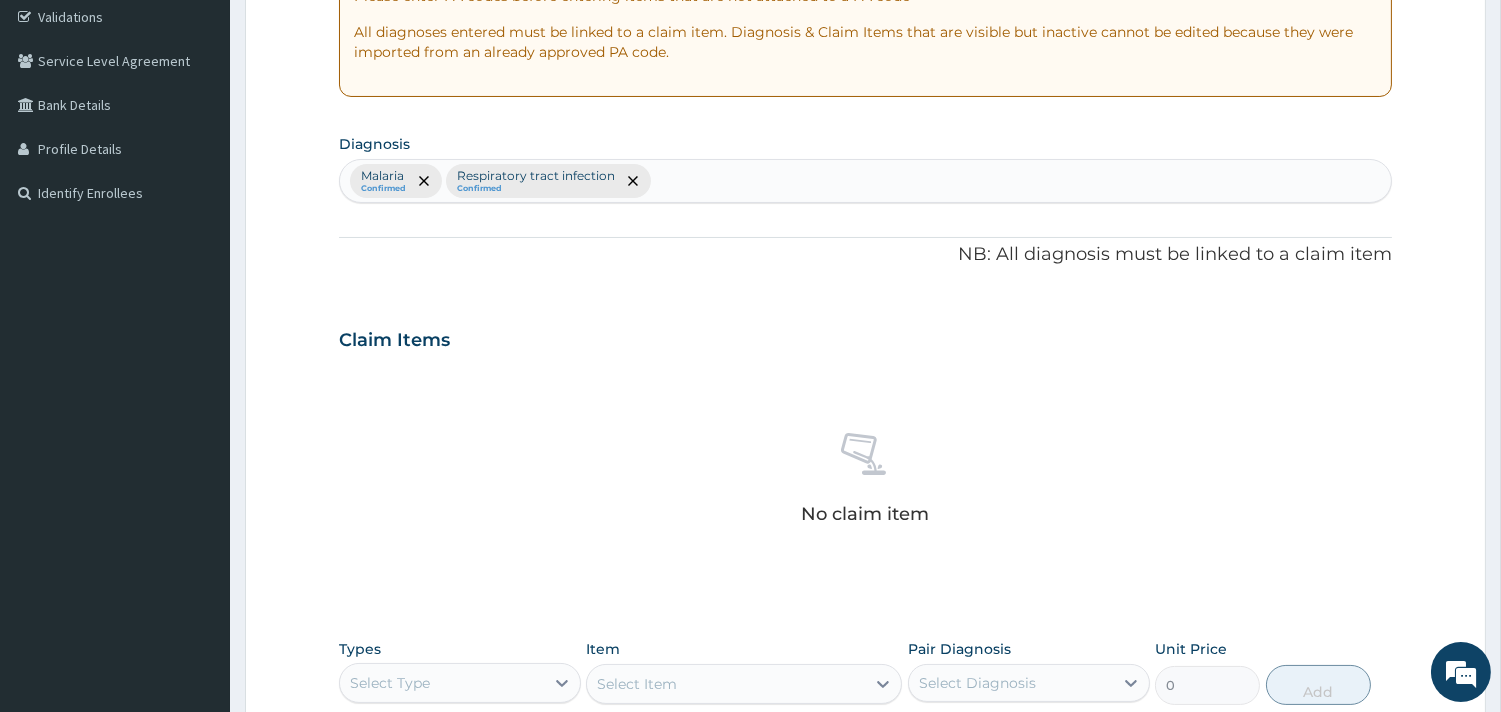 scroll, scrollTop: 730, scrollLeft: 0, axis: vertical 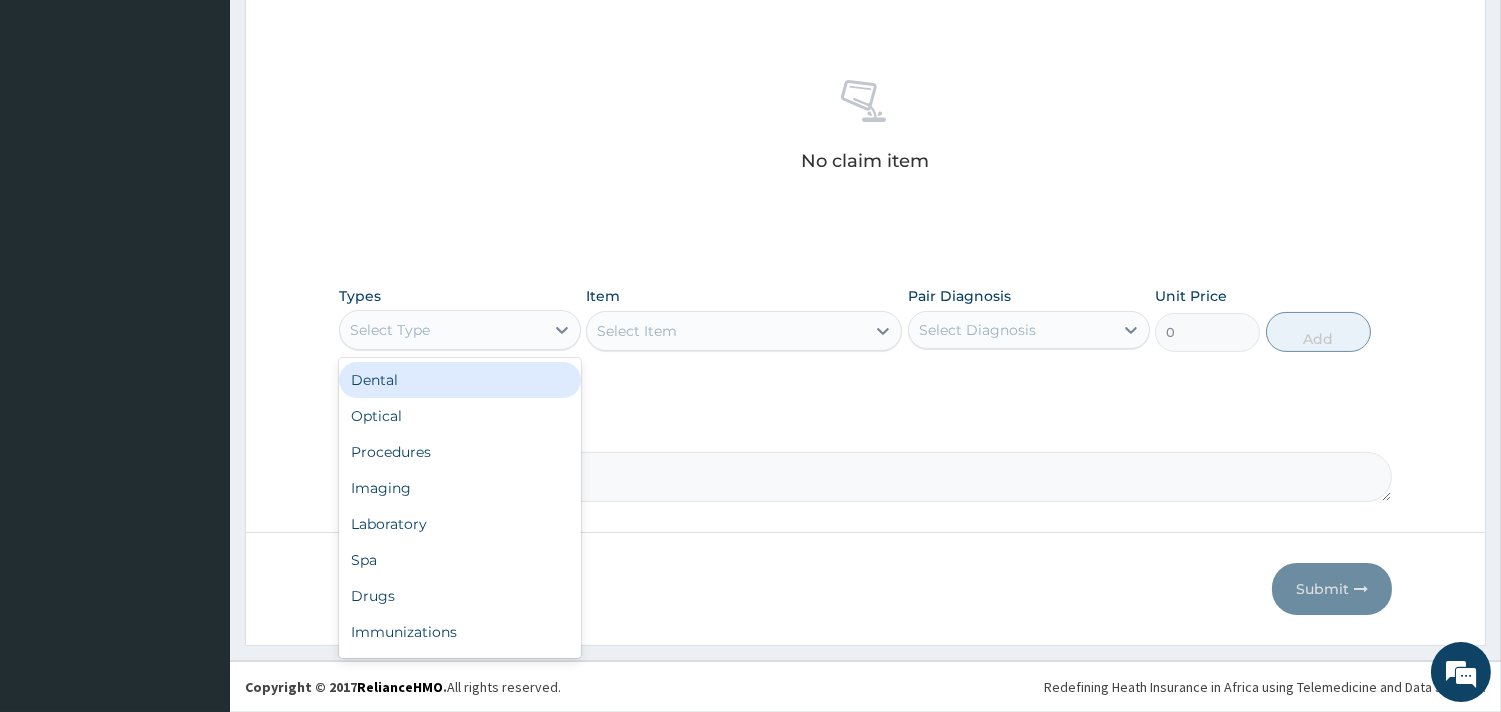 click on "Select Type" at bounding box center [442, 330] 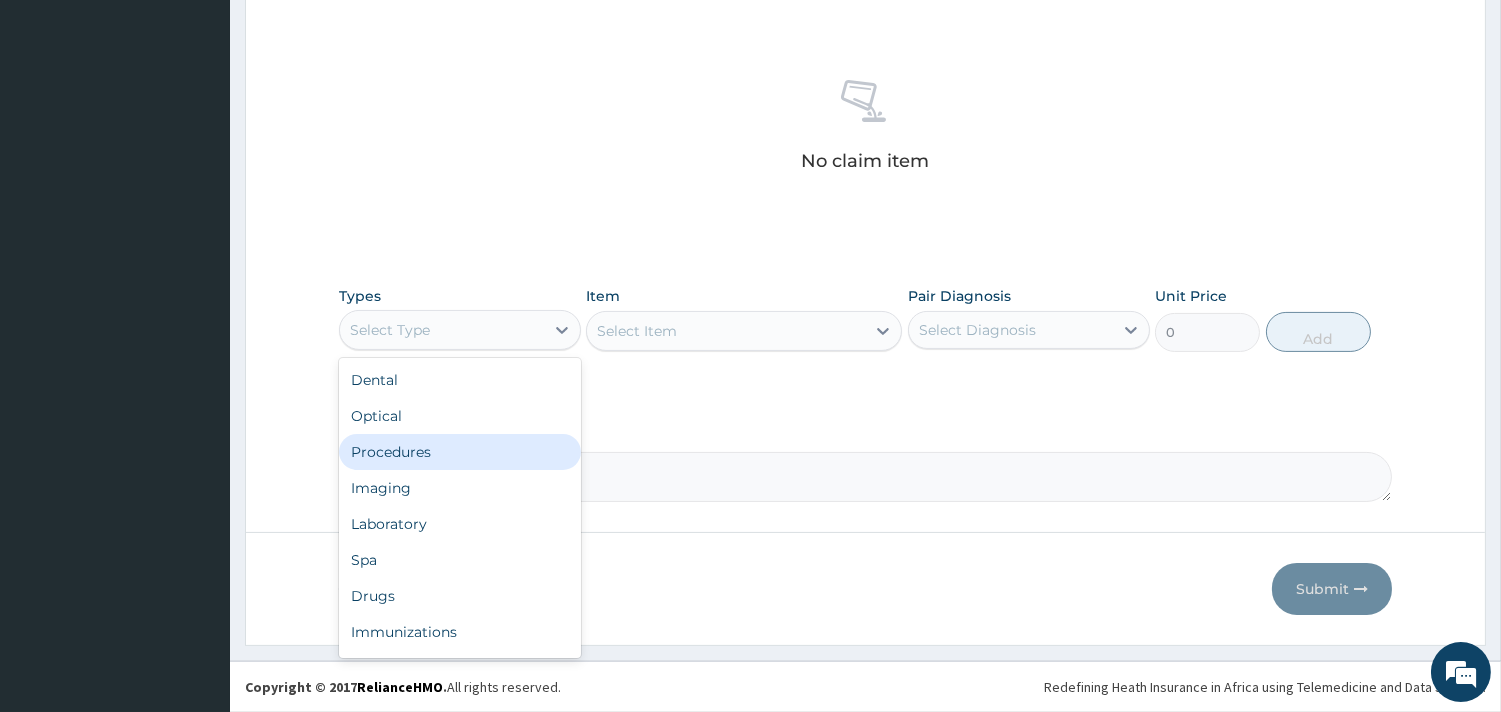 click on "Procedures" at bounding box center (460, 452) 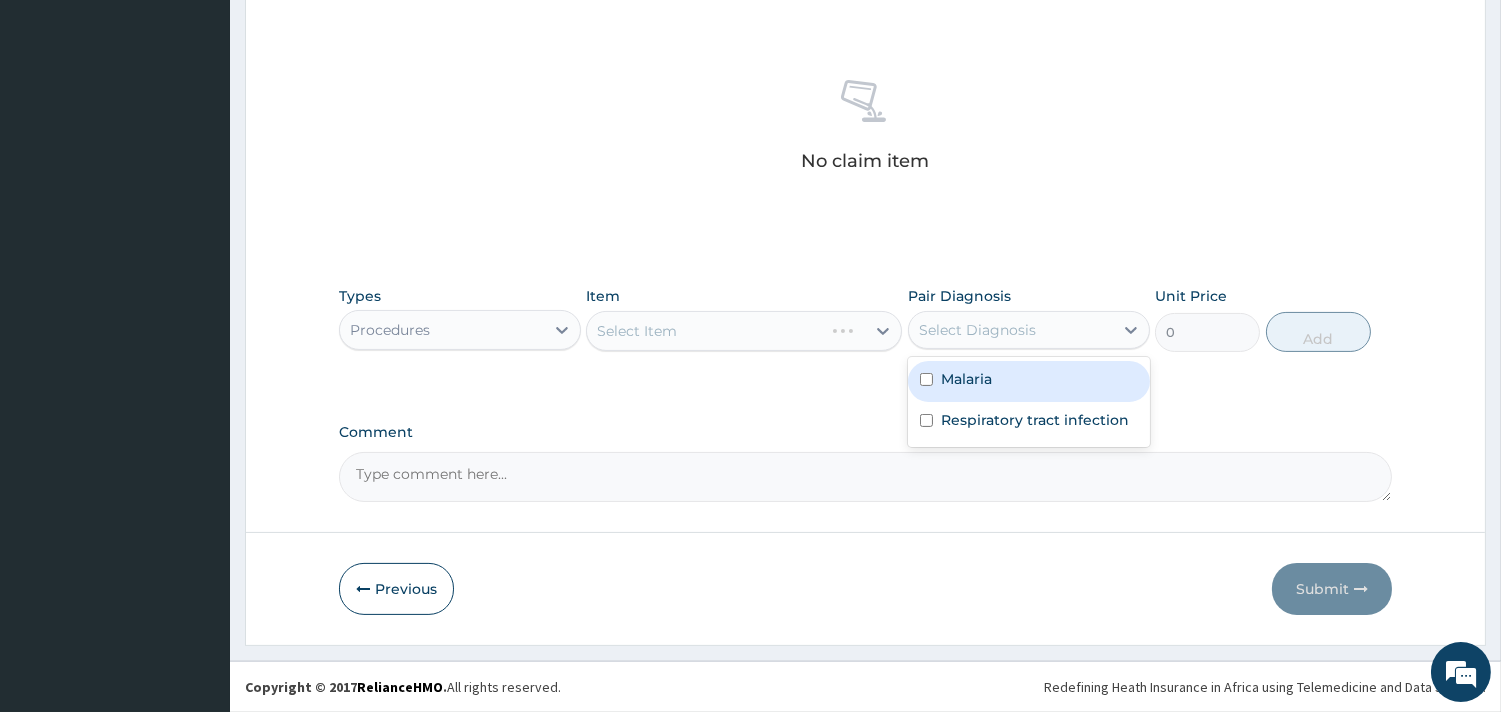 click on "Select Diagnosis" at bounding box center (1011, 330) 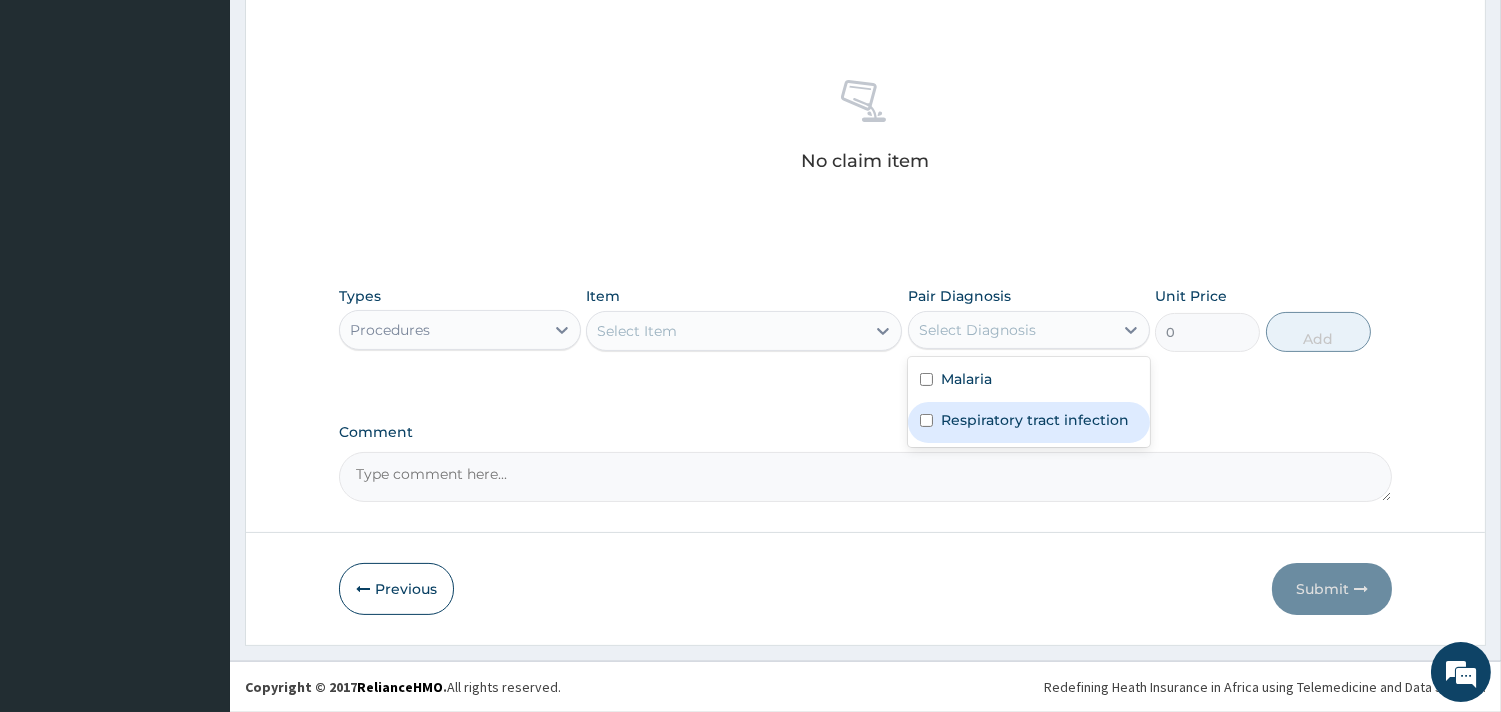 click on "Respiratory tract infection" at bounding box center (1035, 420) 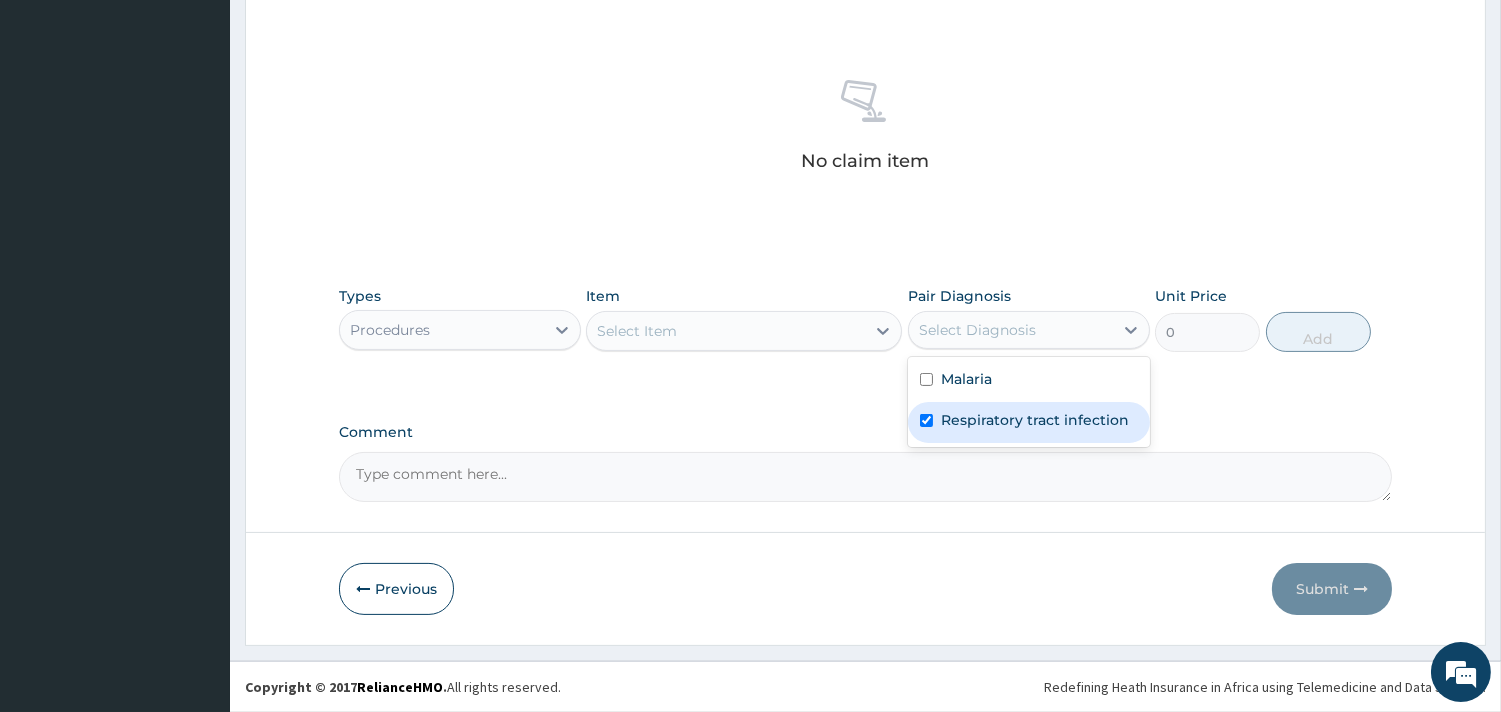 checkbox on "true" 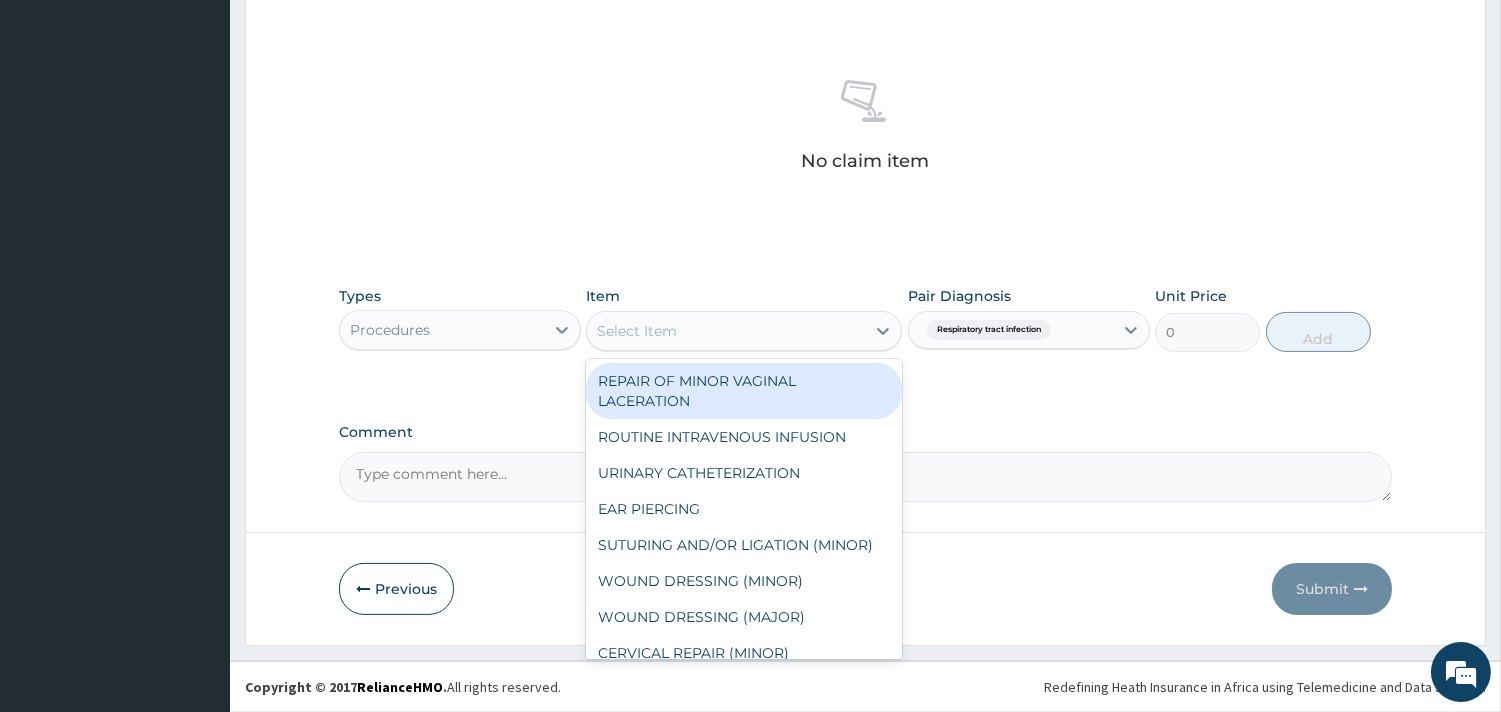 click on "Select Item" at bounding box center (744, 331) 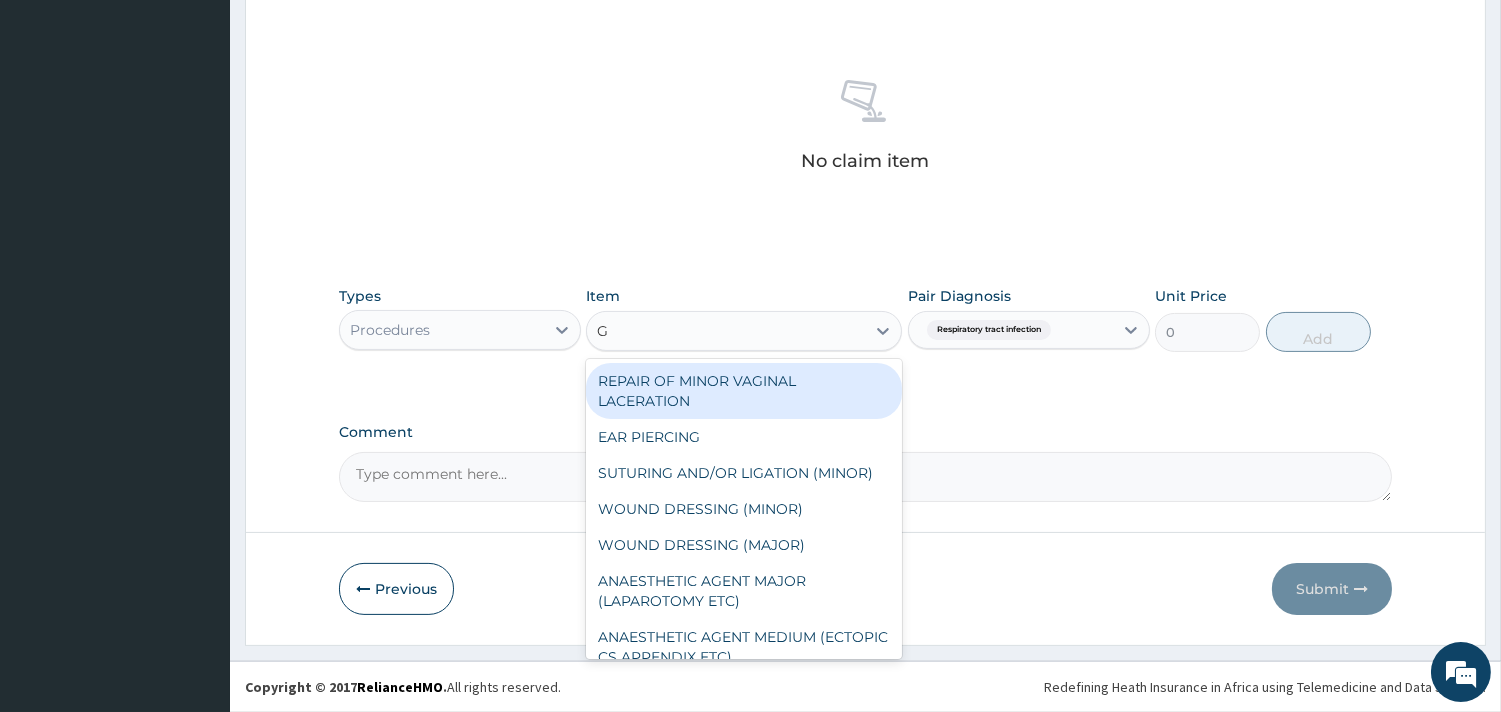 type on "GP" 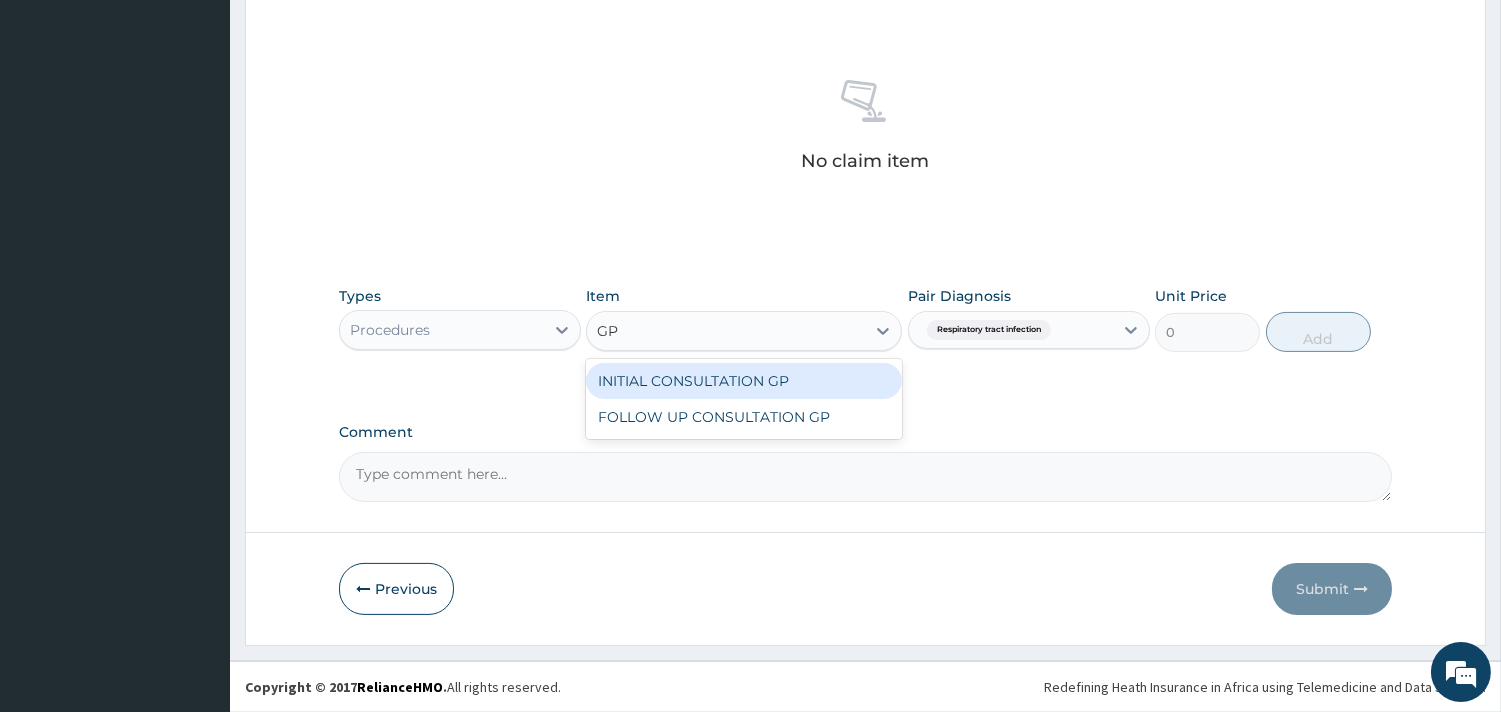 click on "INITIAL CONSULTATION GP" at bounding box center [744, 381] 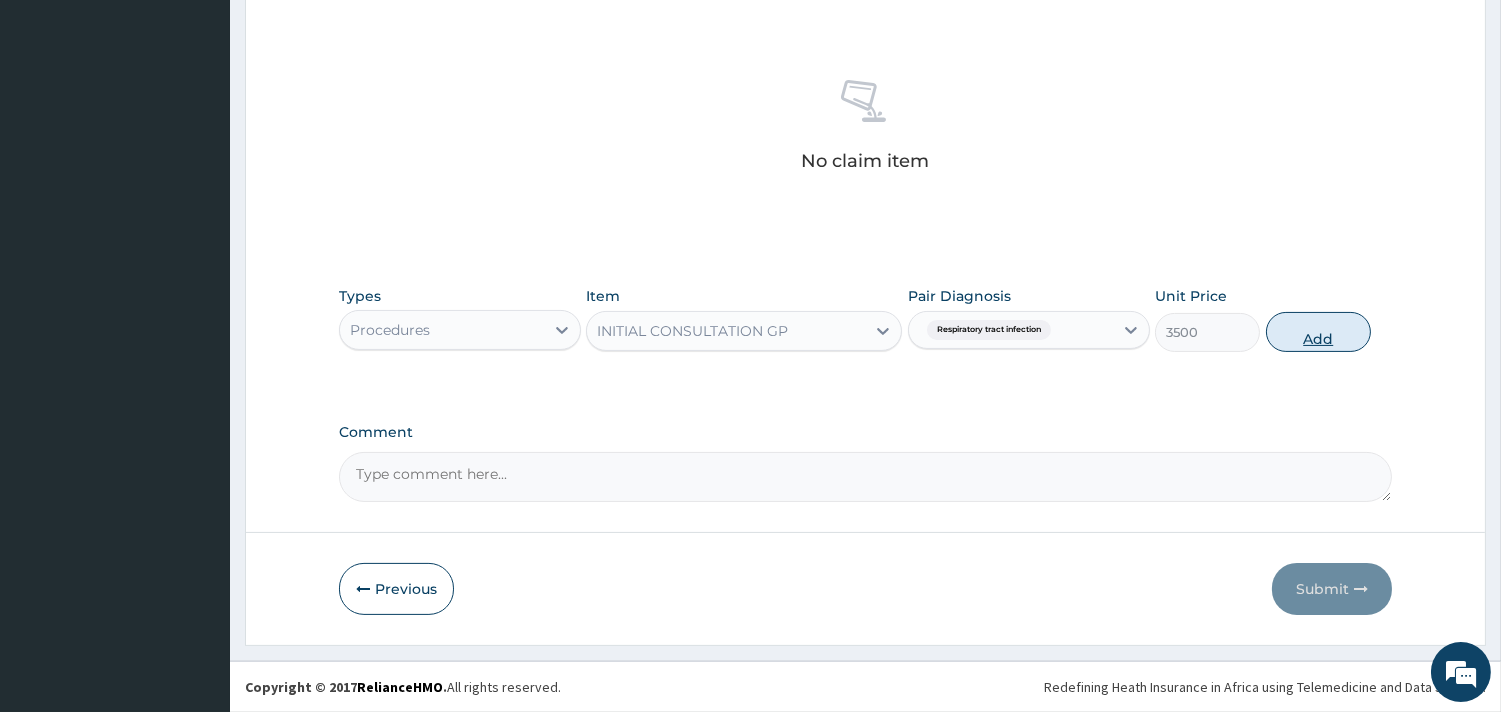 click on "Add" at bounding box center (1318, 332) 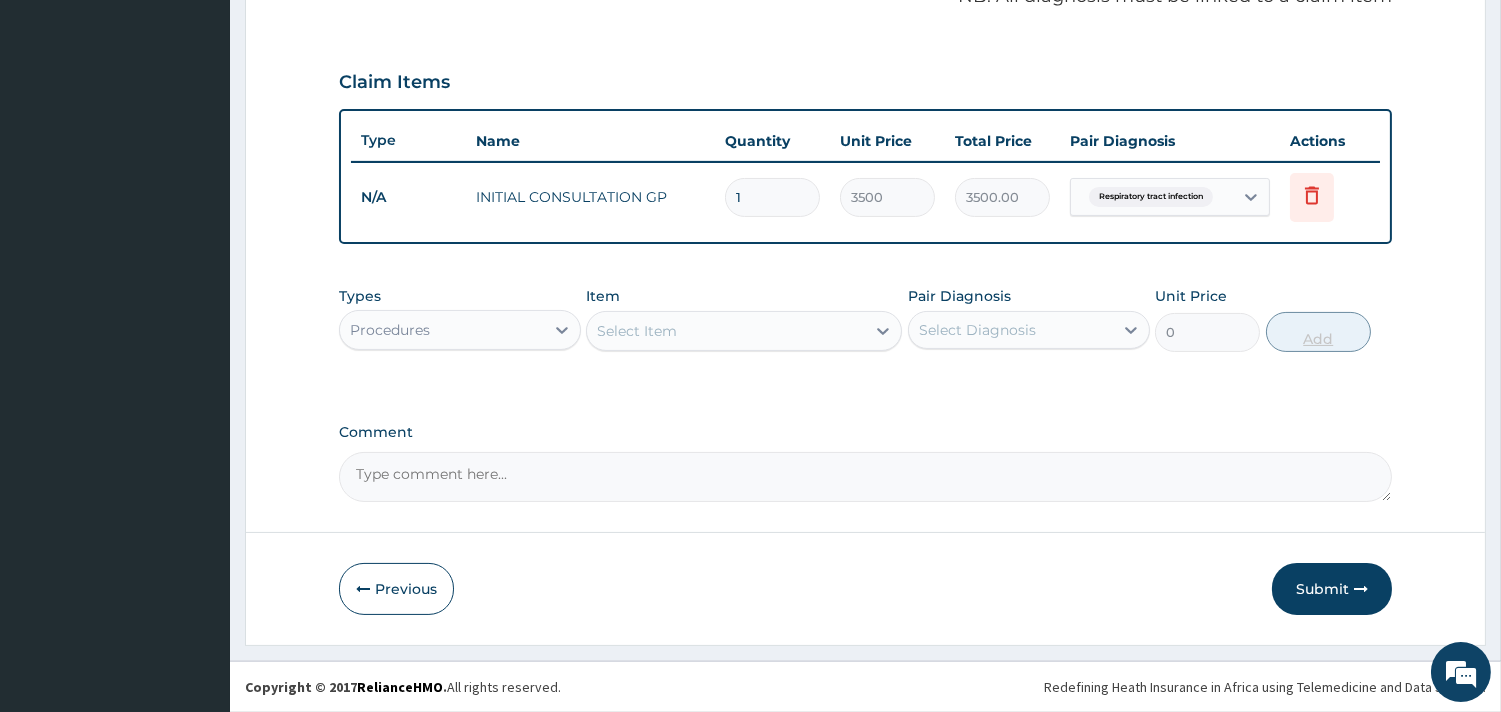 scroll, scrollTop: 633, scrollLeft: 0, axis: vertical 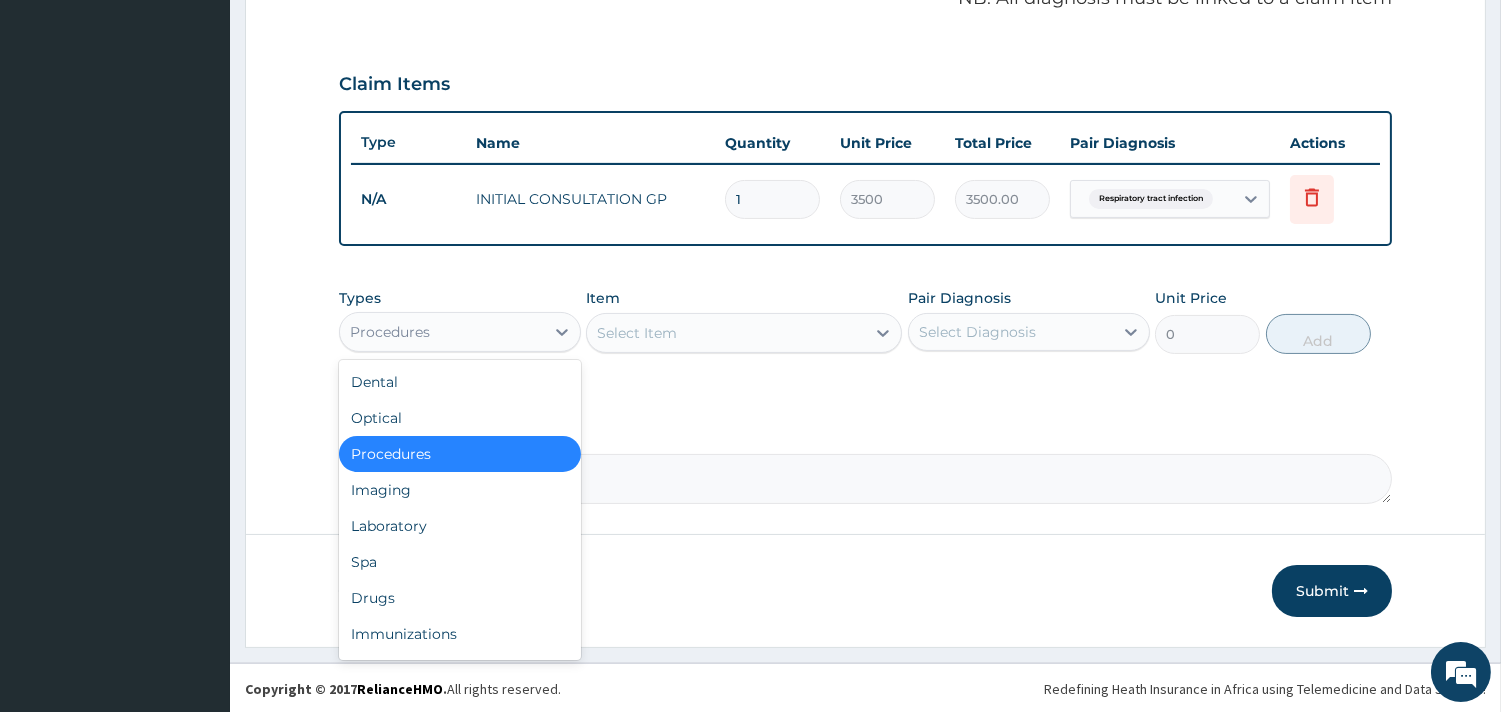 click on "Procedures" at bounding box center (442, 332) 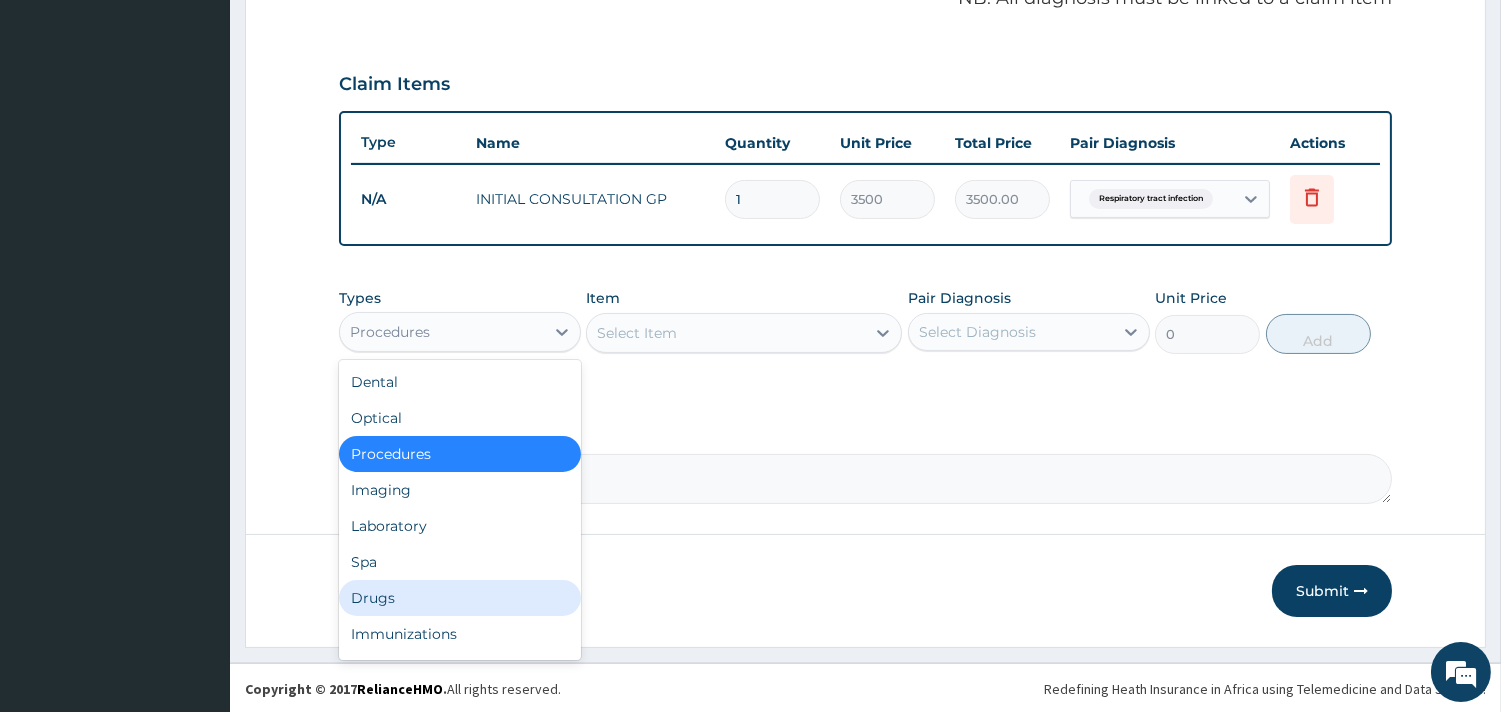 click on "Drugs" at bounding box center [460, 598] 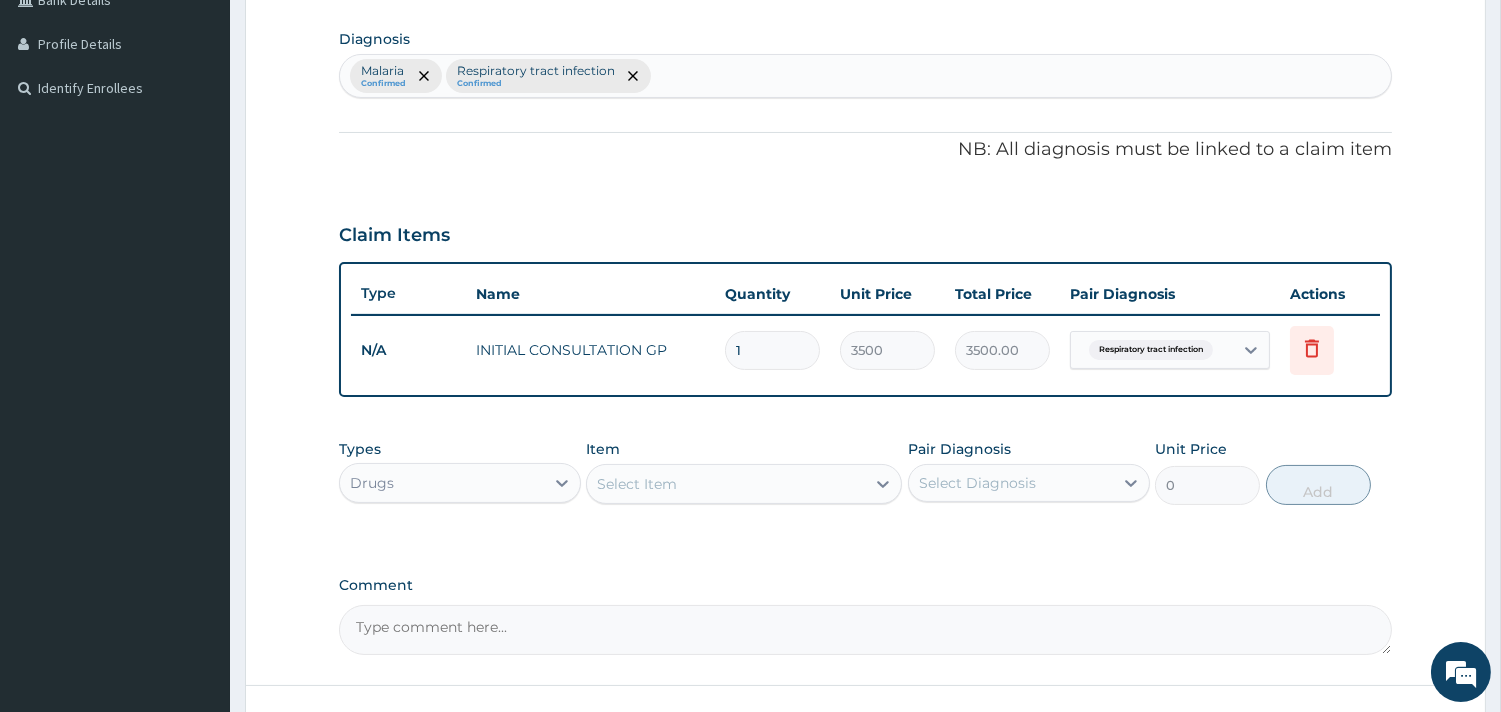 scroll, scrollTop: 633, scrollLeft: 0, axis: vertical 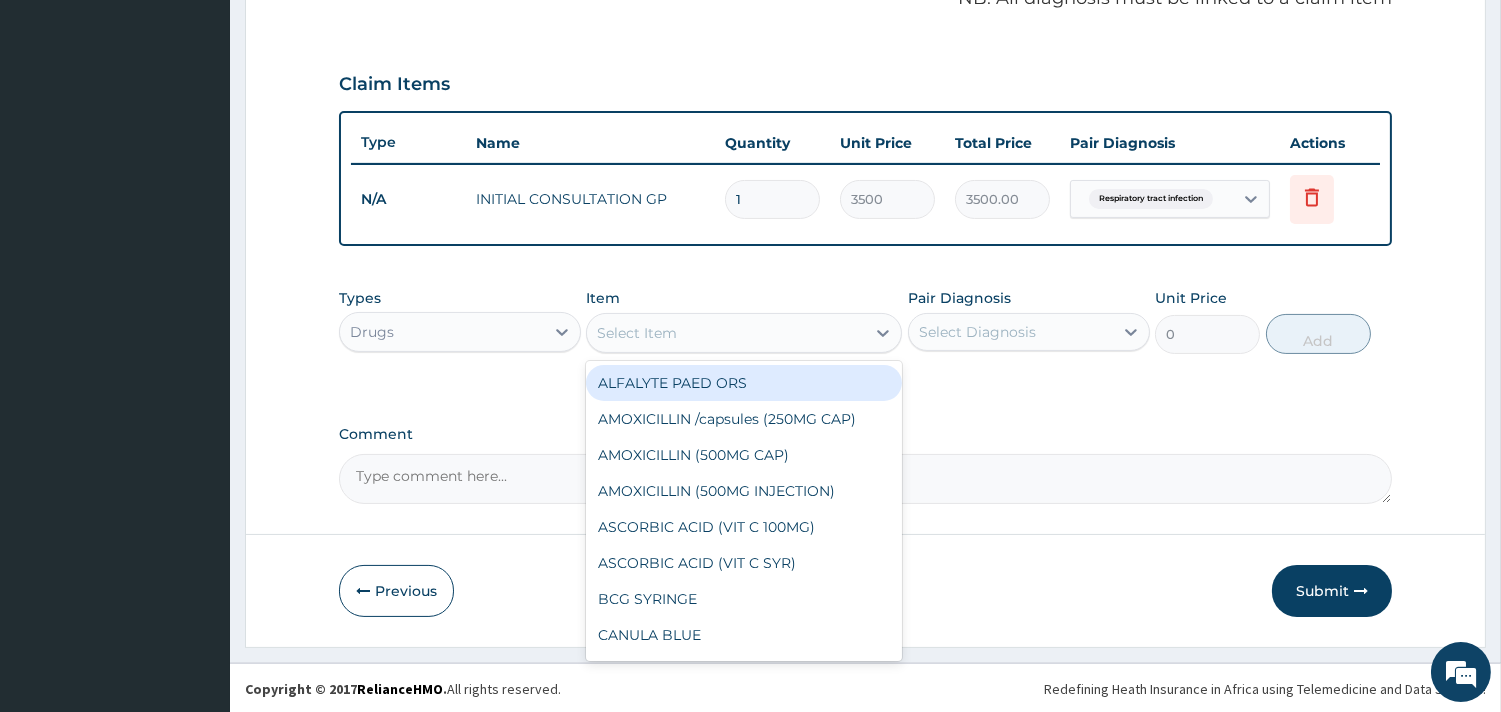 click on "Select Item" at bounding box center (726, 333) 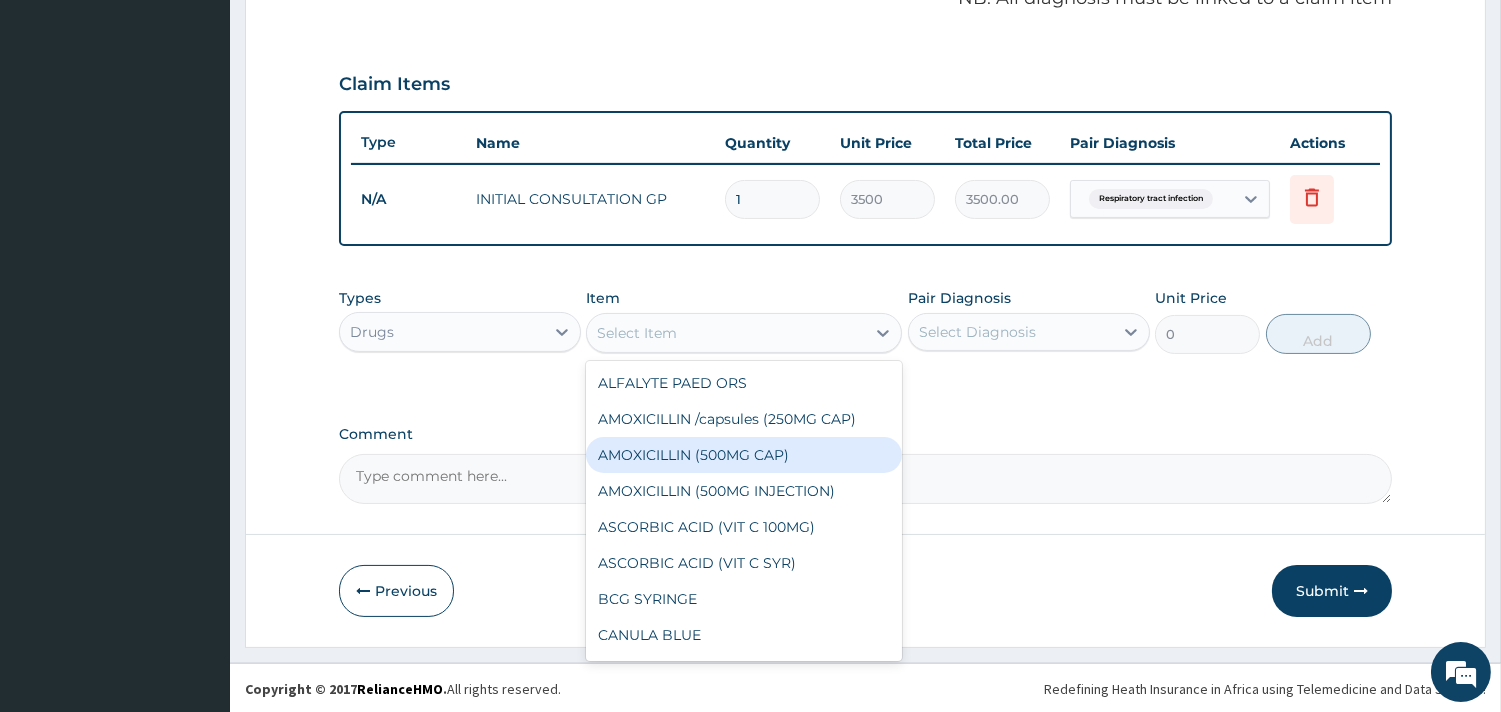 click on "AMOXICILLIN (500MG CAP)" at bounding box center [744, 455] 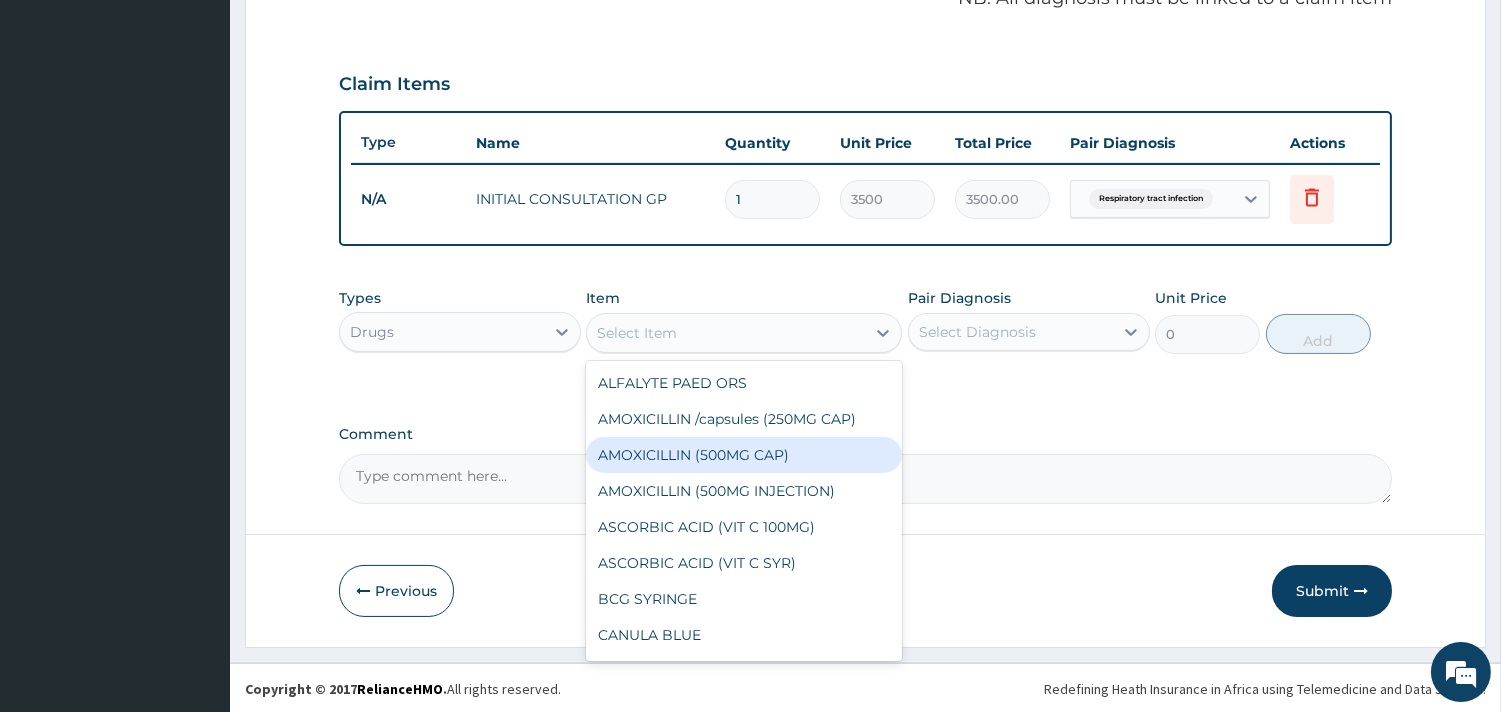 type on "35" 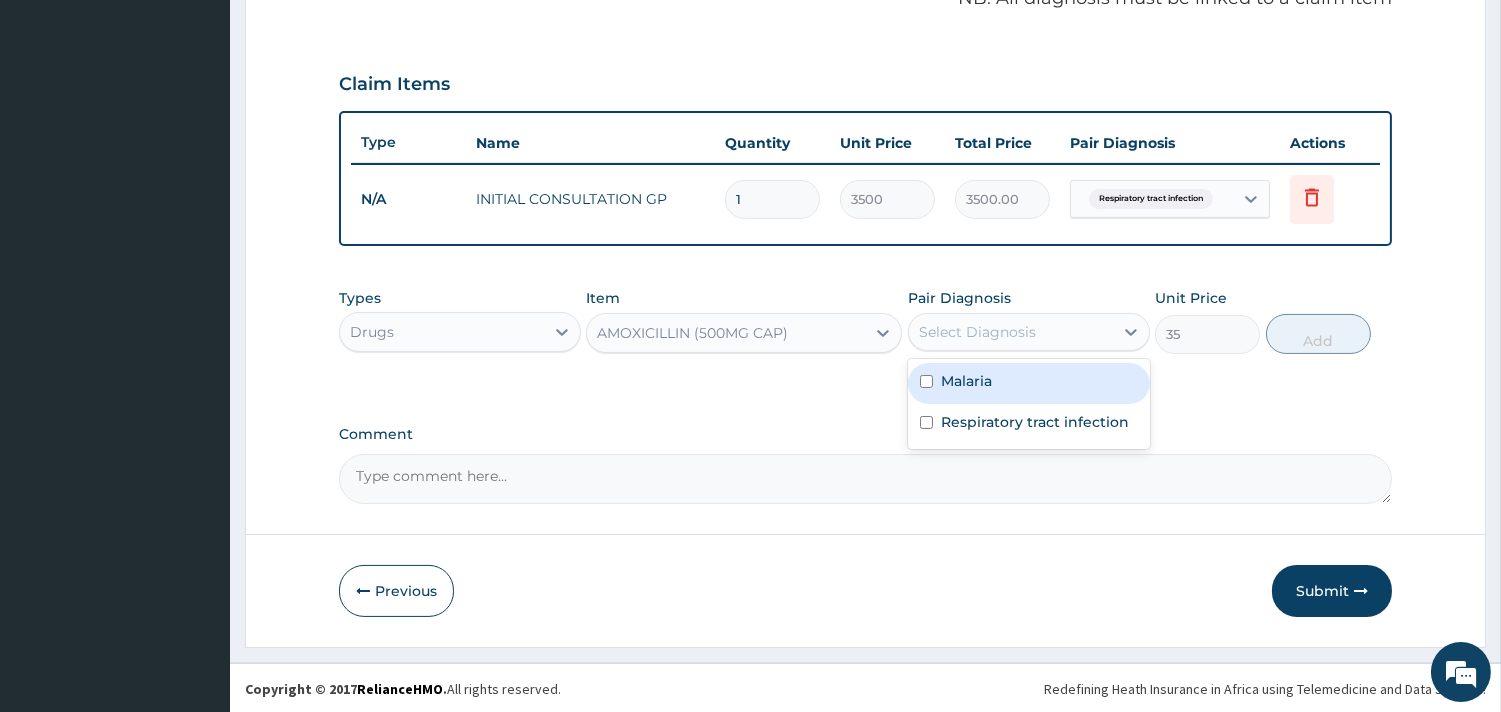 click on "Select Diagnosis" at bounding box center [977, 332] 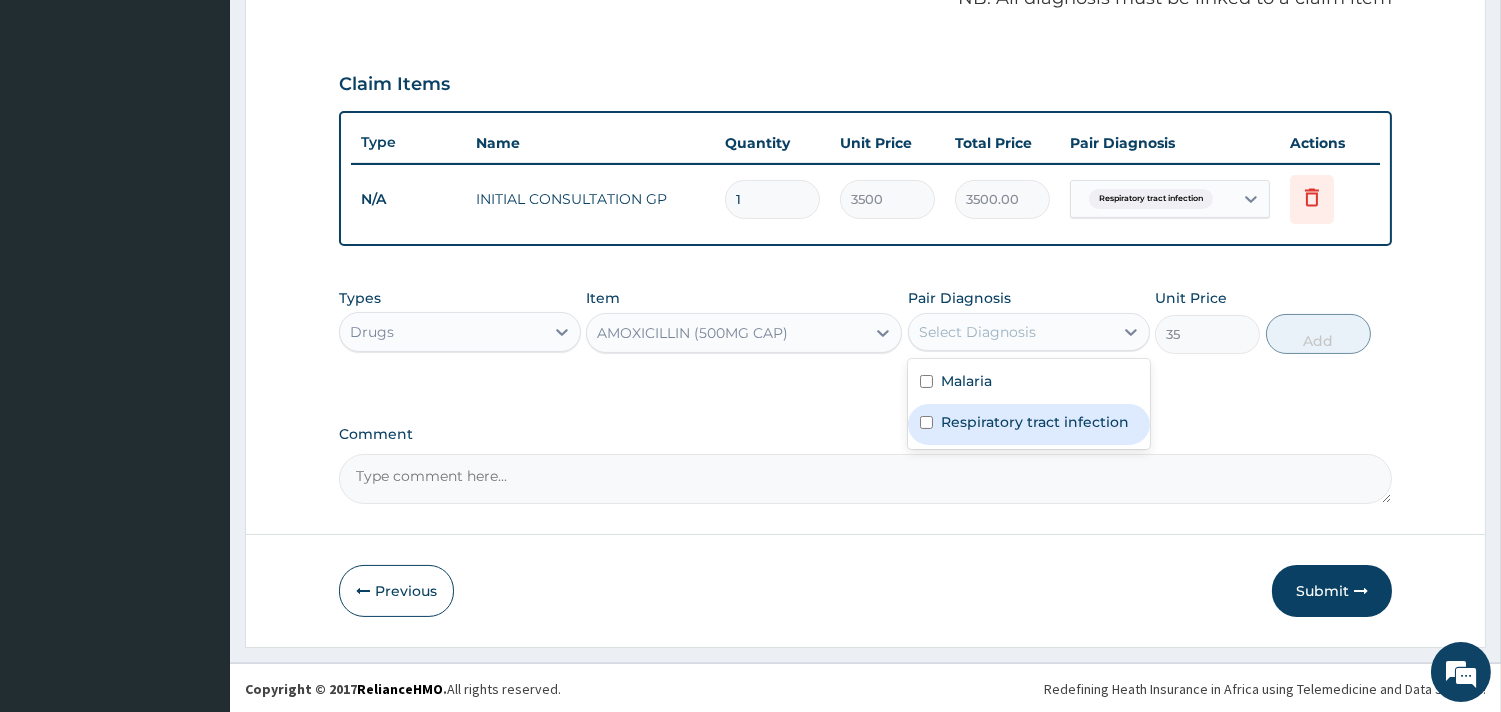 click on "Respiratory tract infection" at bounding box center [1029, 424] 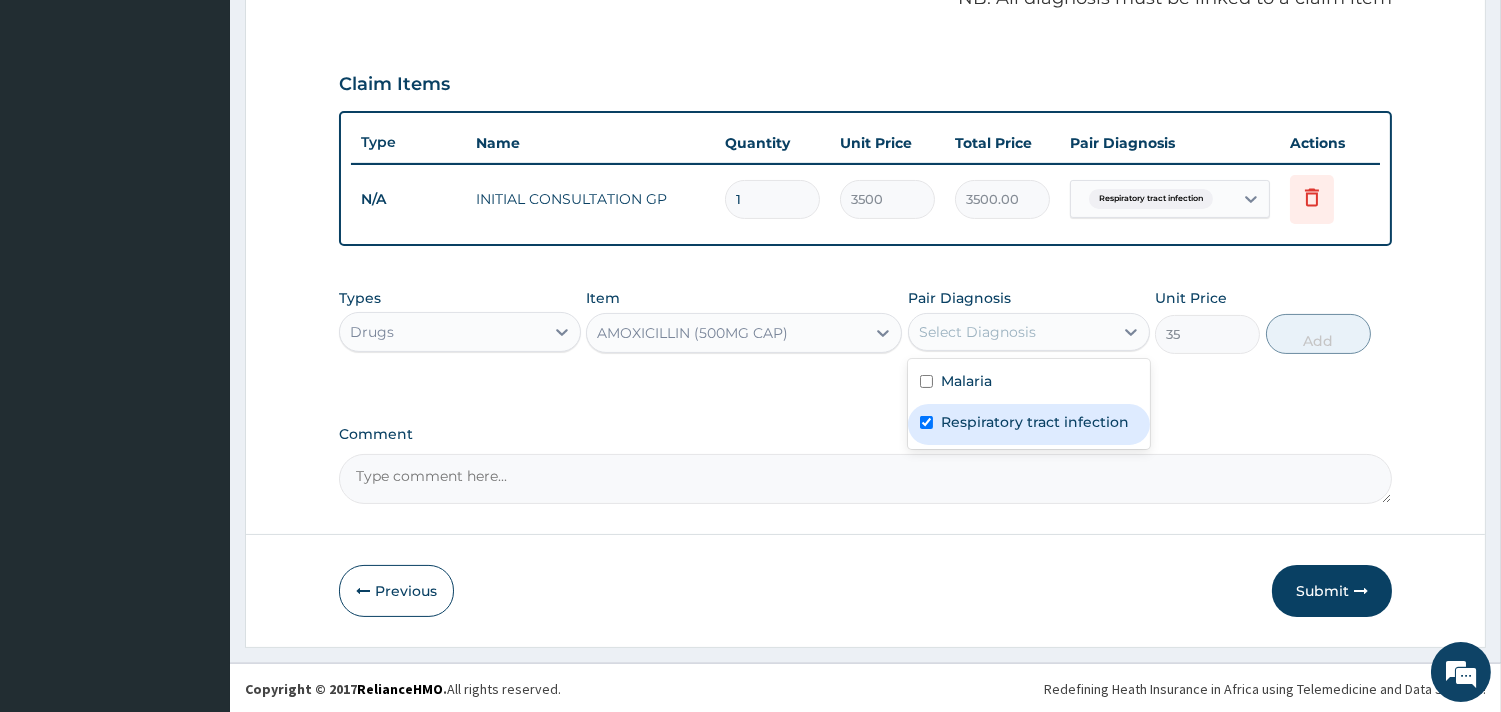 checkbox on "true" 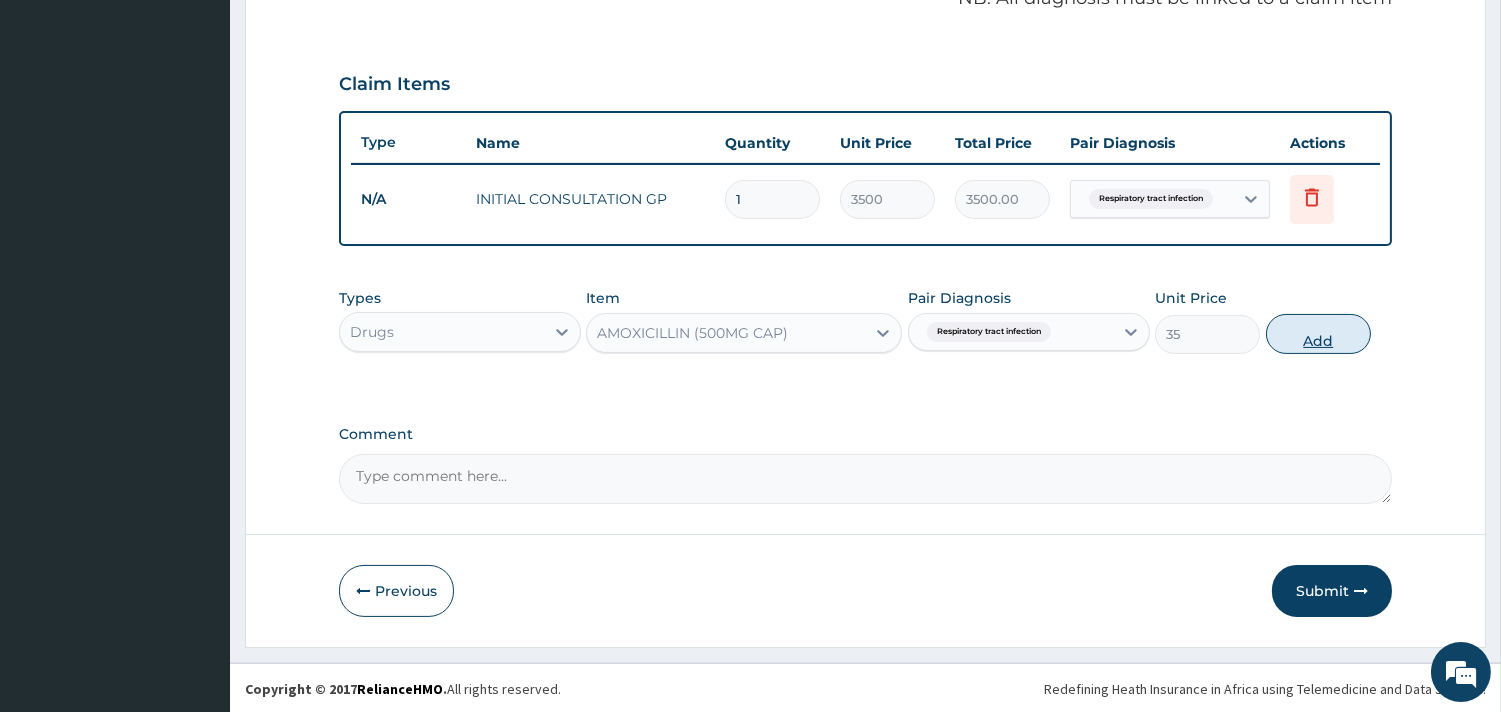 click on "Add" at bounding box center (1318, 334) 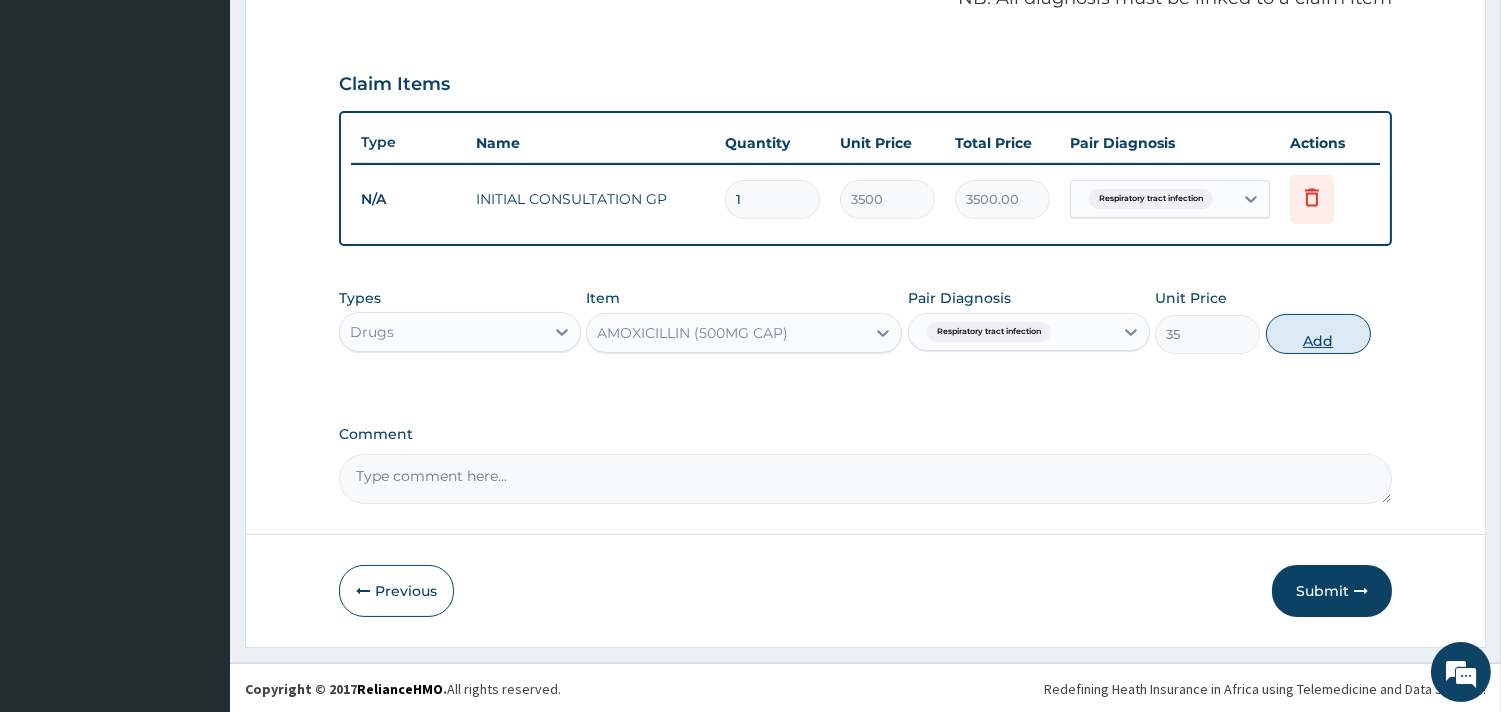 type on "0" 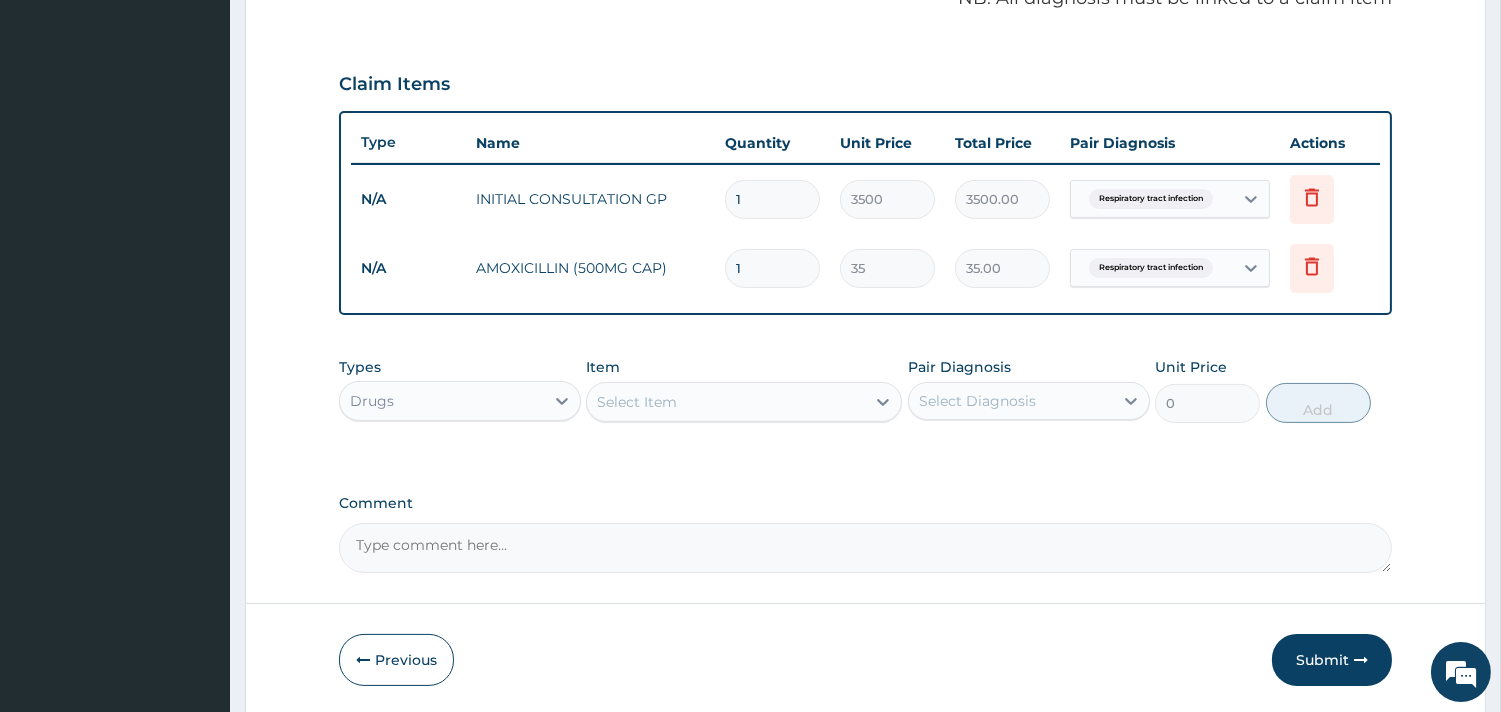 type on "16" 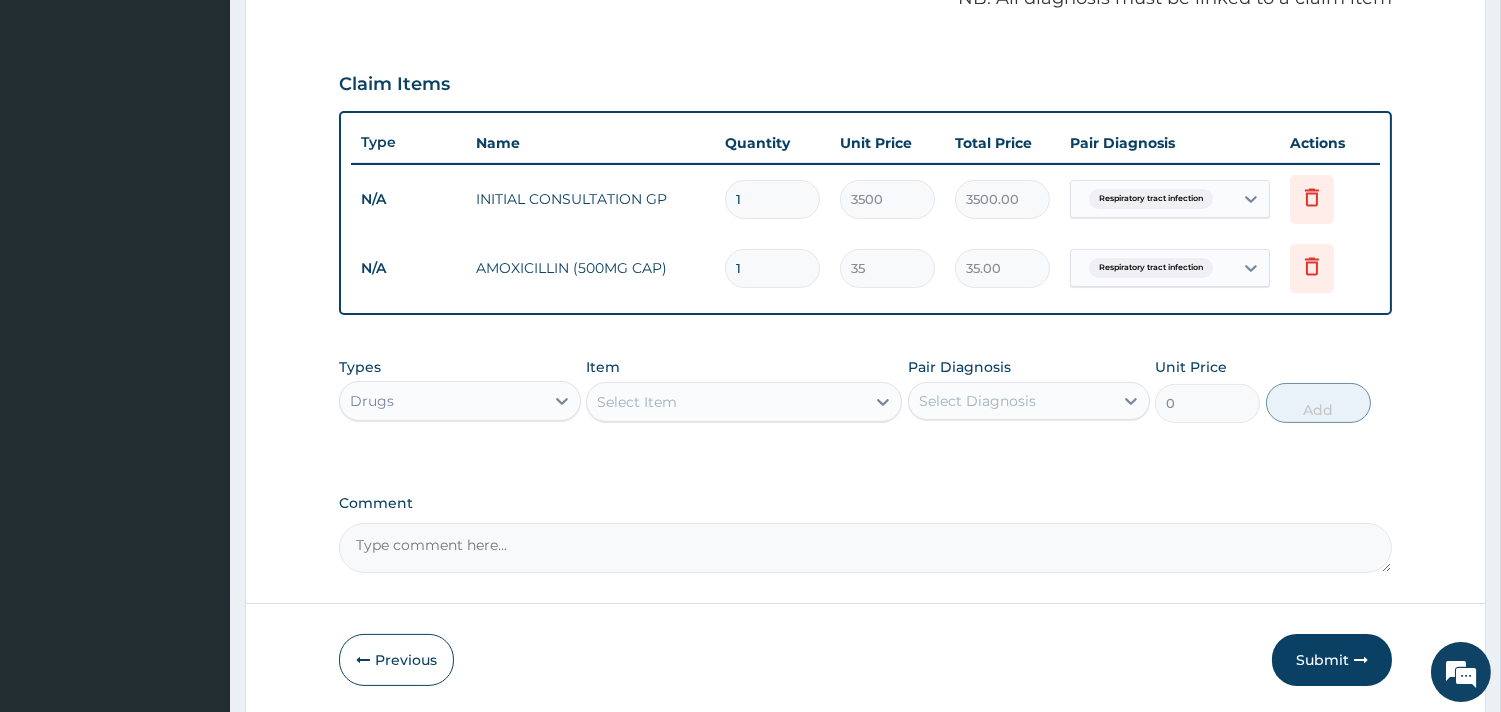 type on "560.00" 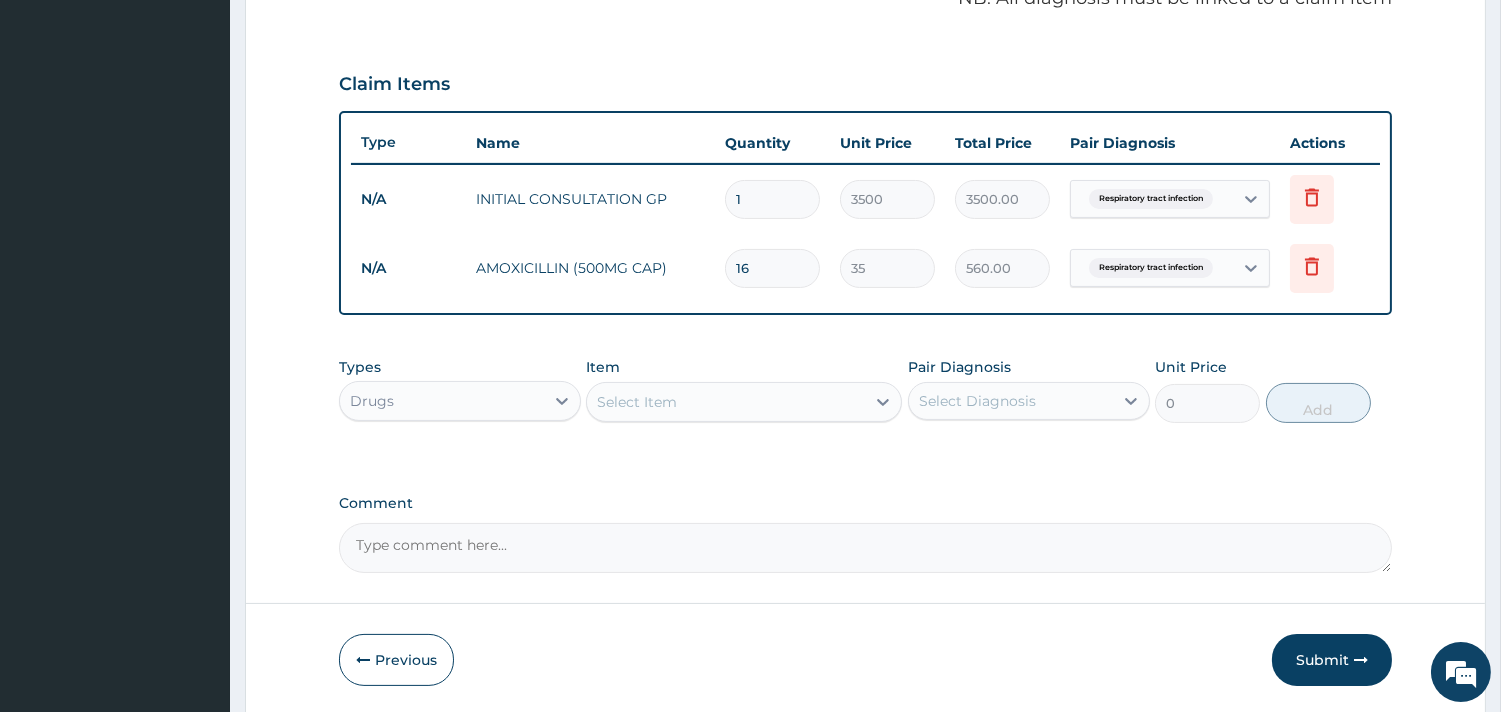 type on "1" 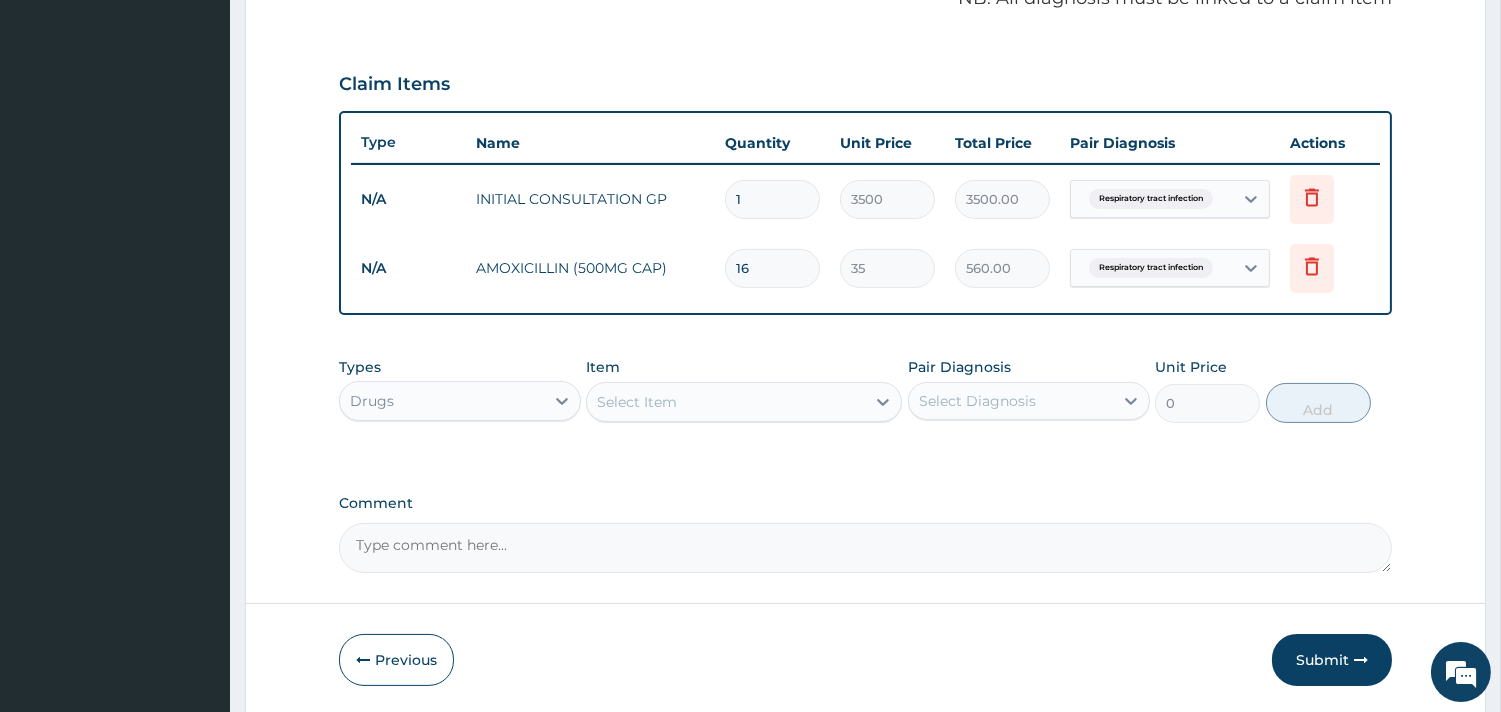type on "35.00" 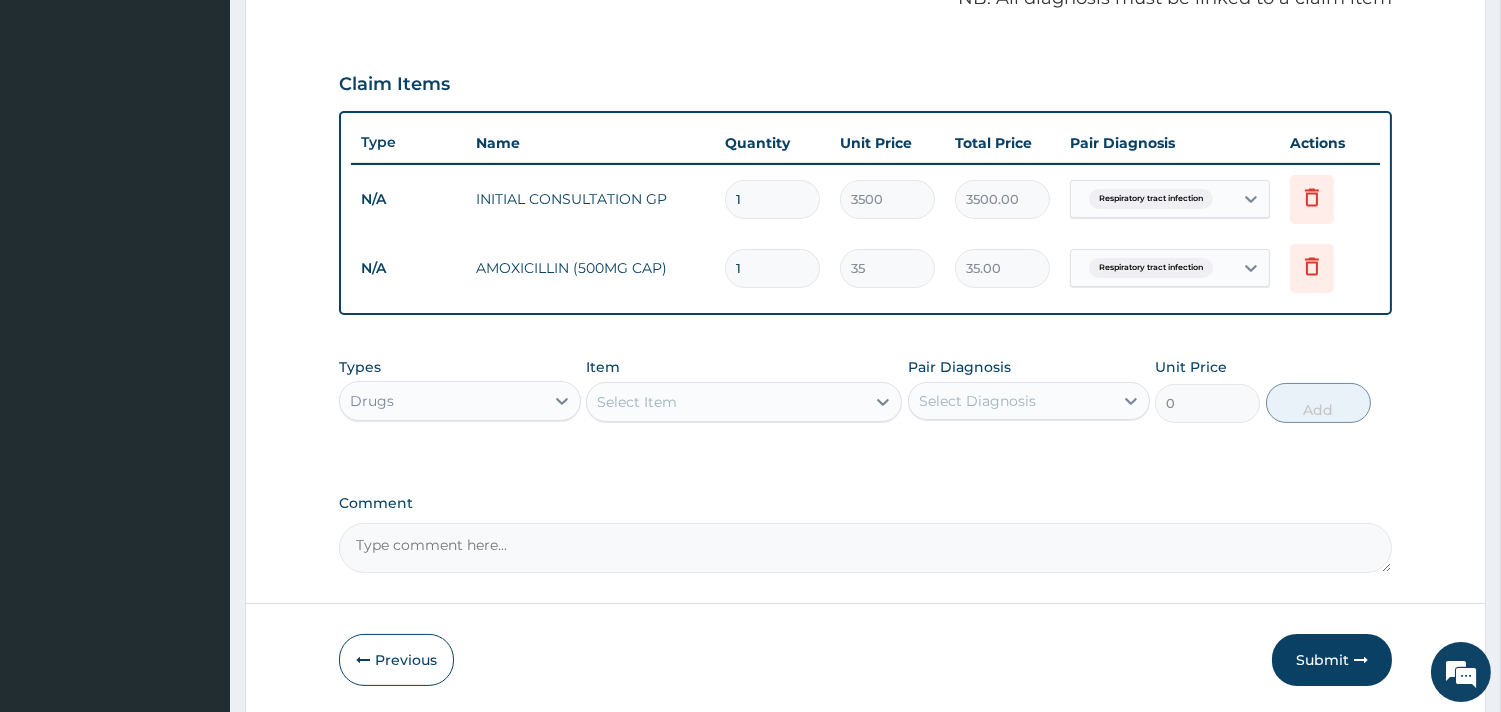 type on "15" 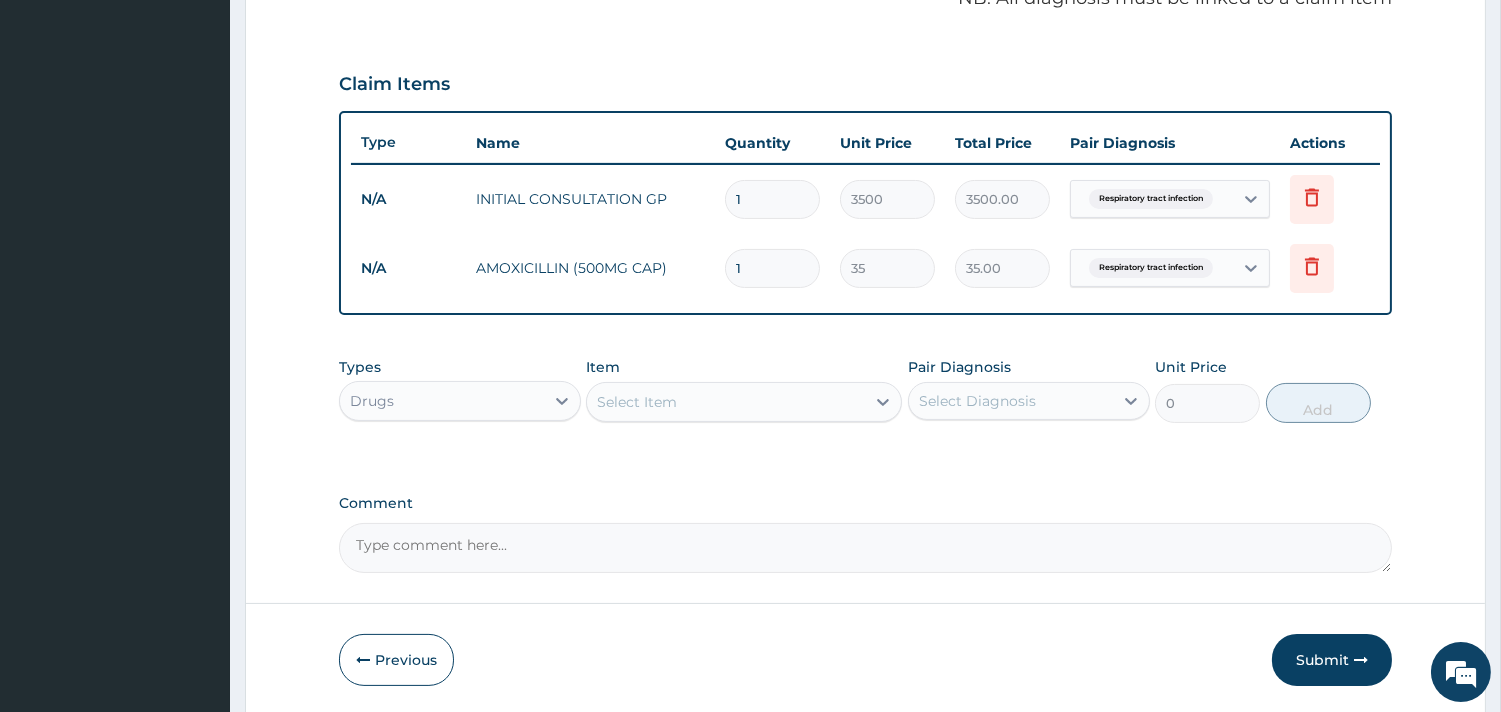 type on "525.00" 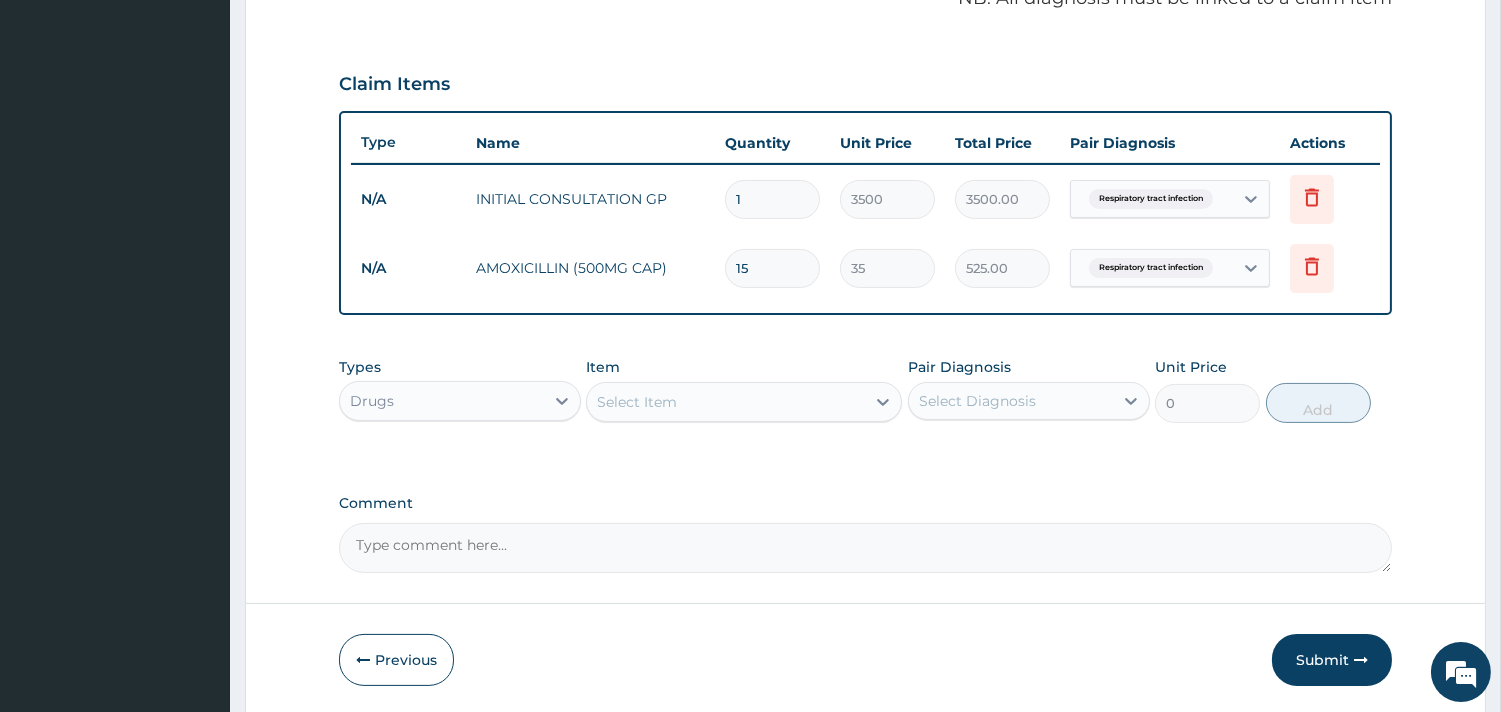 type on "15" 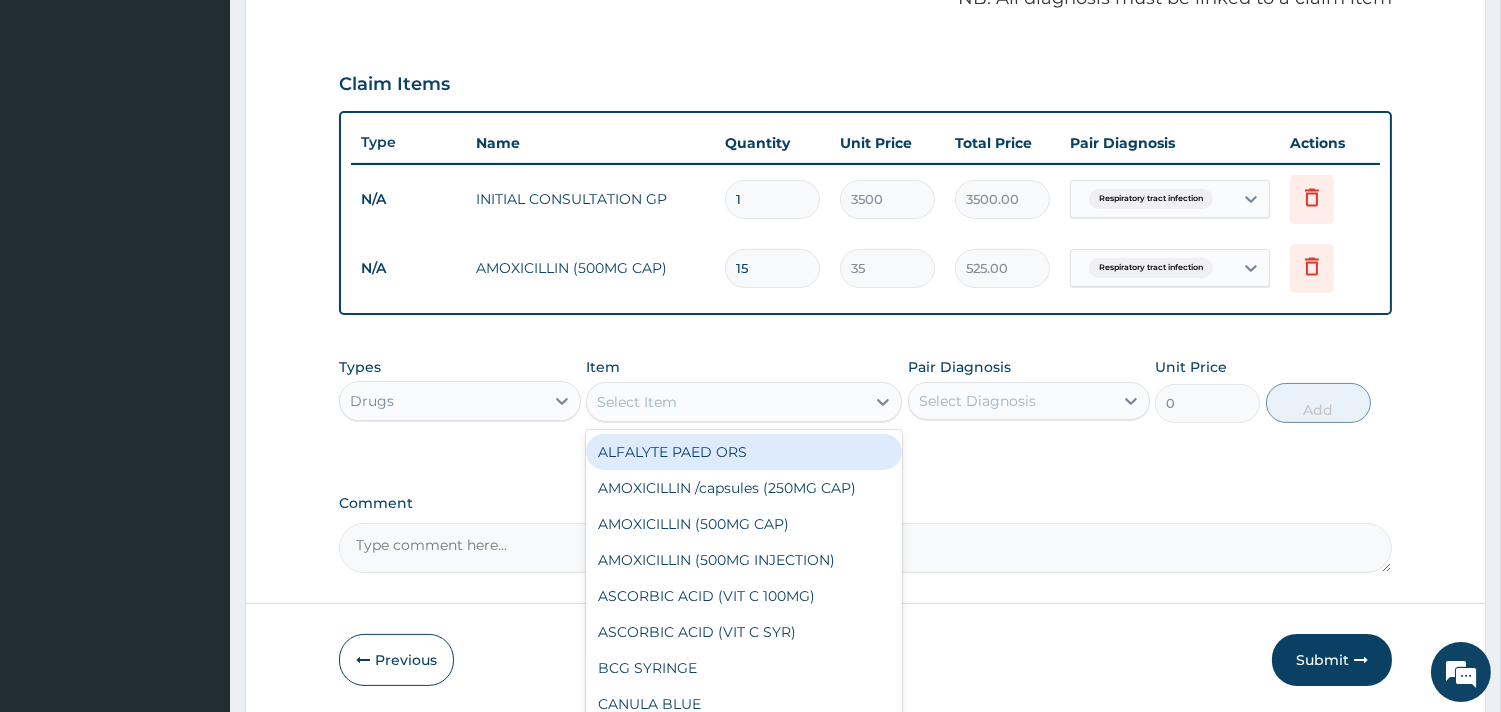 click on "Select Item" at bounding box center [726, 402] 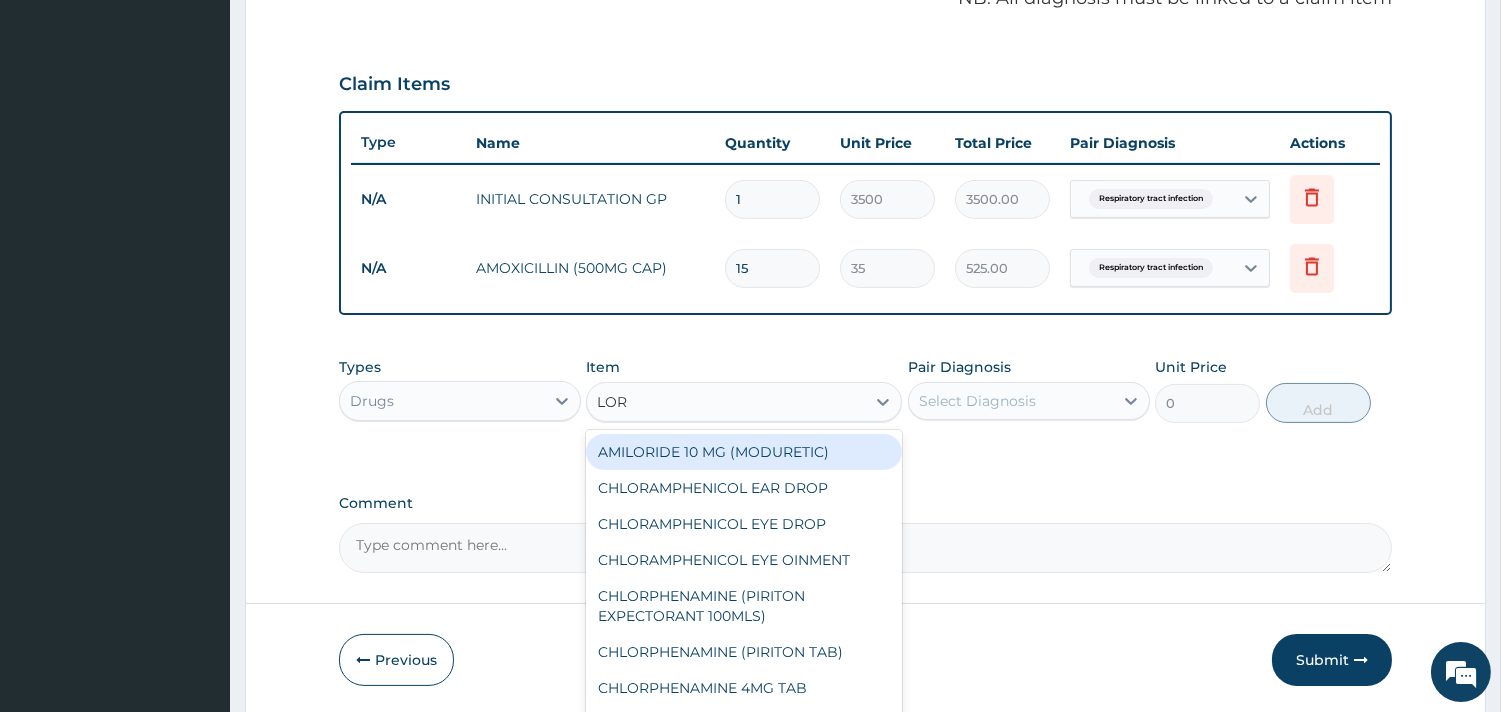 type on "LORA" 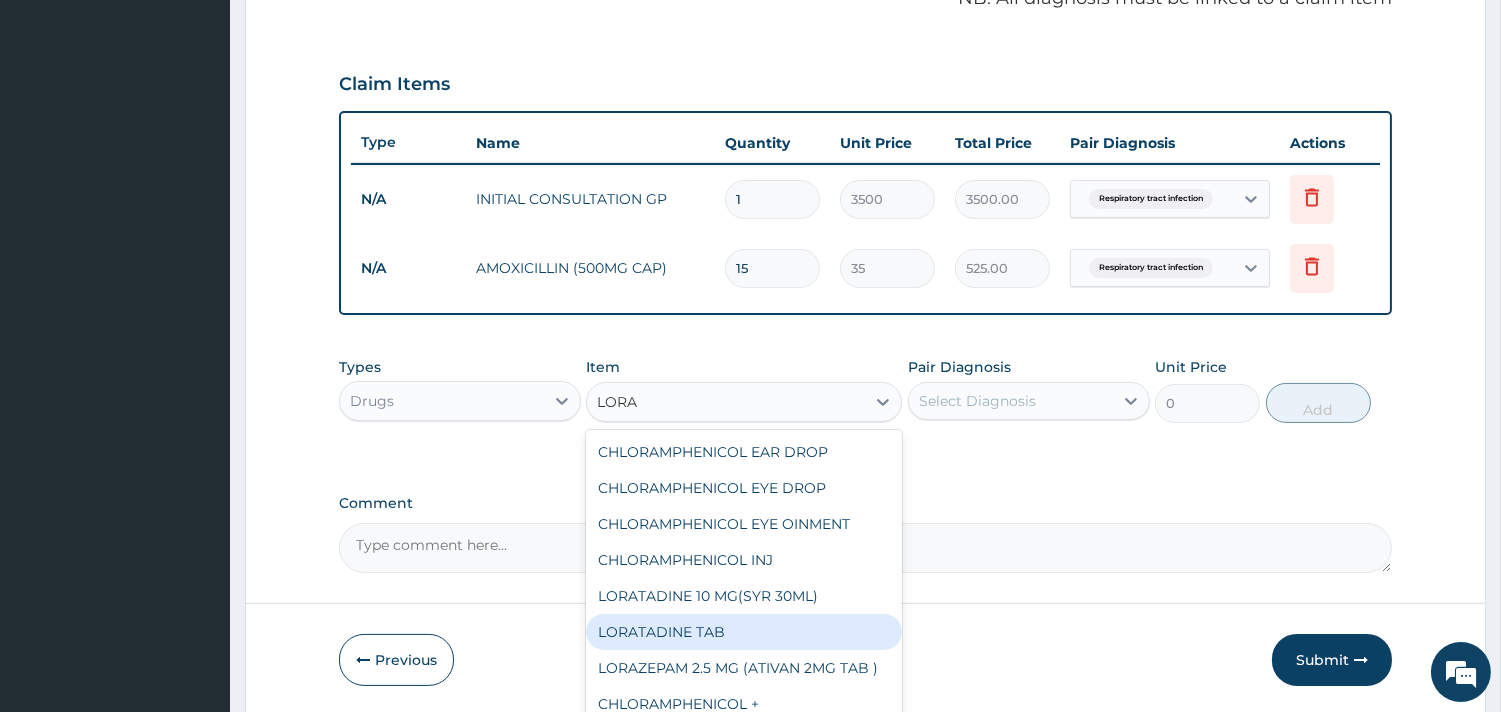click on "LORATADINE TAB" at bounding box center [744, 632] 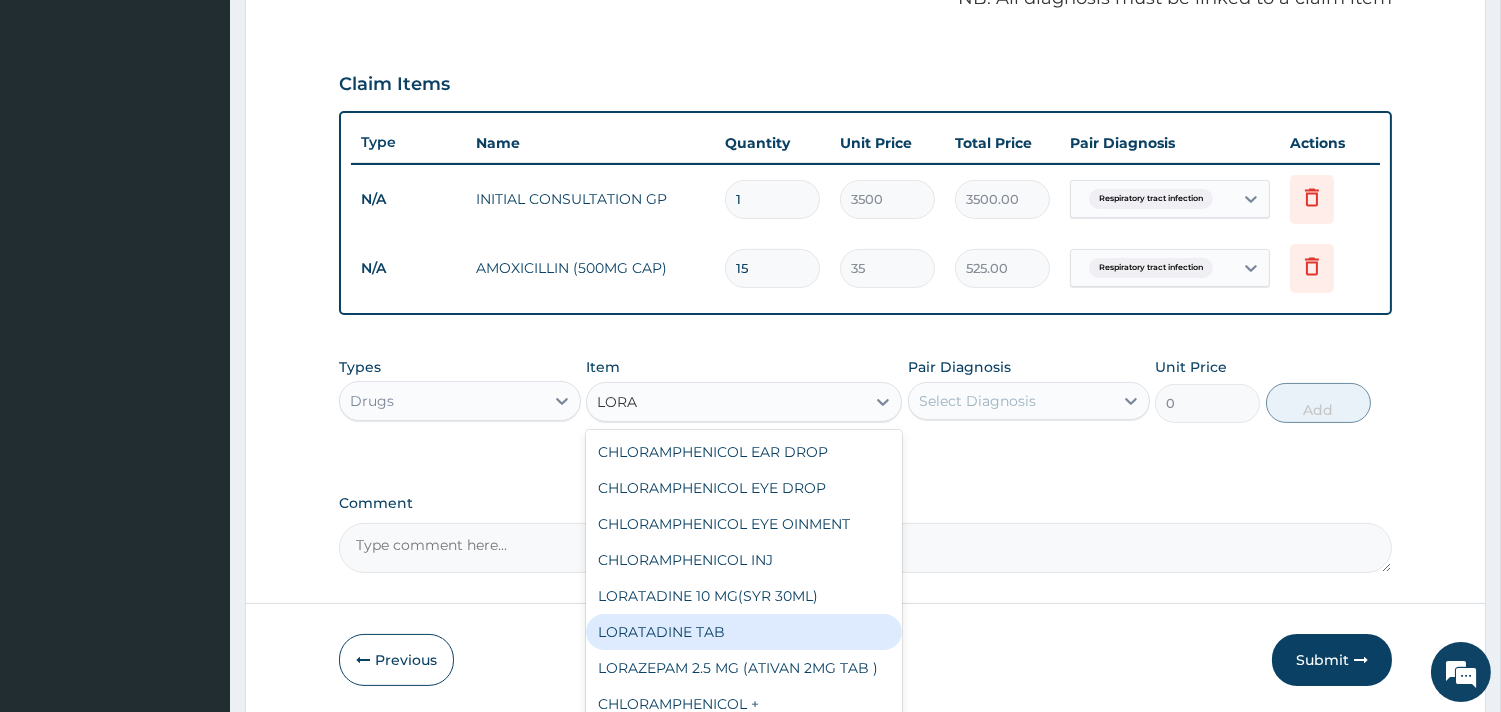 type 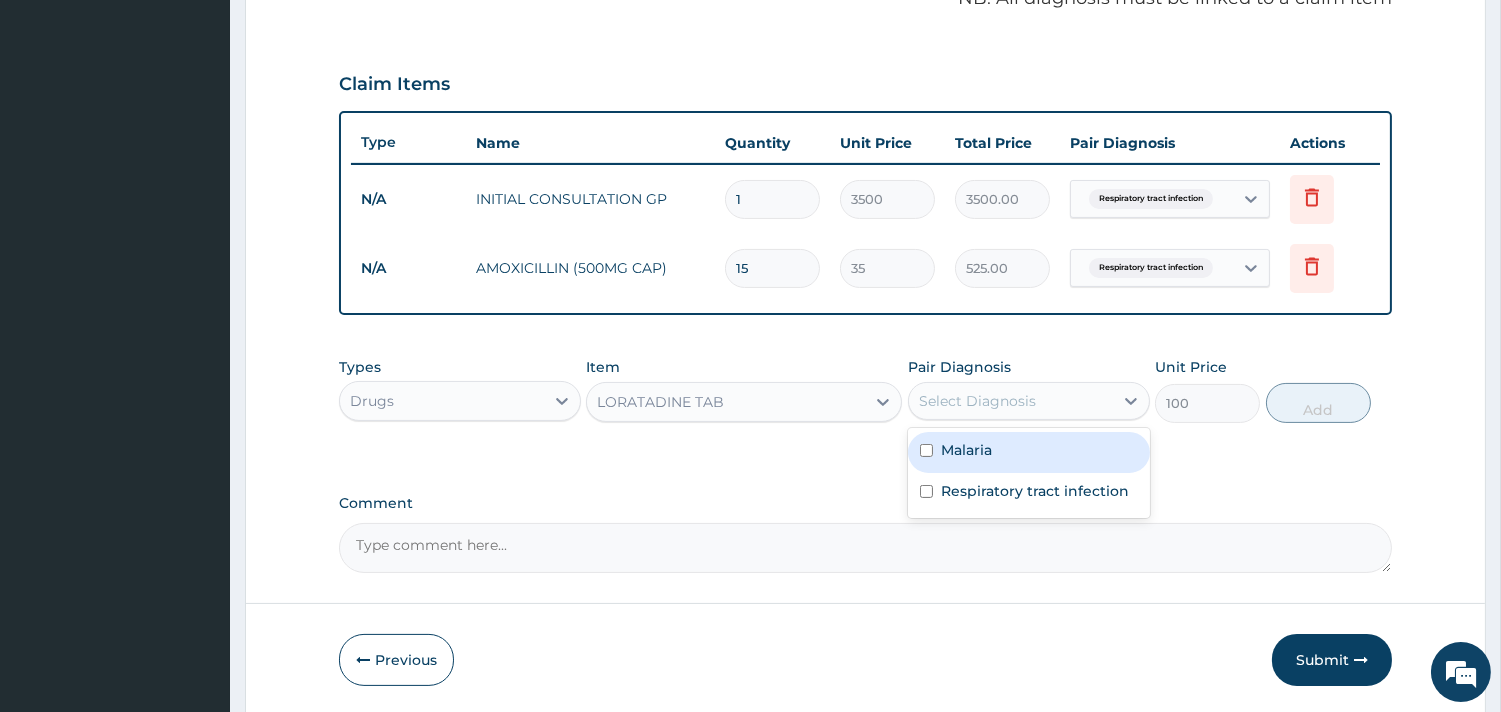 drag, startPoint x: 1082, startPoint y: 408, endPoint x: 1070, endPoint y: 463, distance: 56.293873 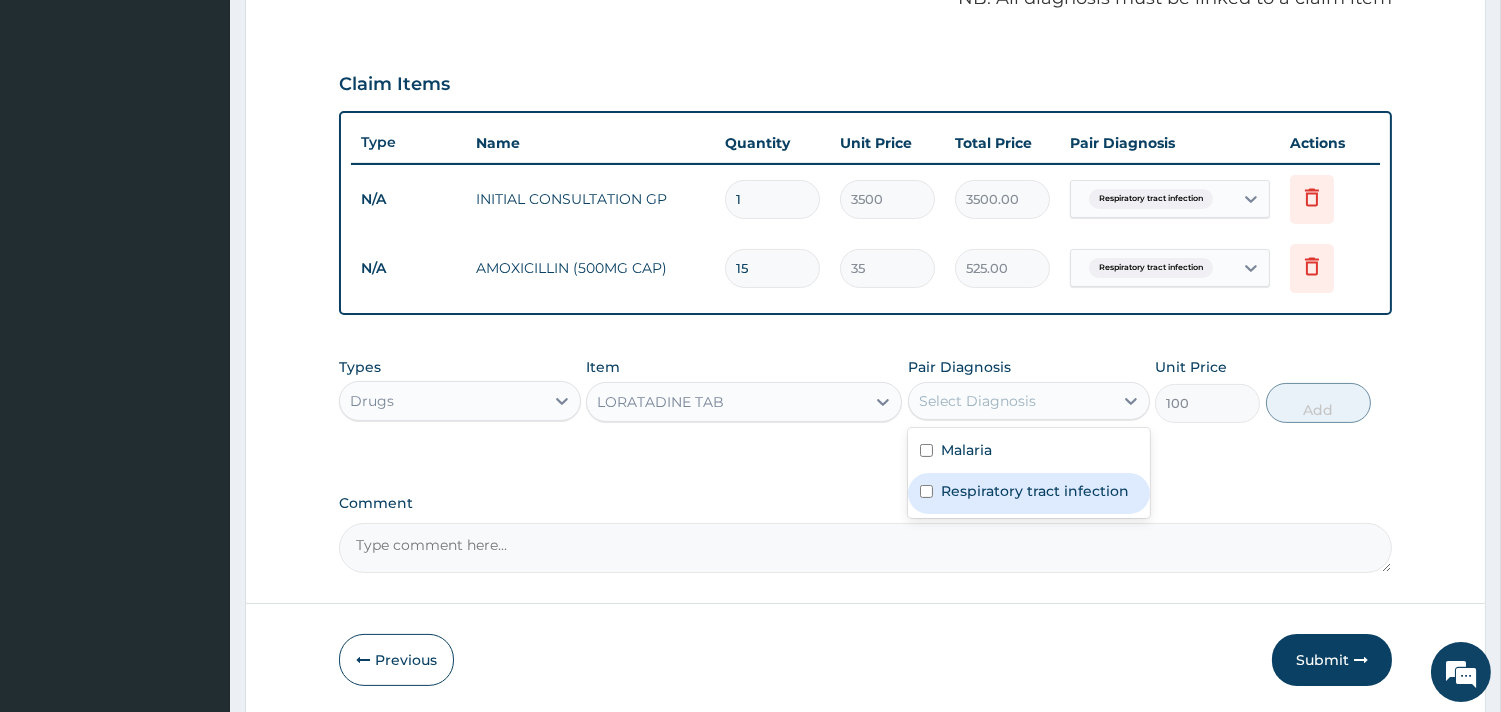 click on "Respiratory tract infection" at bounding box center [1029, 493] 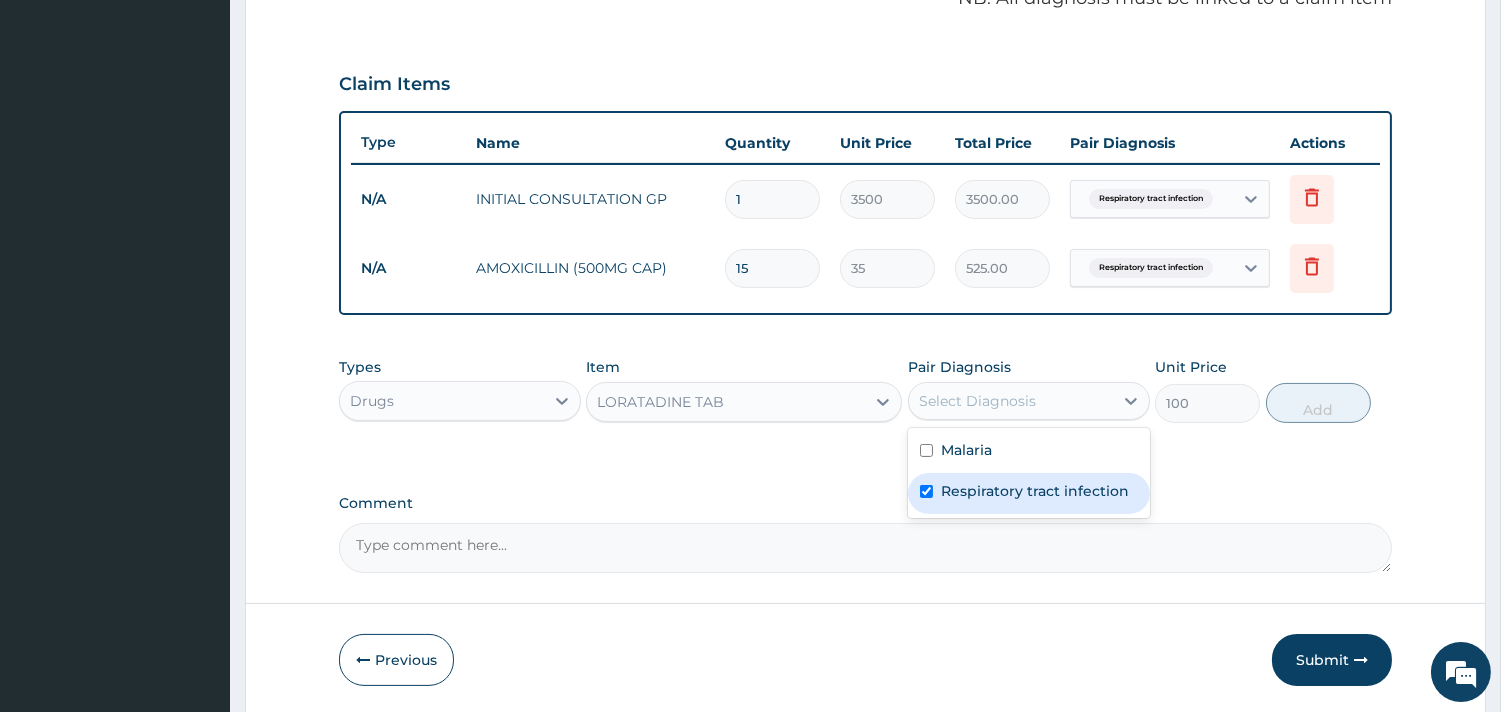 checkbox on "true" 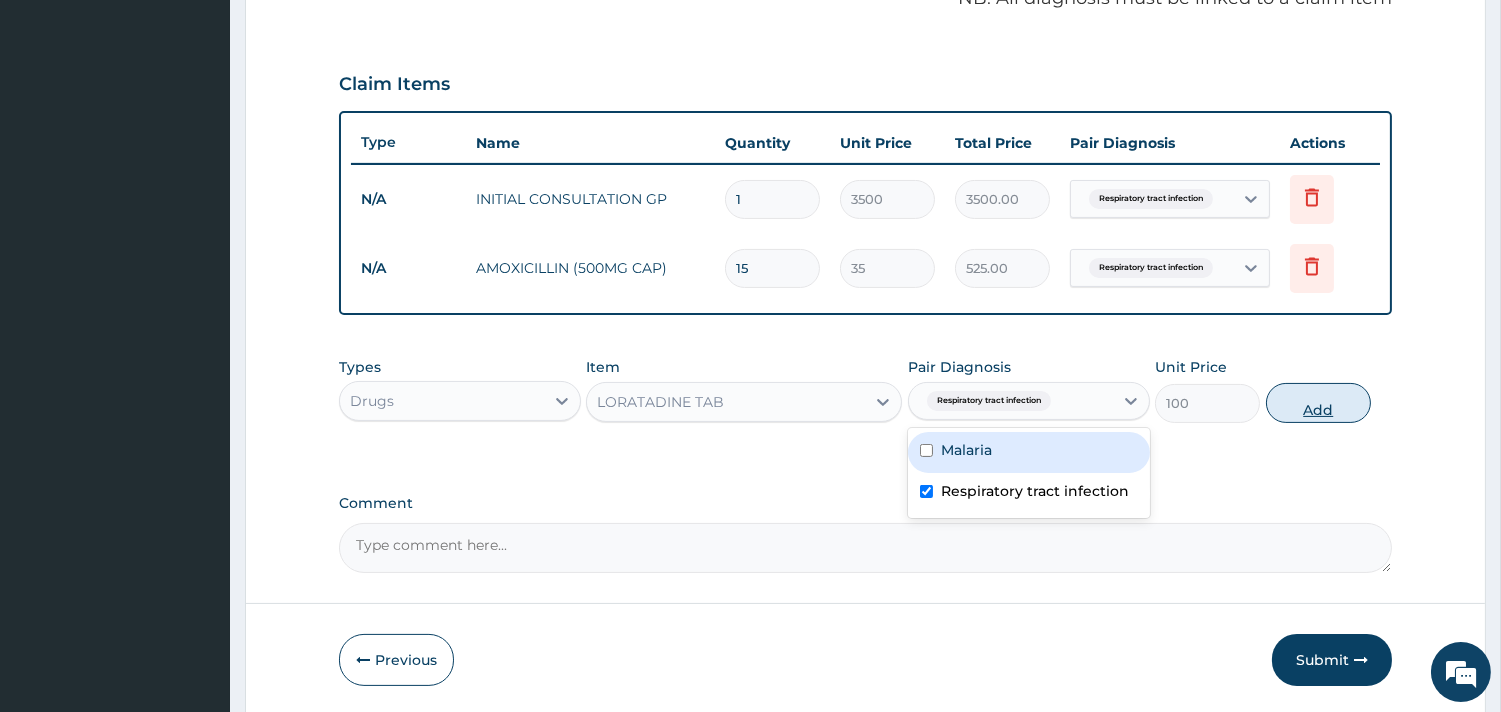 click on "Add" at bounding box center [1318, 403] 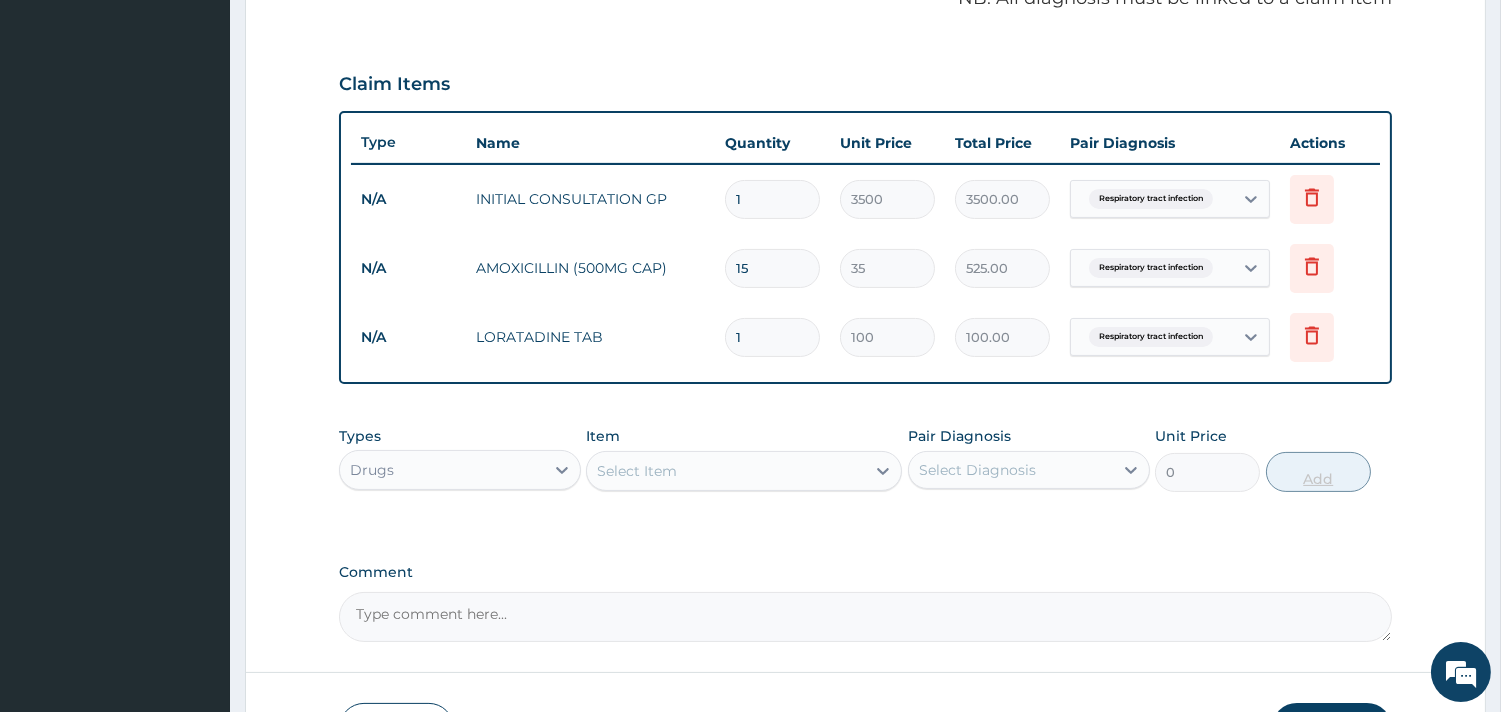 type on "2" 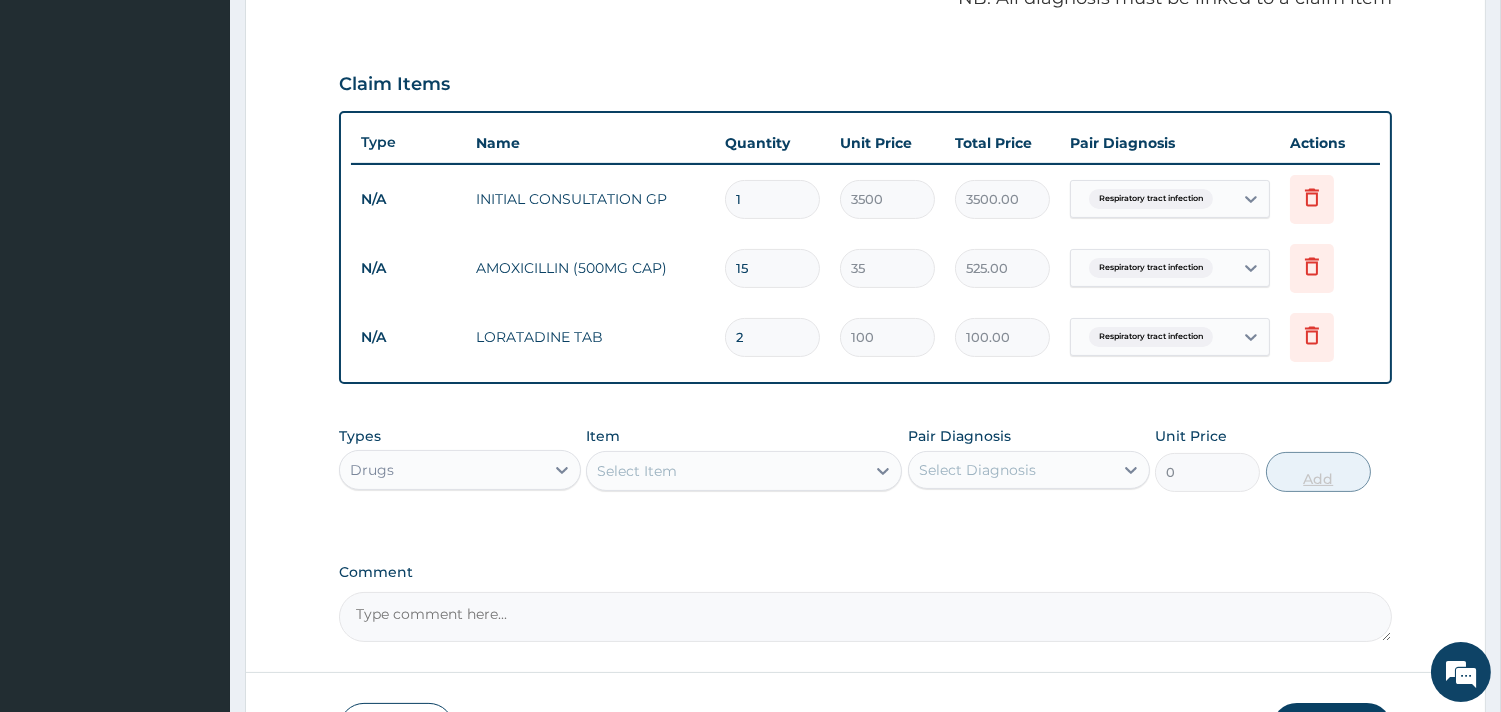 type on "200.00" 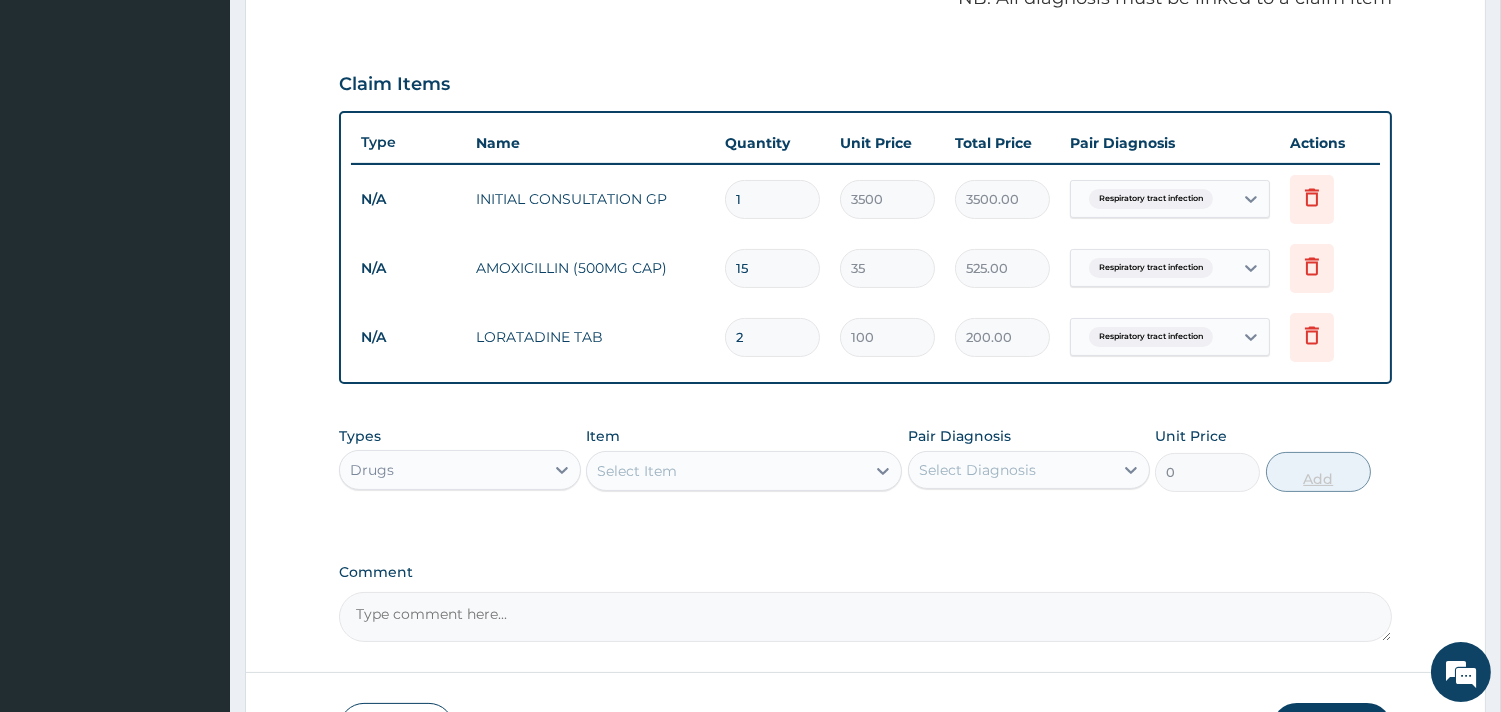 type on "3" 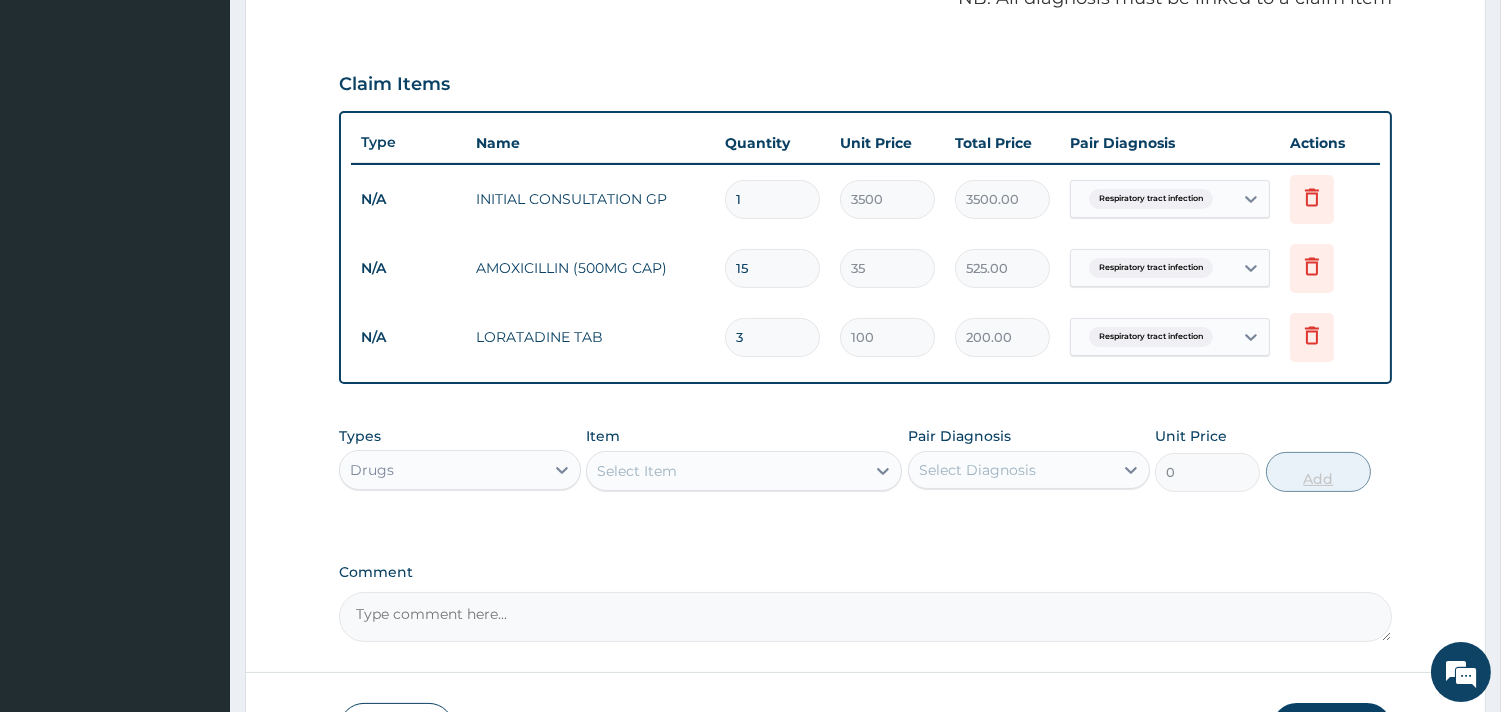 type on "300.00" 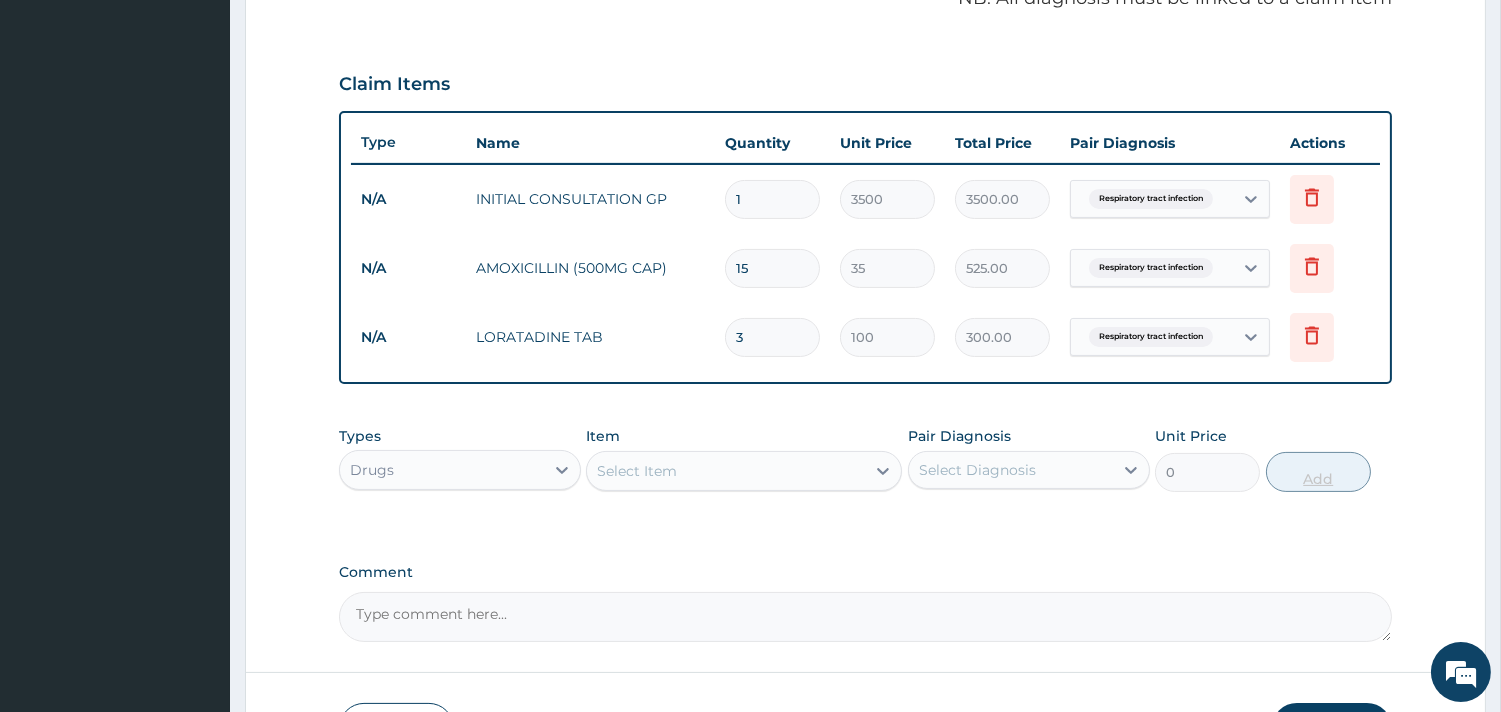 type on "4" 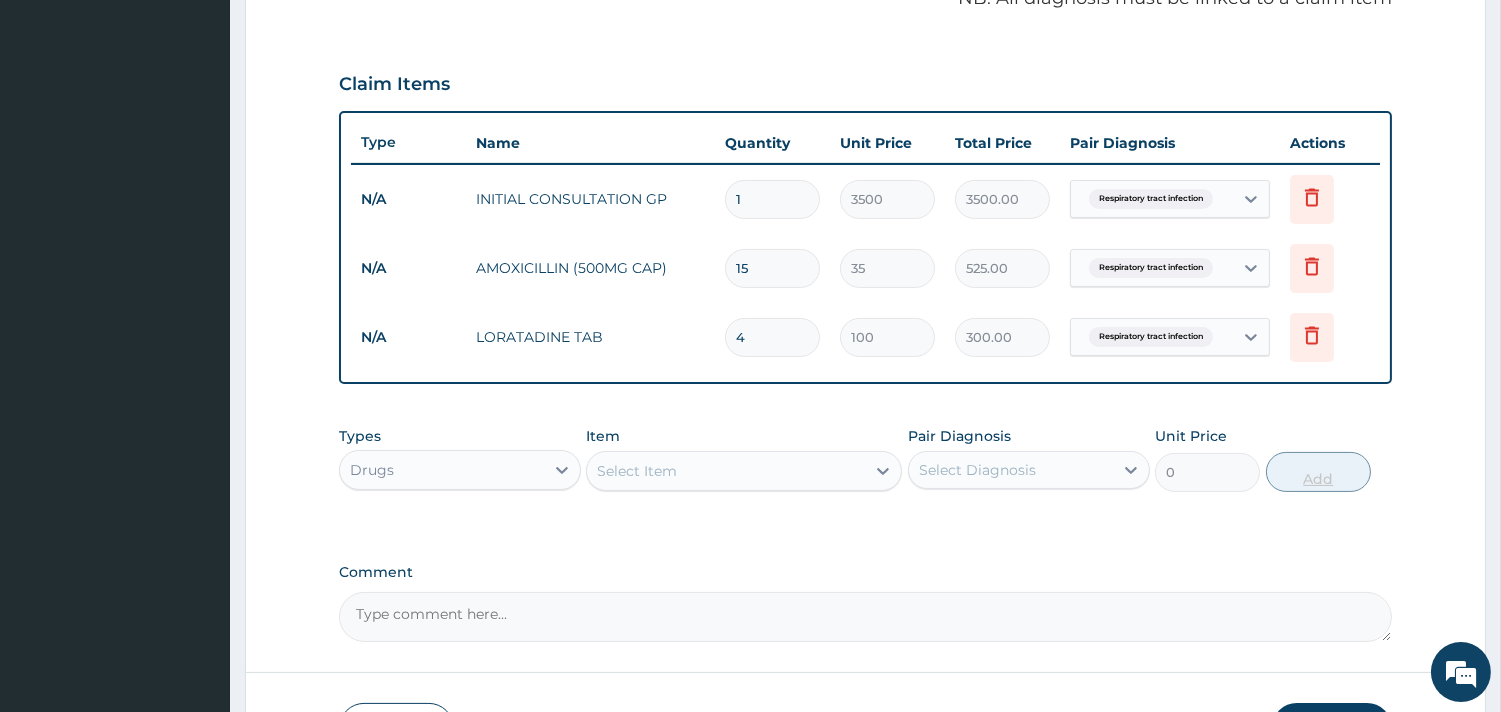 type on "400.00" 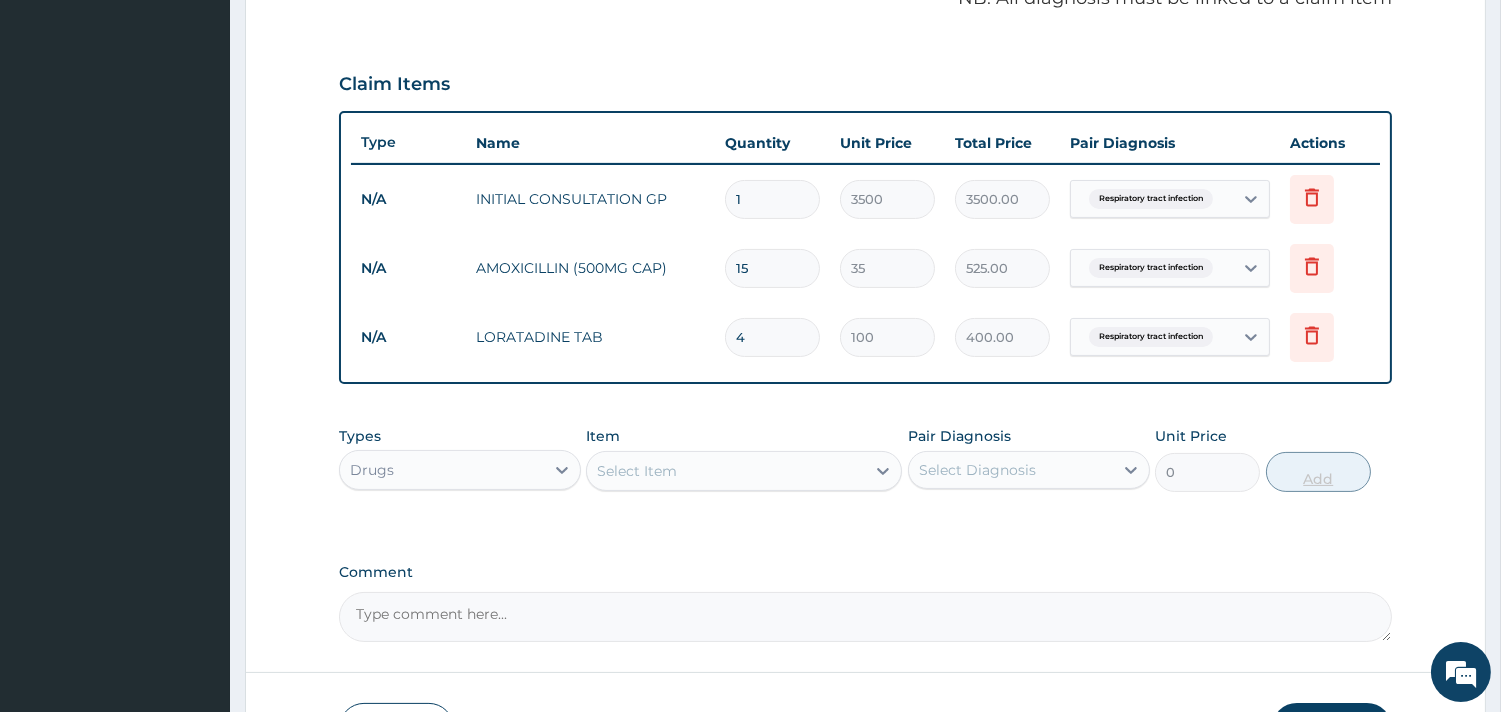 type on "5" 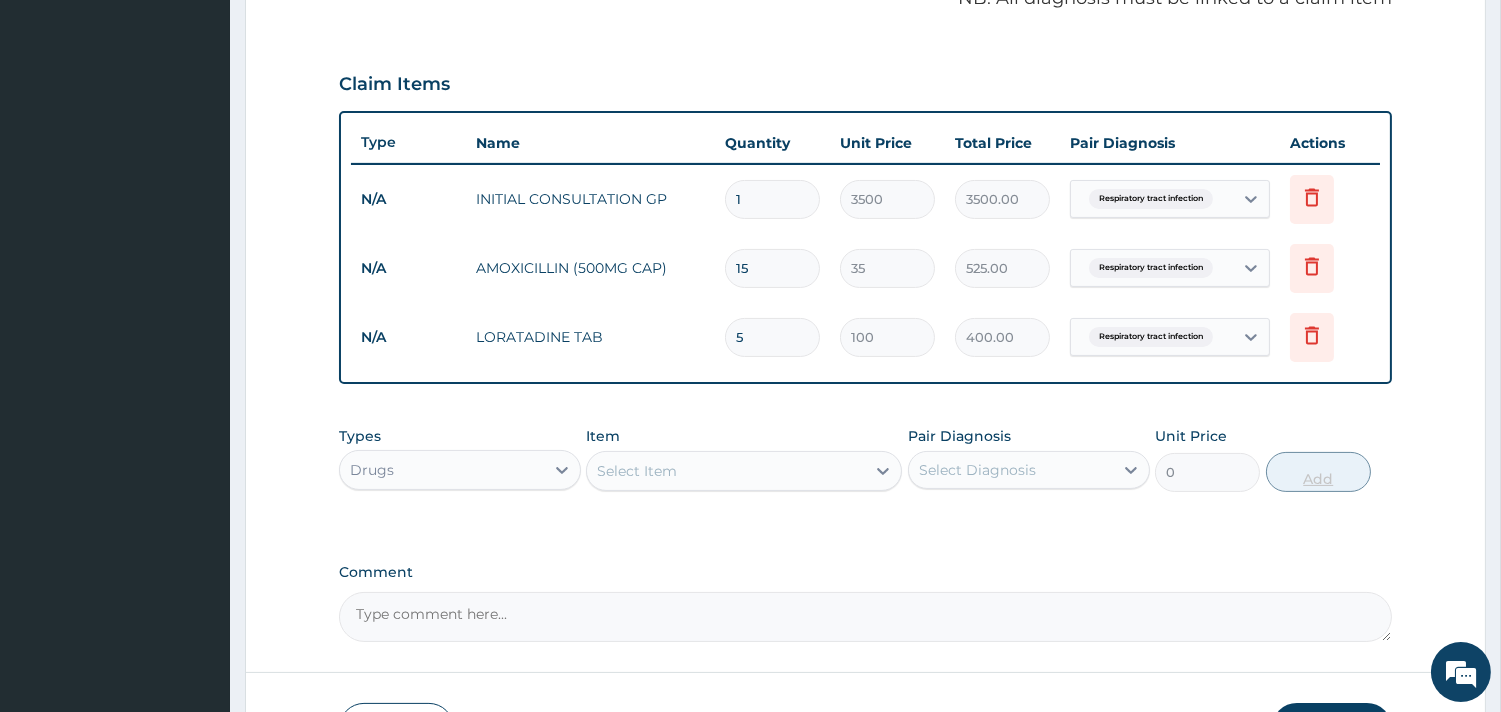 type on "500.00" 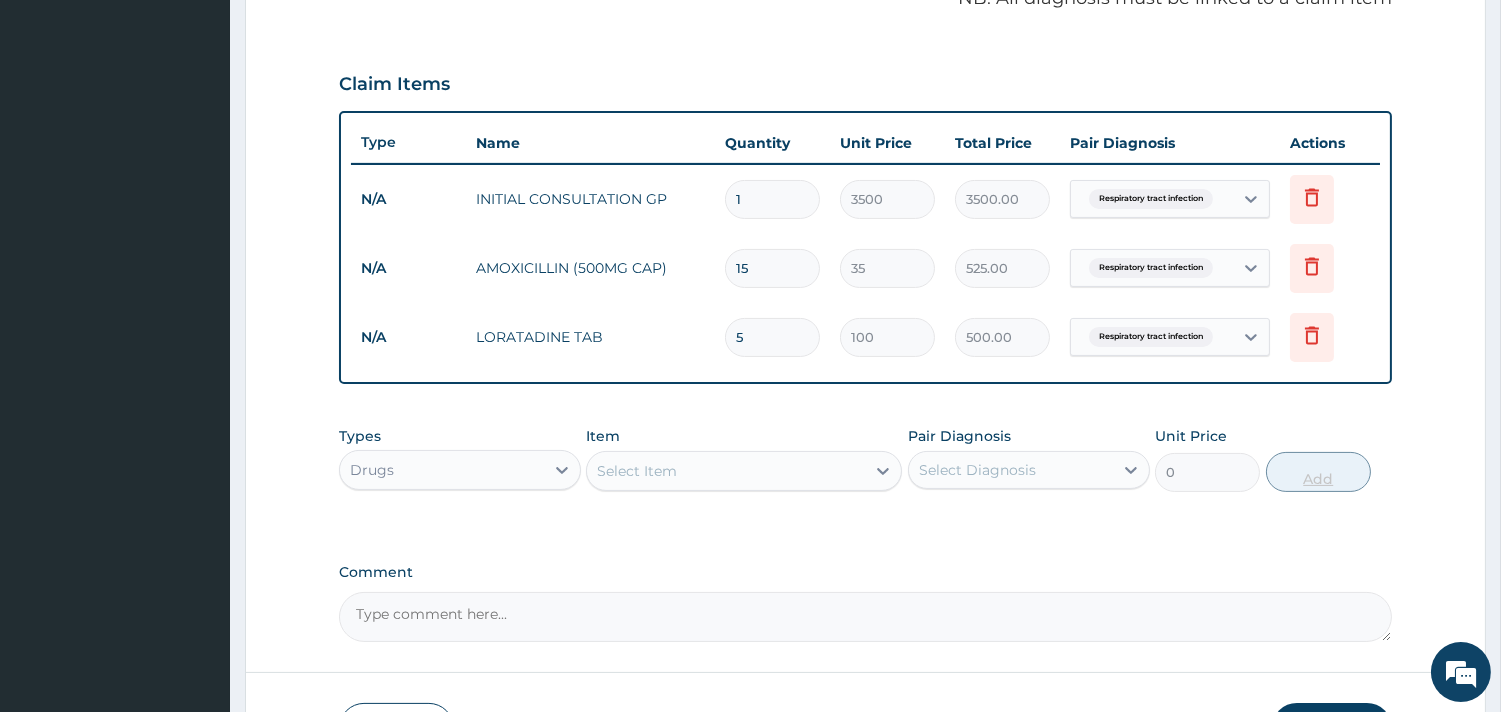type on "6" 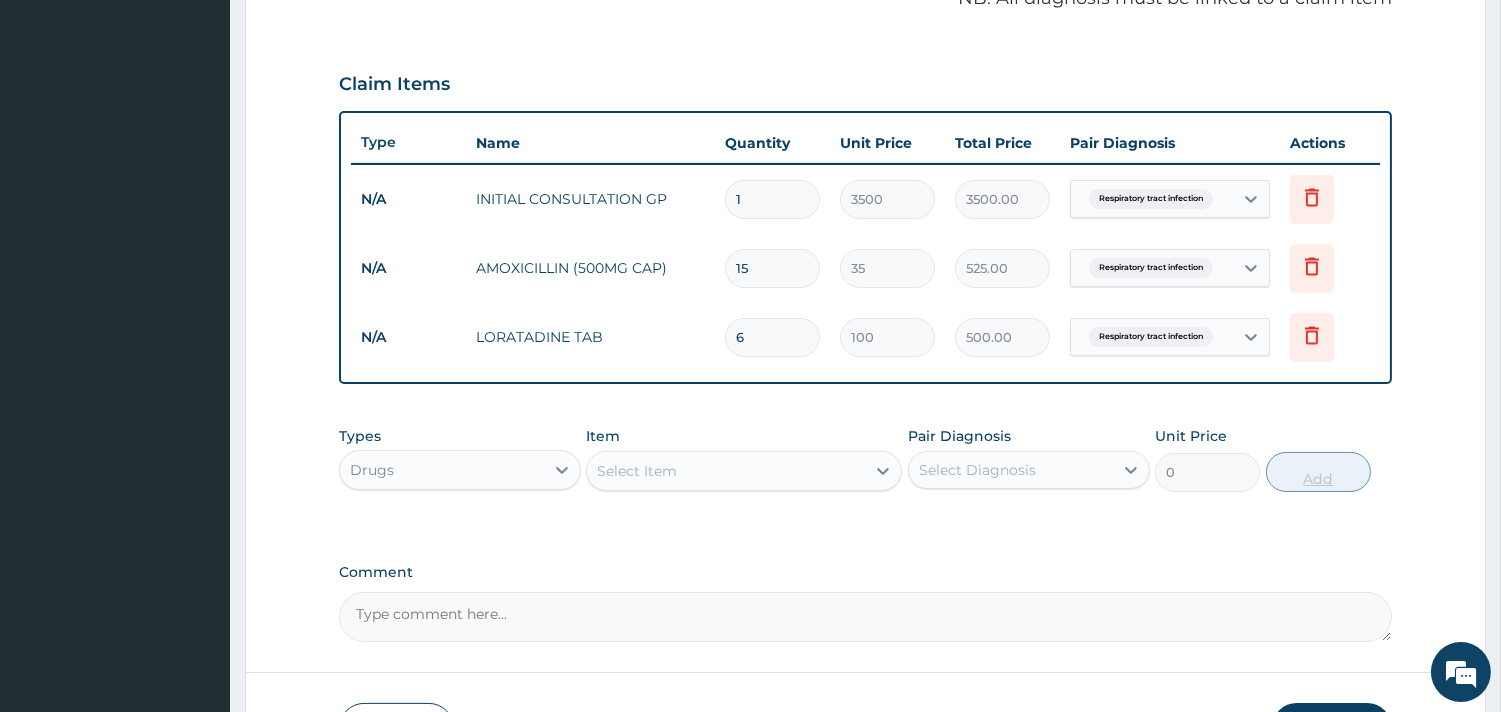 type on "600.00" 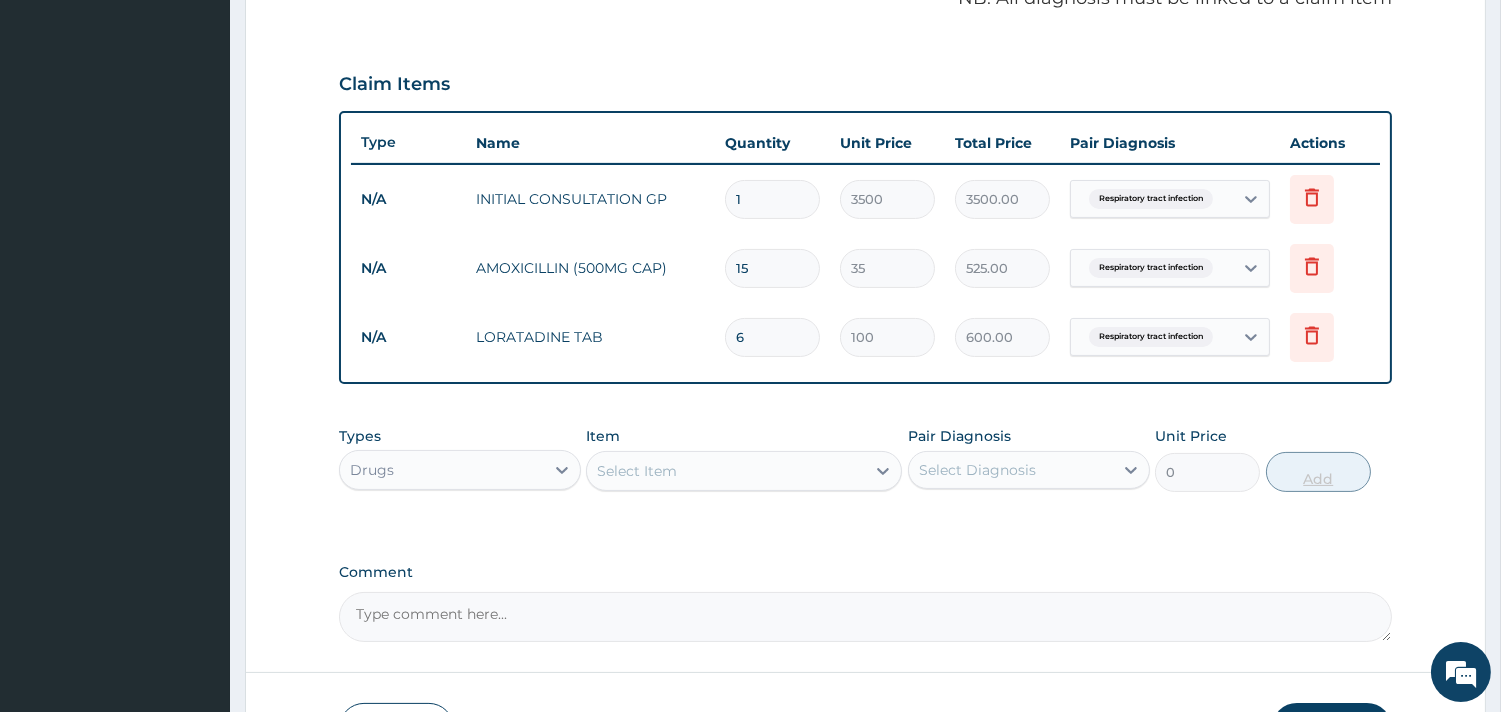 type on "5" 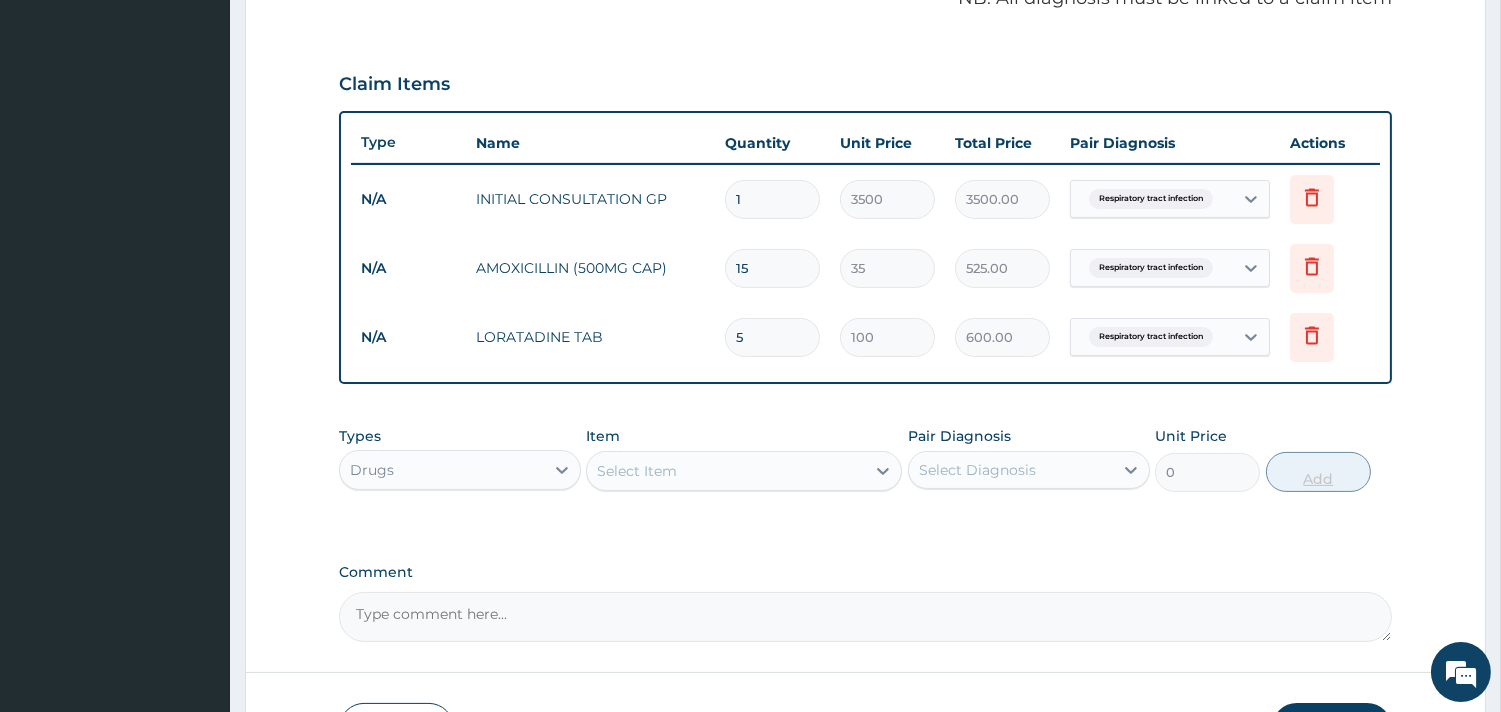 type on "500.00" 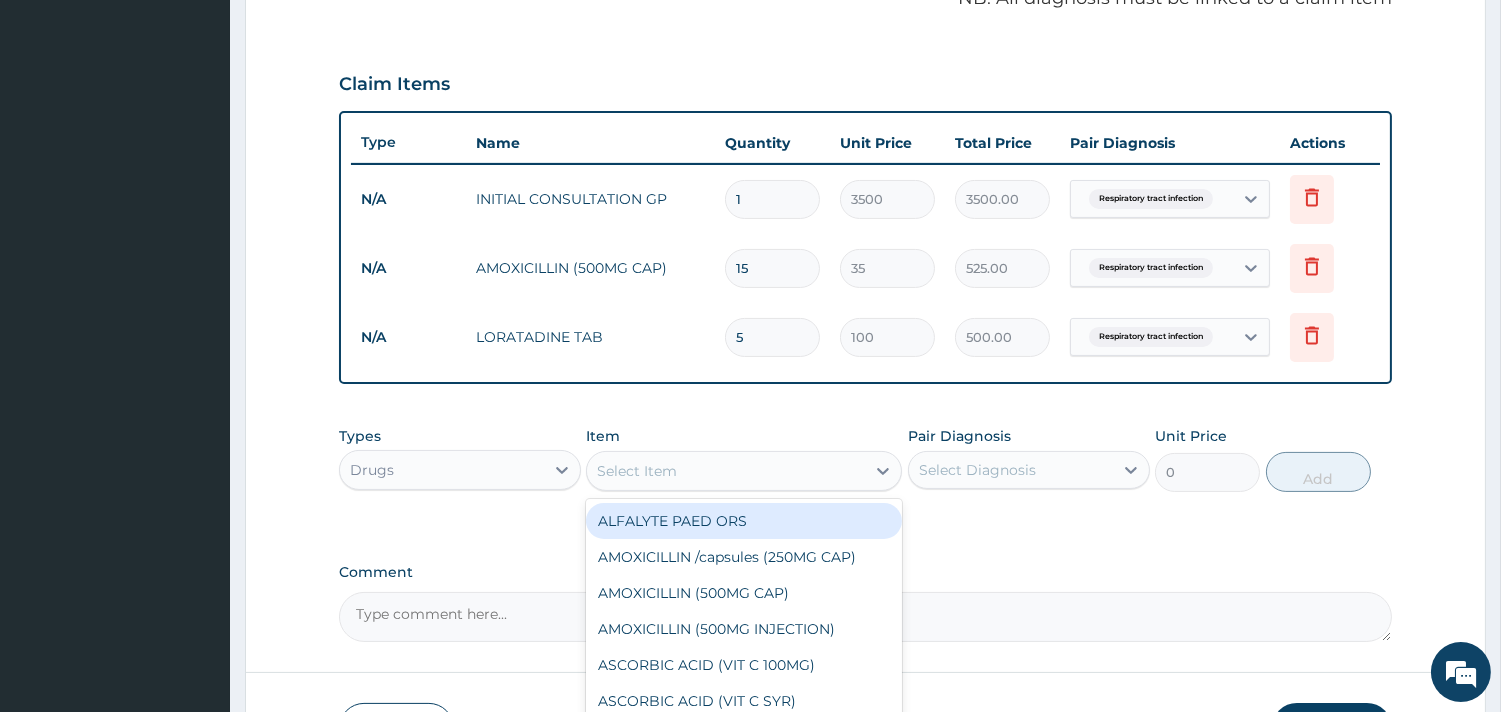 click on "Select Item" at bounding box center [726, 471] 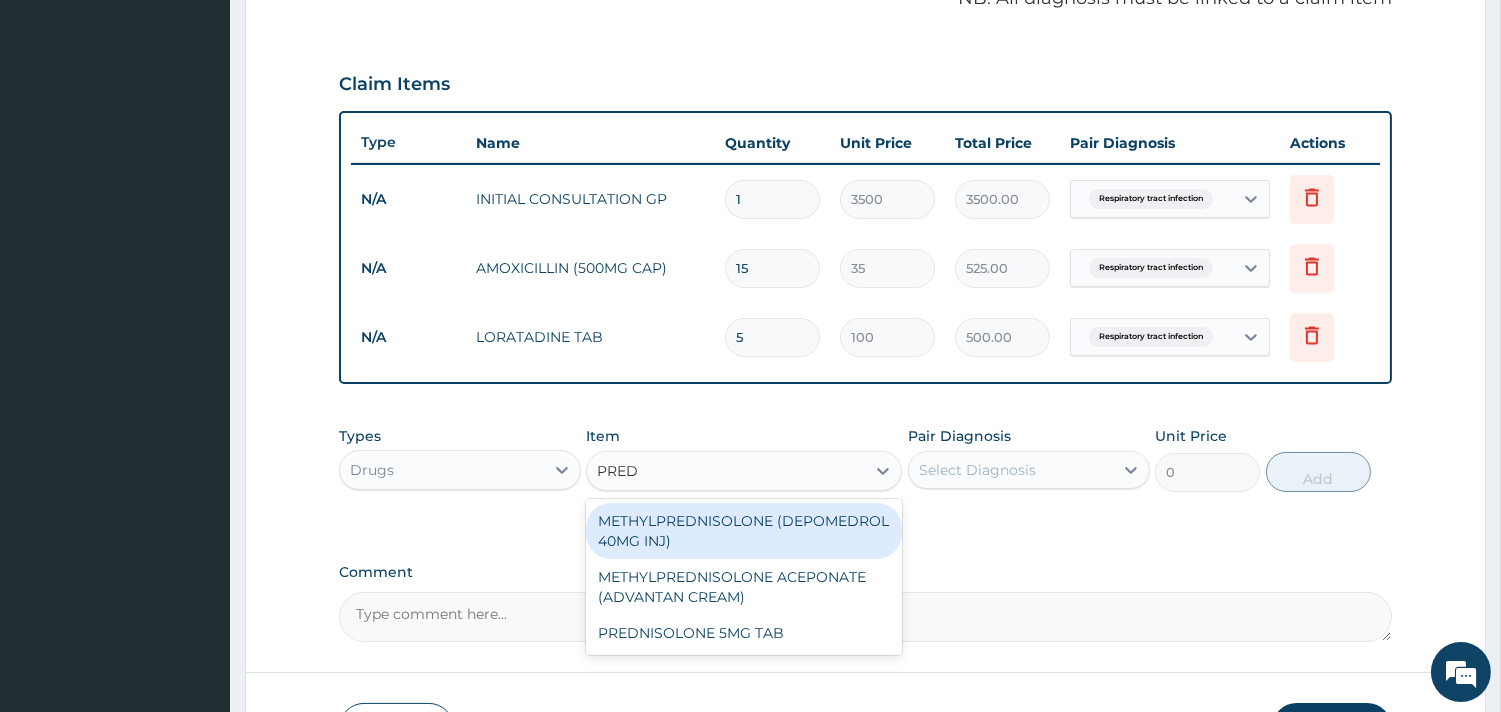 type on "PREDN" 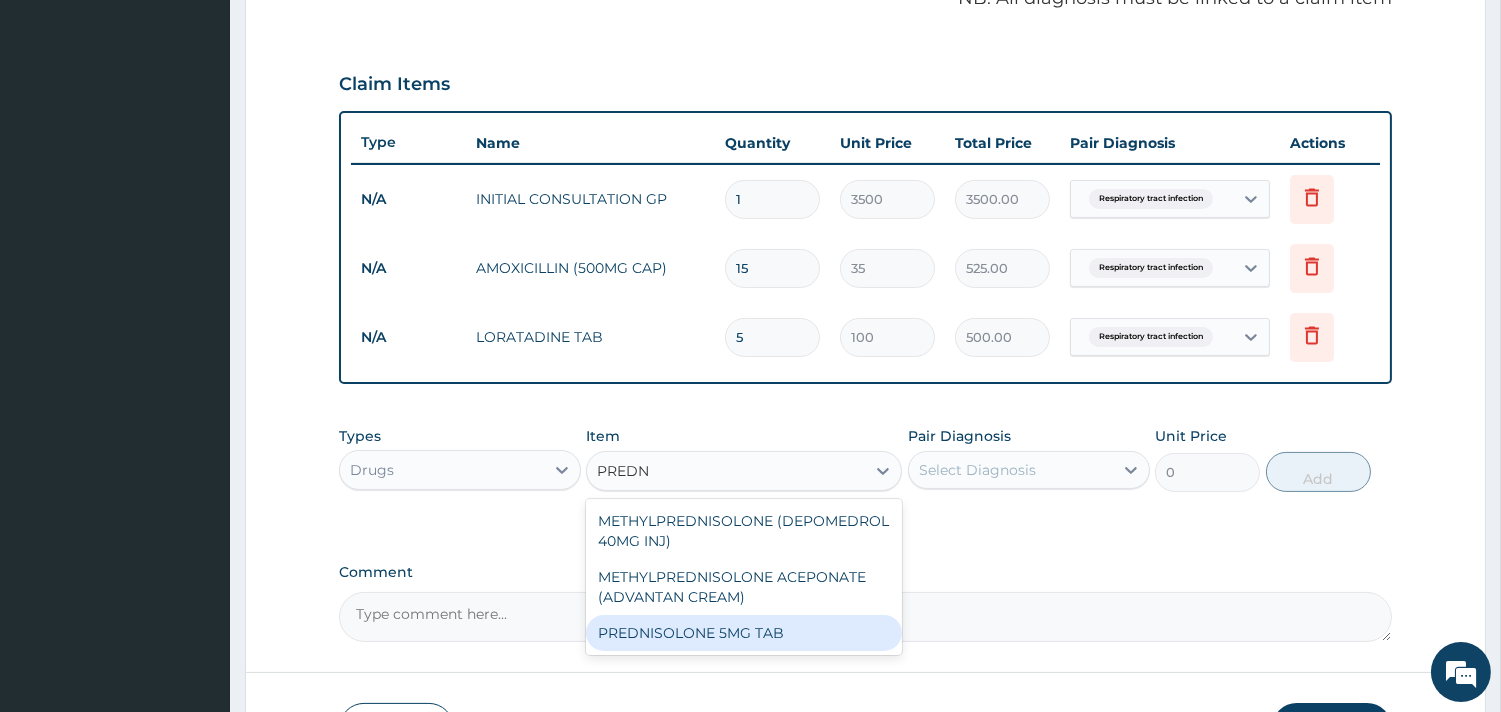 click on "PREDNISOLONE 5MG TAB" at bounding box center (744, 633) 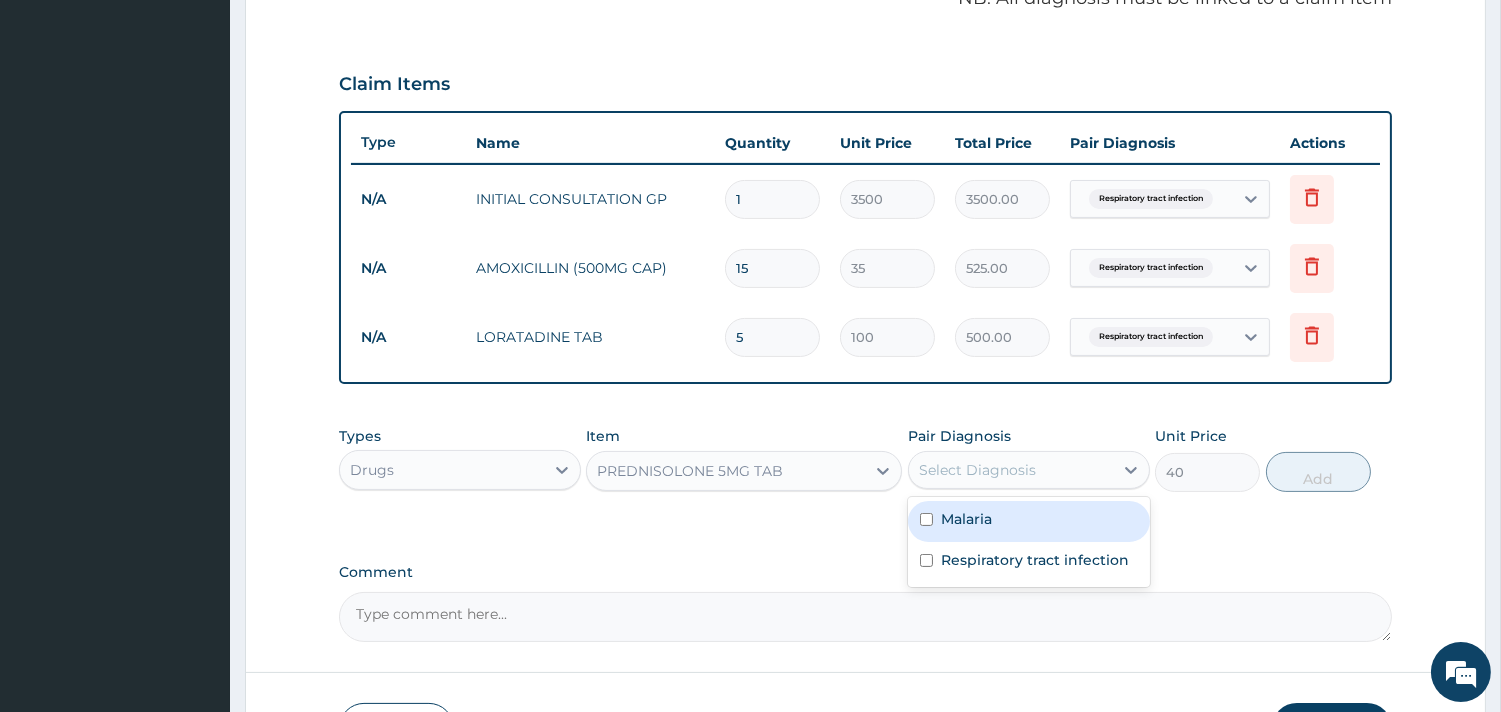 drag, startPoint x: 1067, startPoint y: 468, endPoint x: 1060, endPoint y: 511, distance: 43.56604 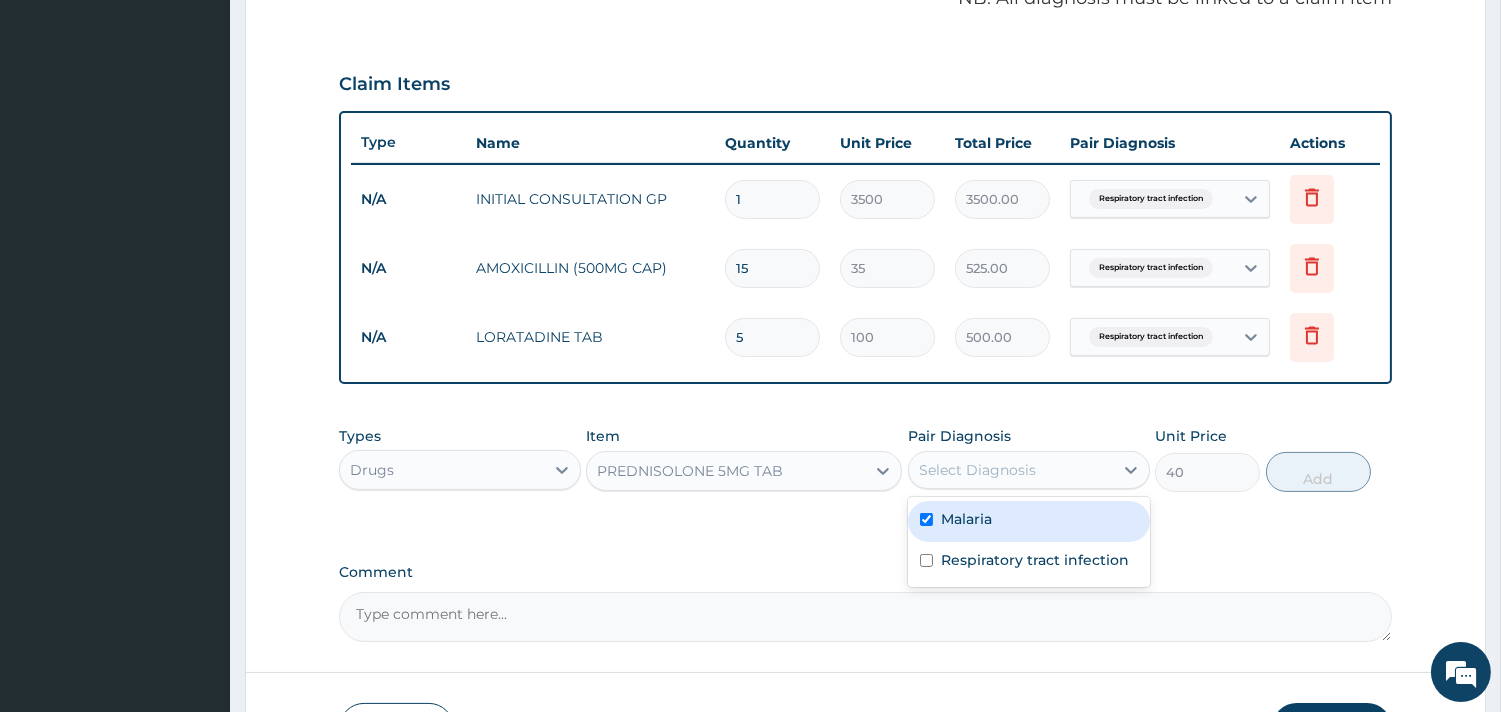 checkbox on "true" 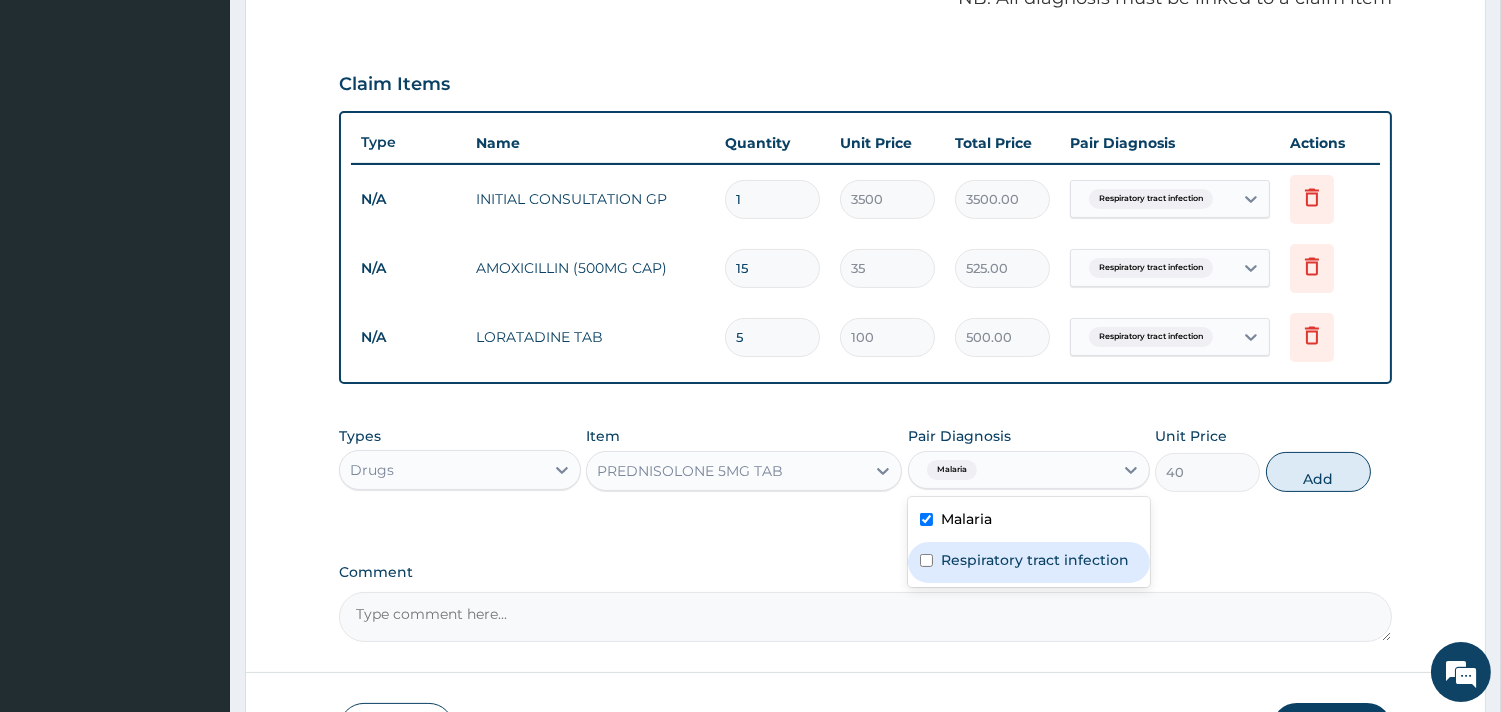 click on "Respiratory tract infection" at bounding box center (1035, 560) 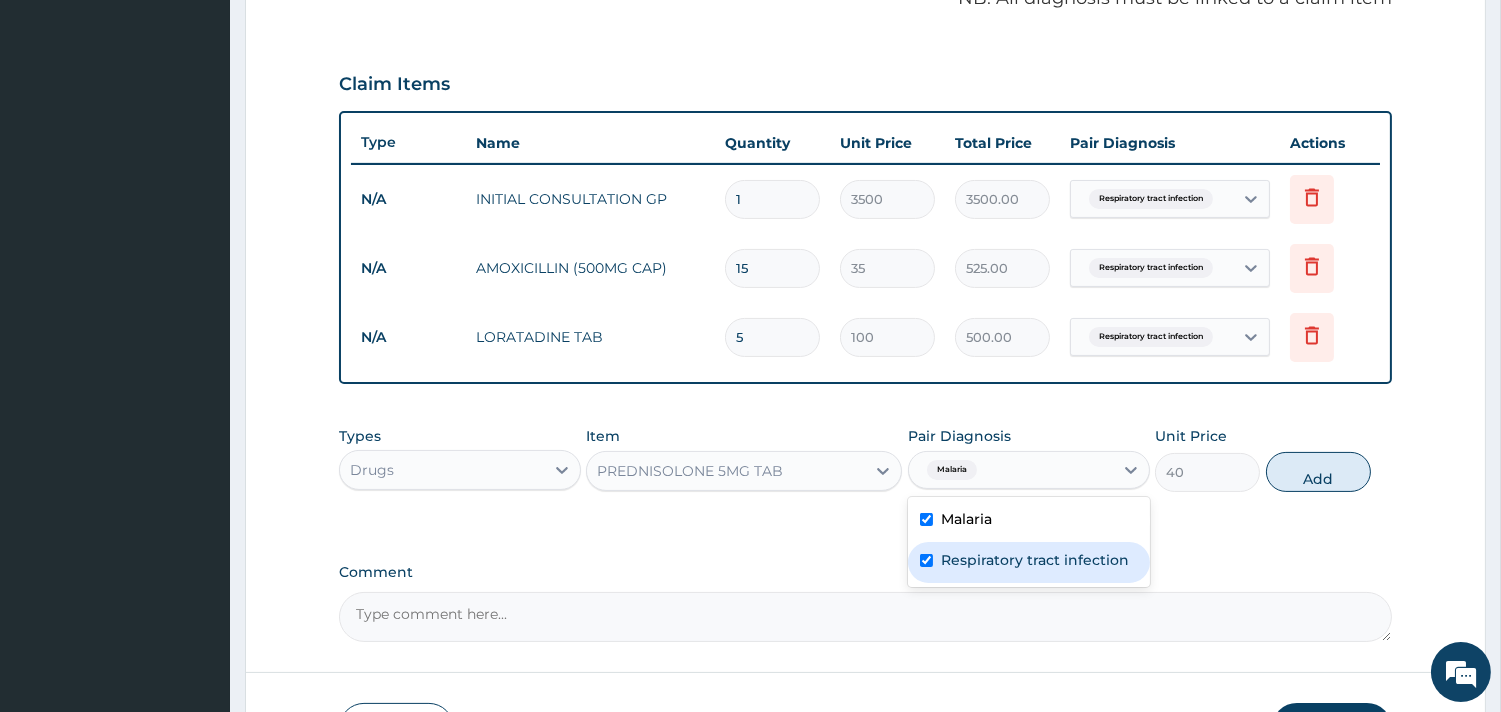 checkbox on "true" 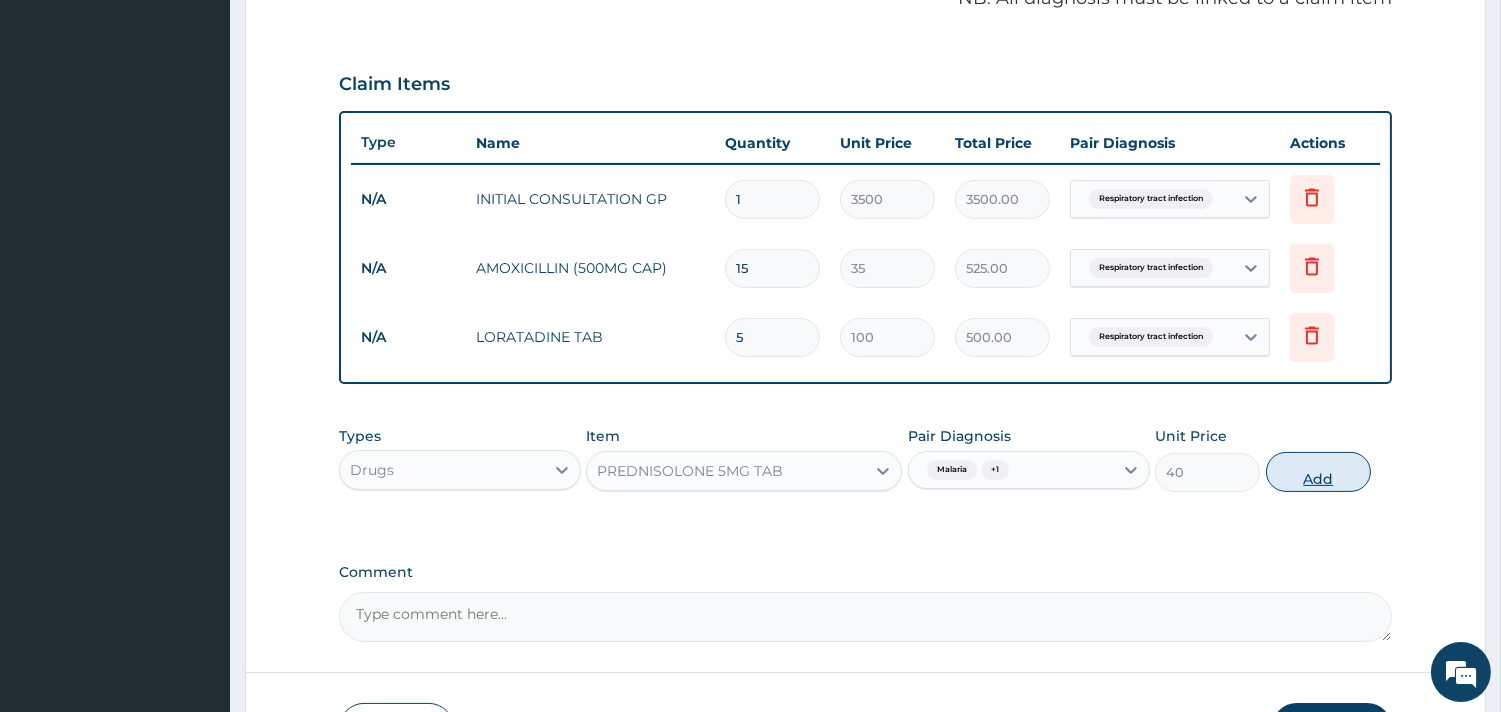 click on "Add" at bounding box center [1318, 472] 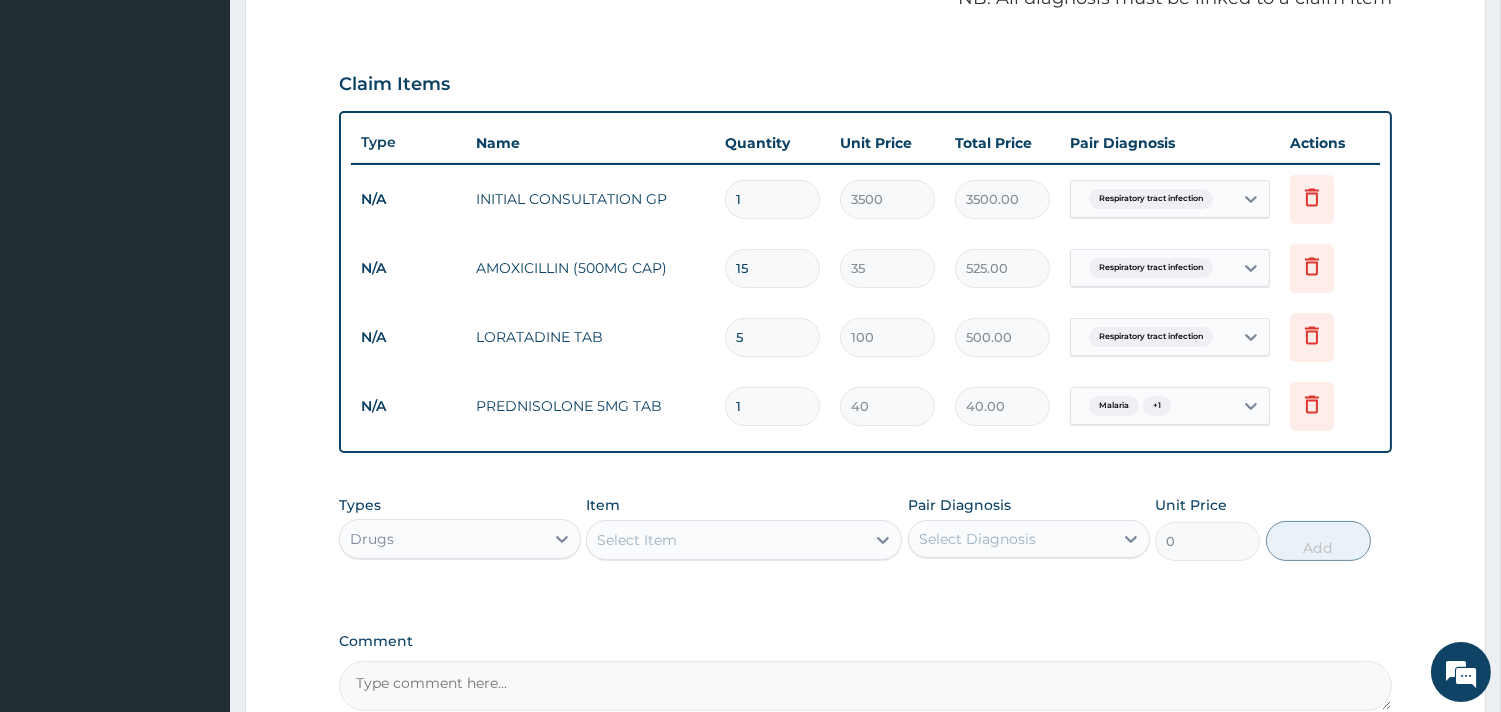 type on "15" 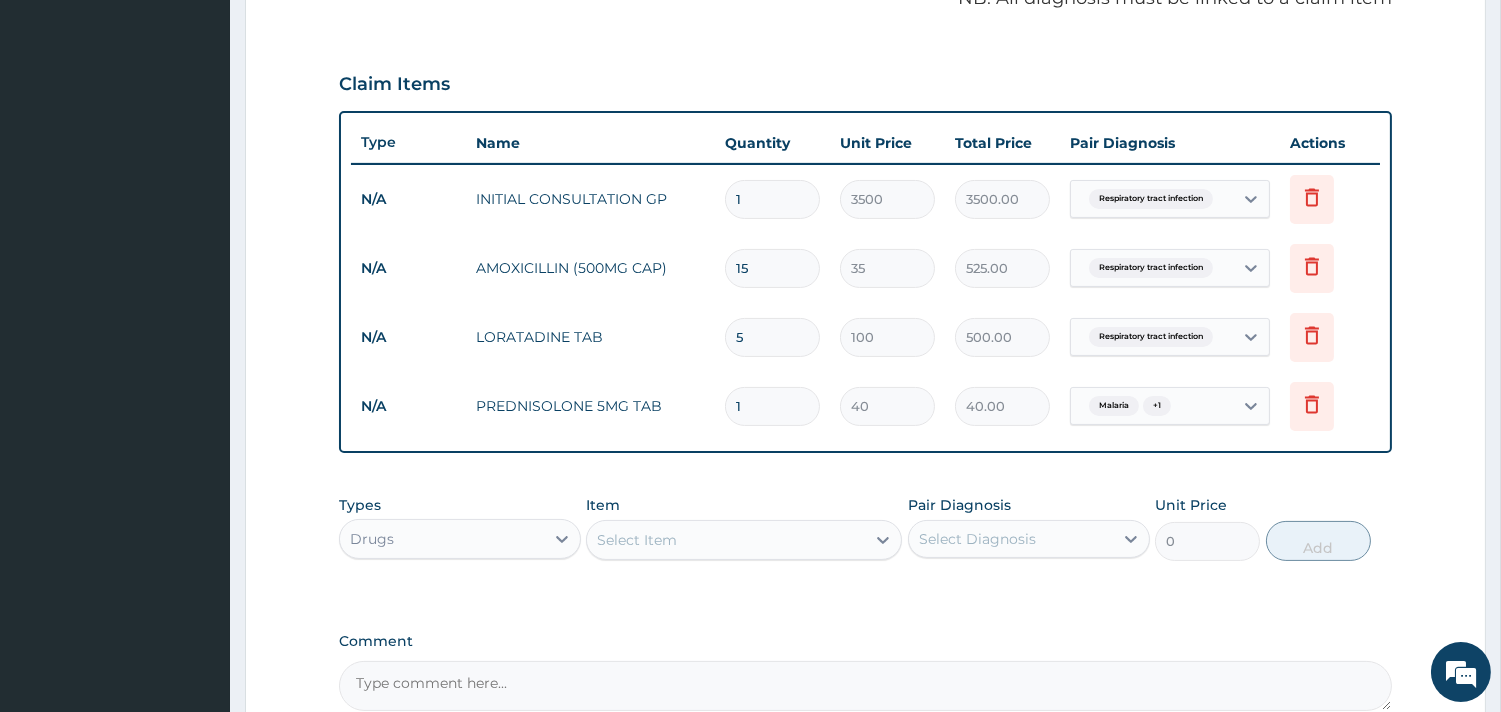 type on "600.00" 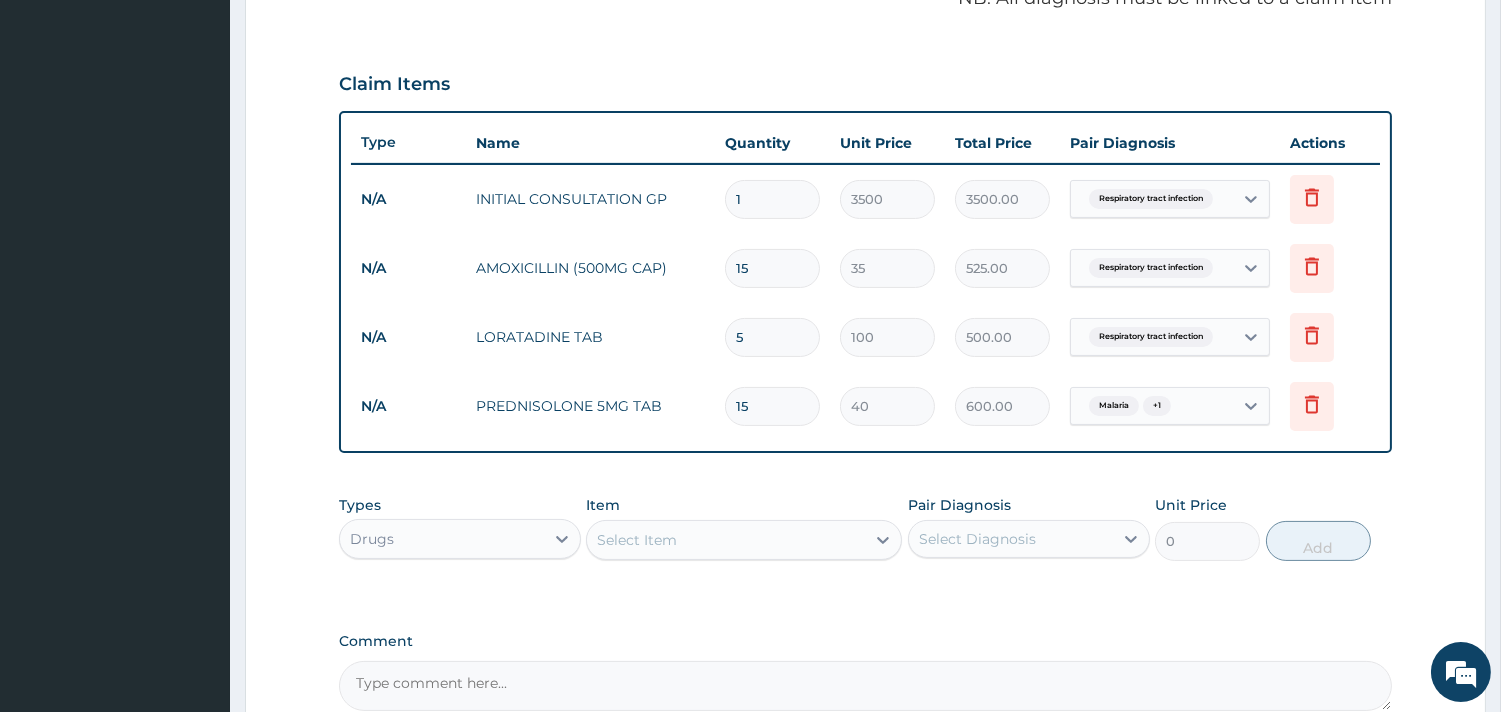 type on "15" 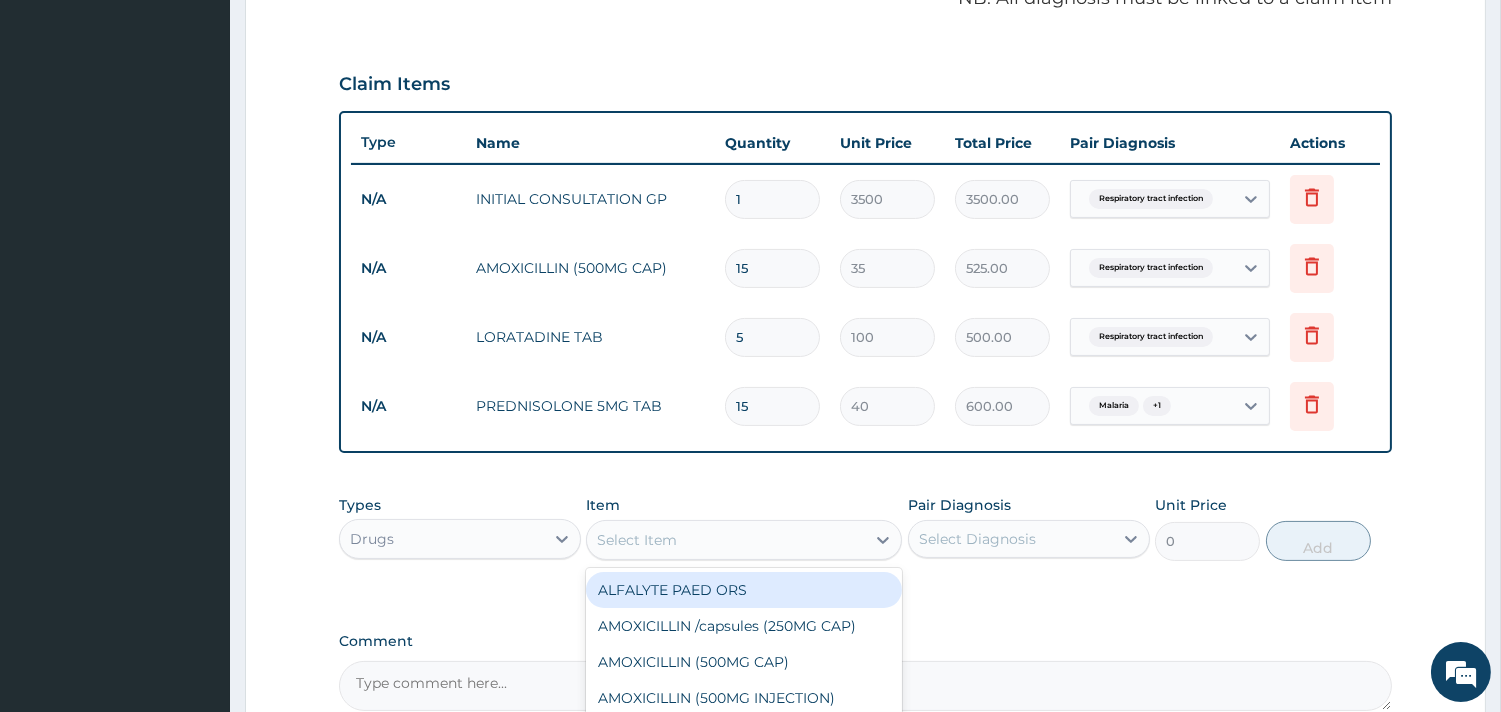 click on "Select Item" at bounding box center [726, 540] 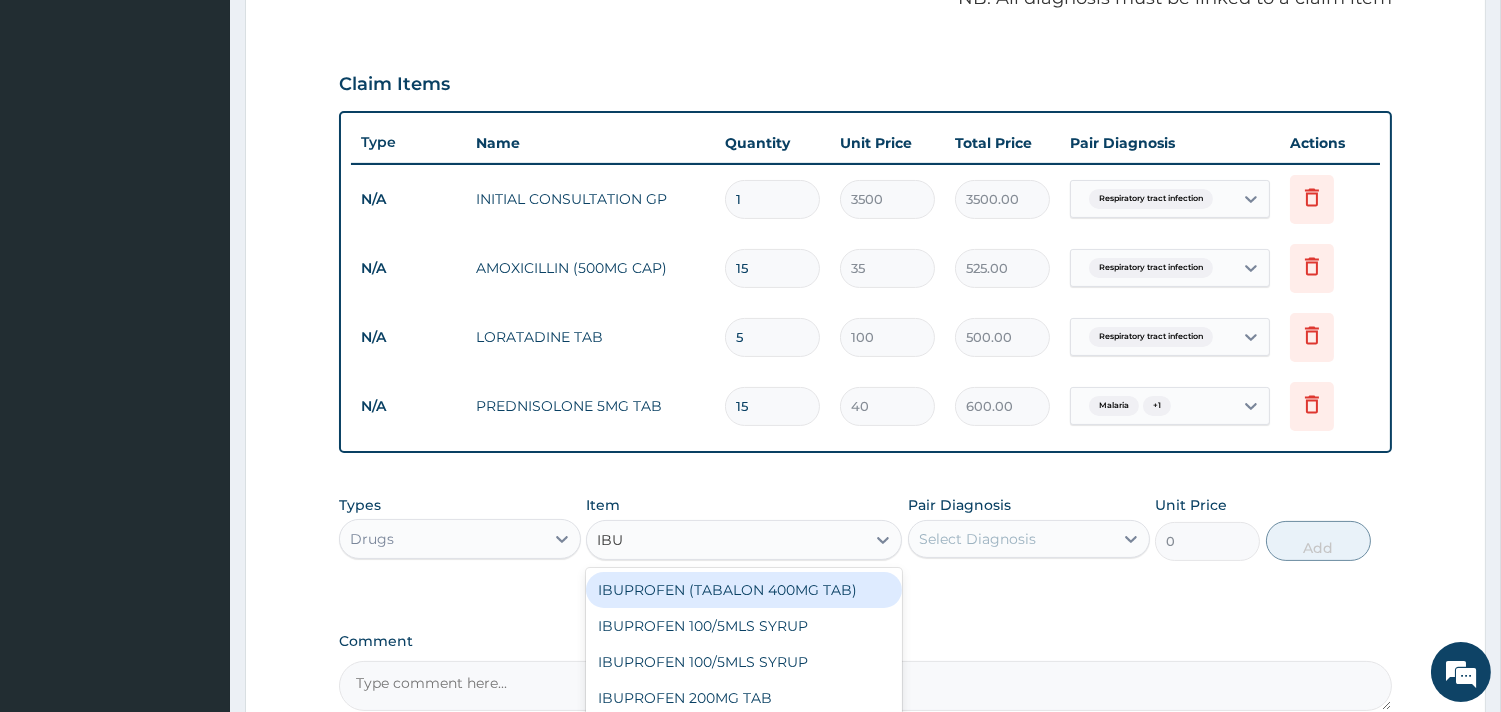 type on "IBUP" 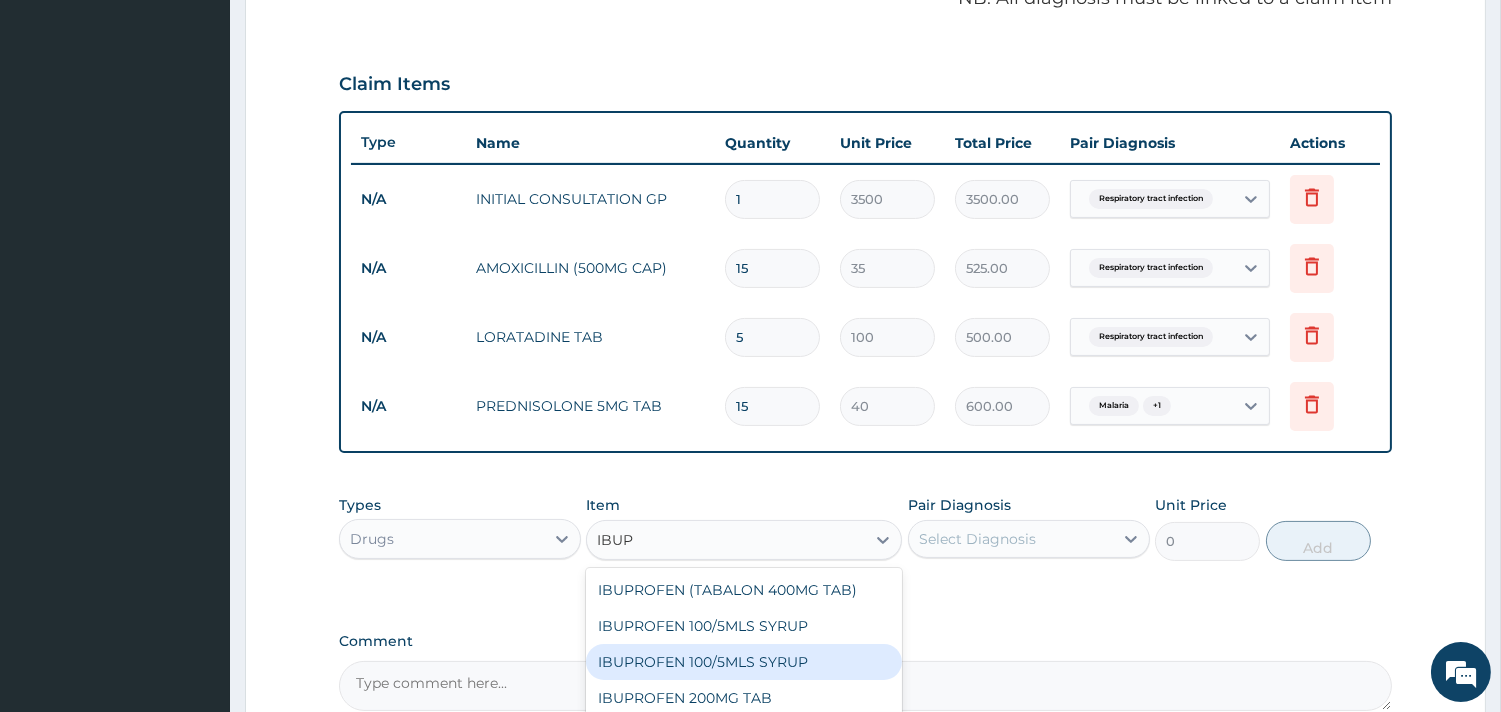 scroll, scrollTop: 728, scrollLeft: 0, axis: vertical 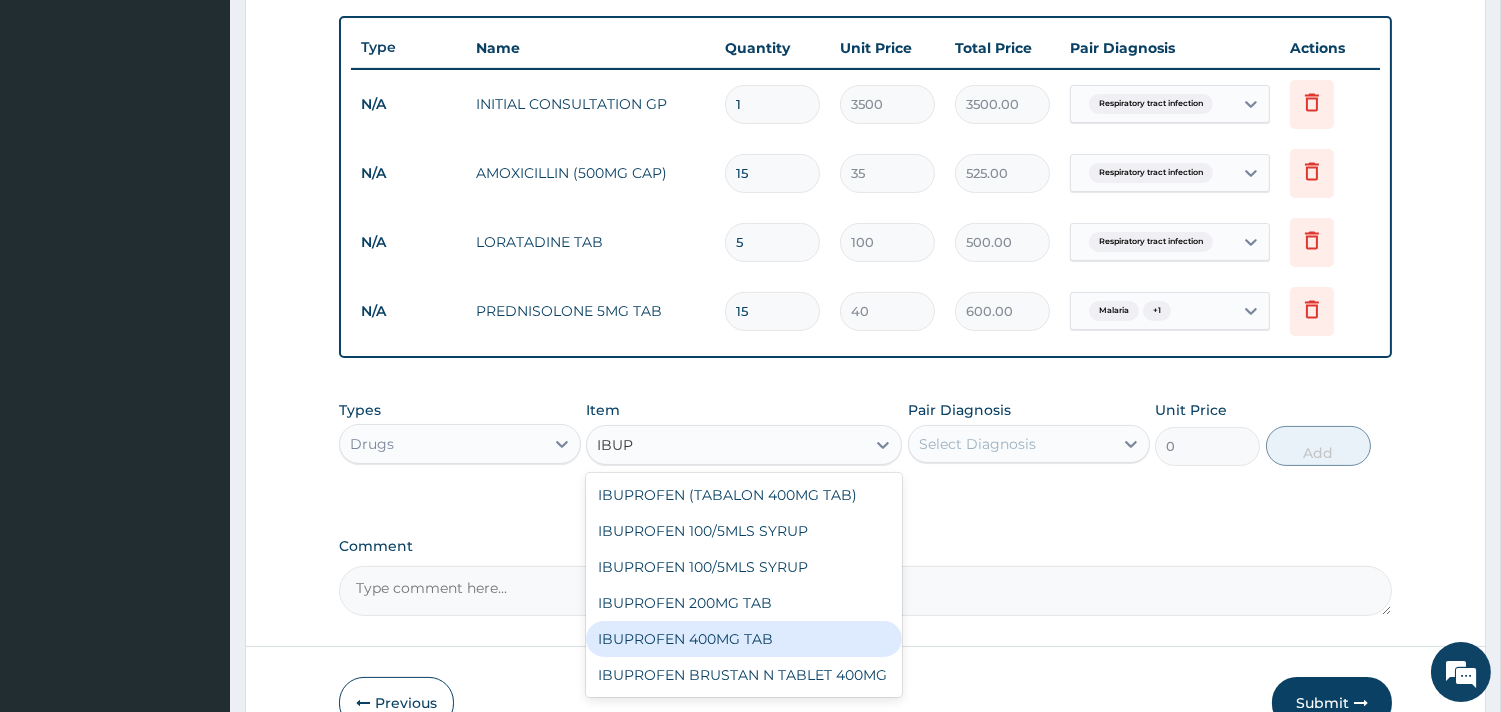 click on "IBUPROFEN 400MG TAB" at bounding box center (744, 639) 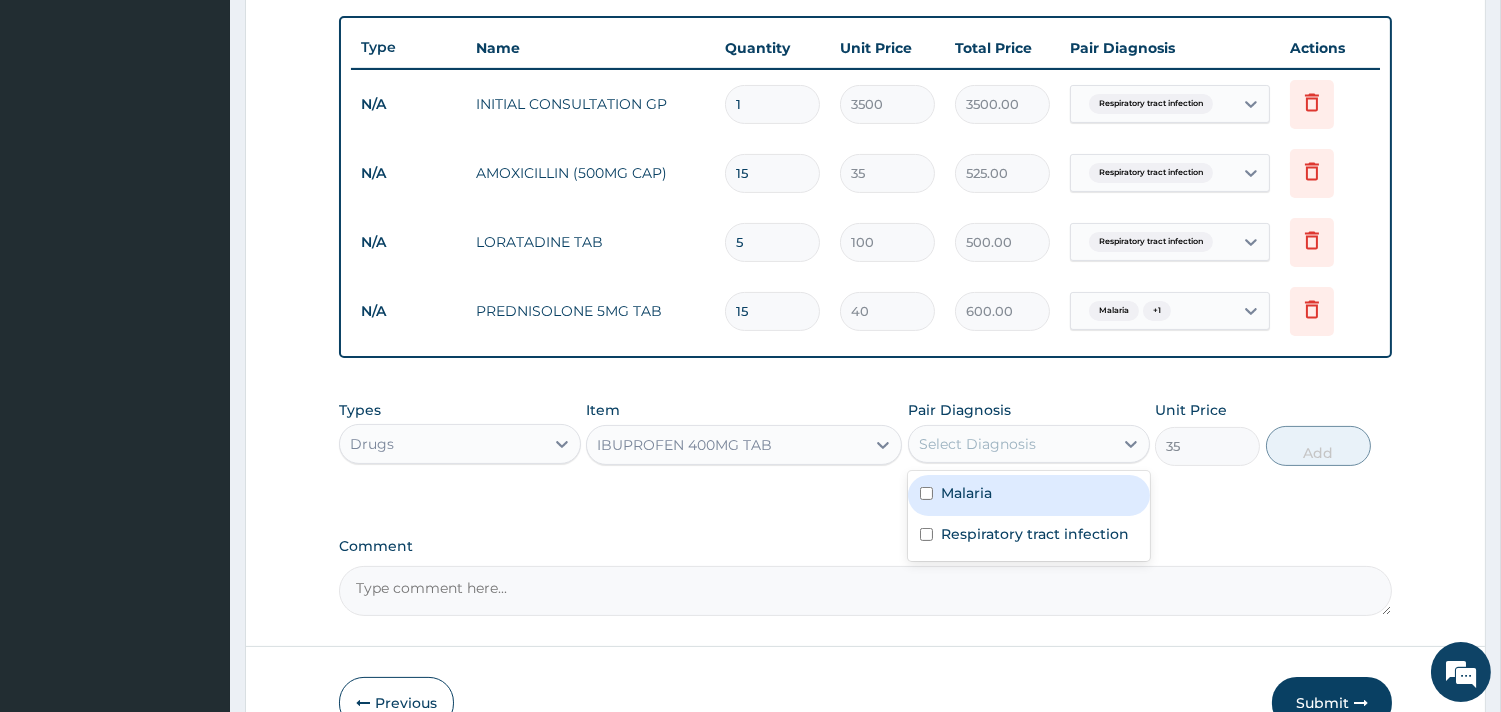 drag, startPoint x: 983, startPoint y: 426, endPoint x: 973, endPoint y: 472, distance: 47.07441 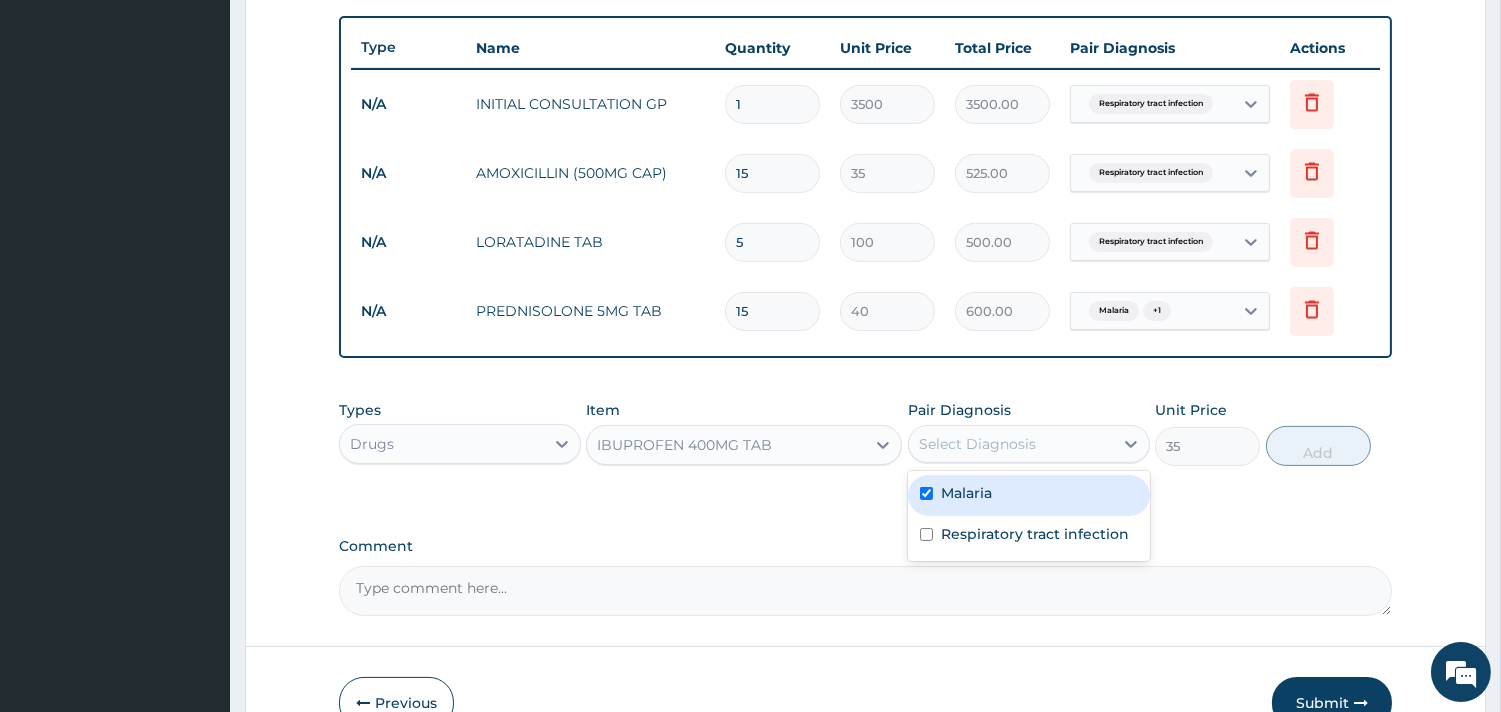 checkbox on "true" 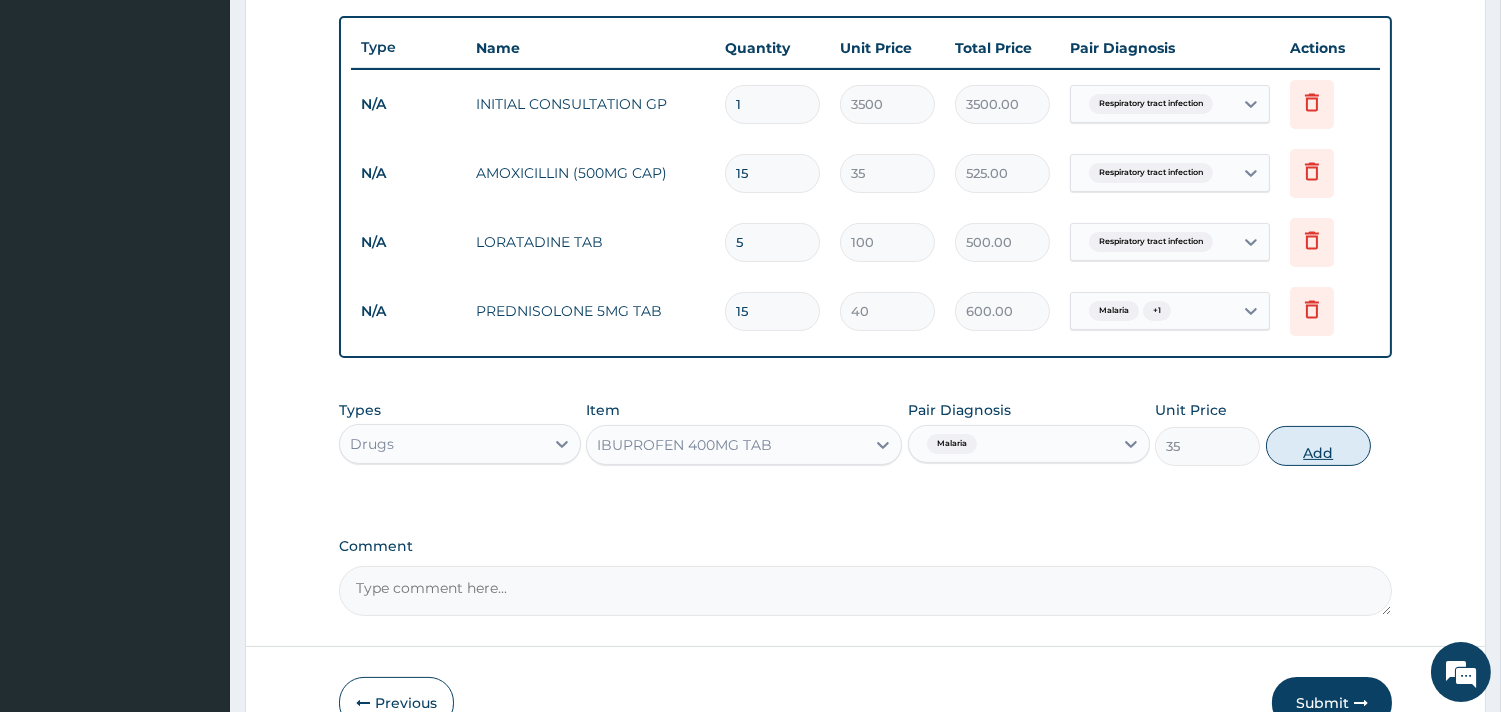 click on "Add" at bounding box center [1318, 446] 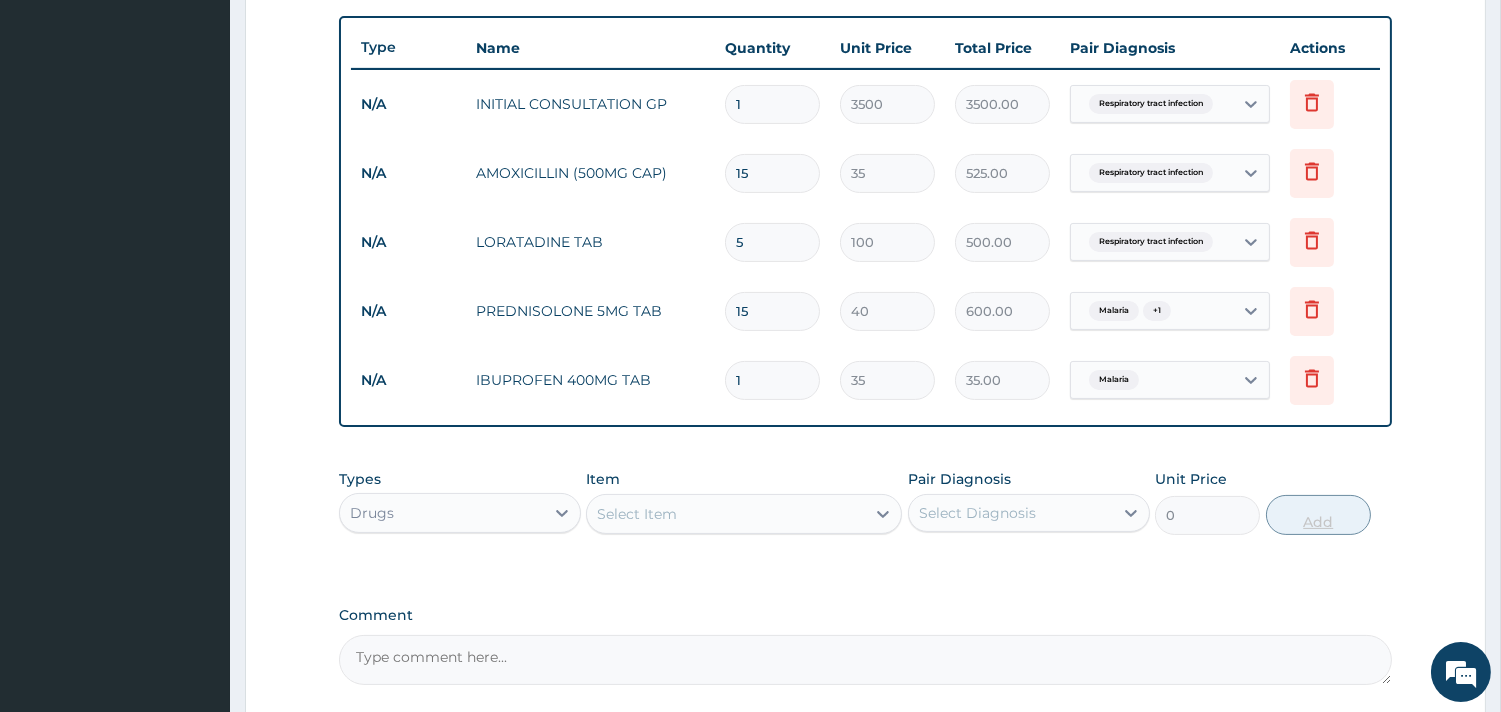 type on "2" 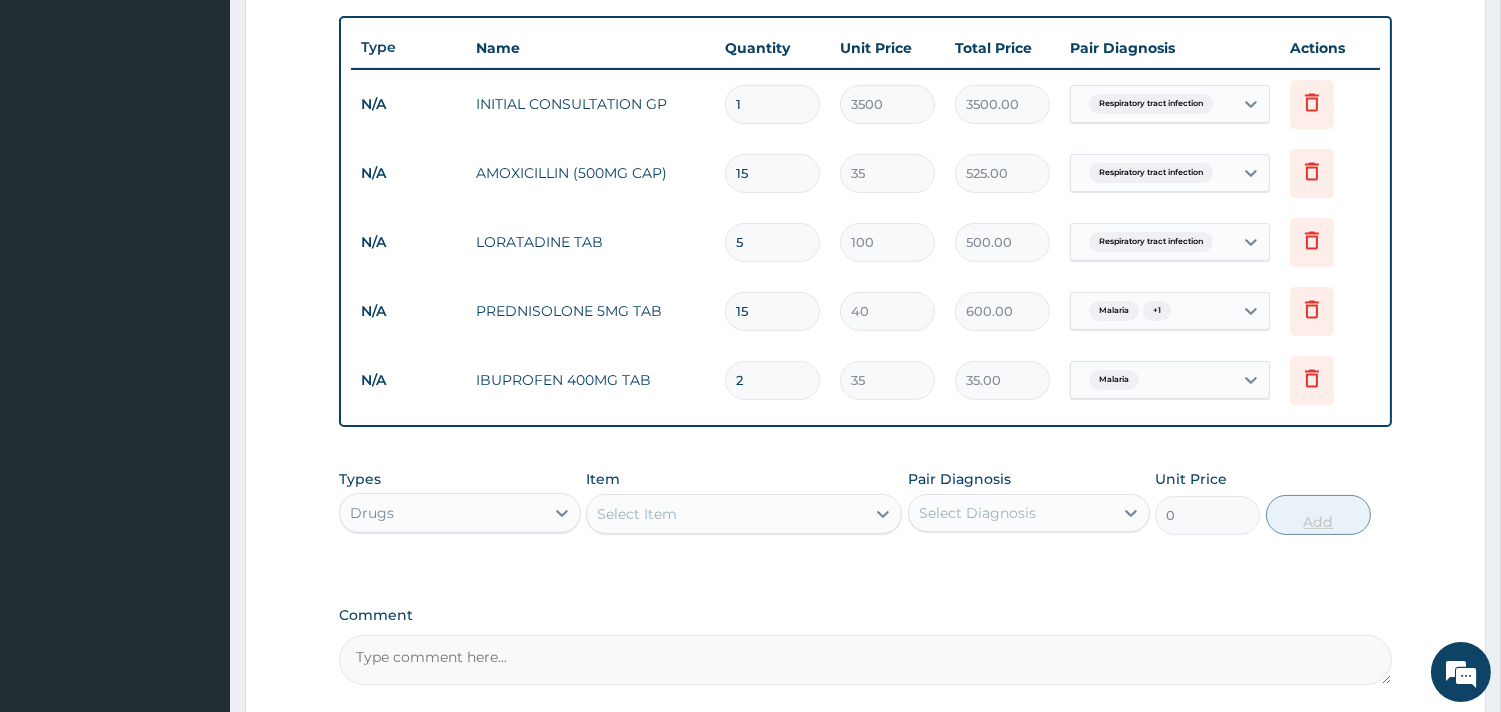 type on "70.00" 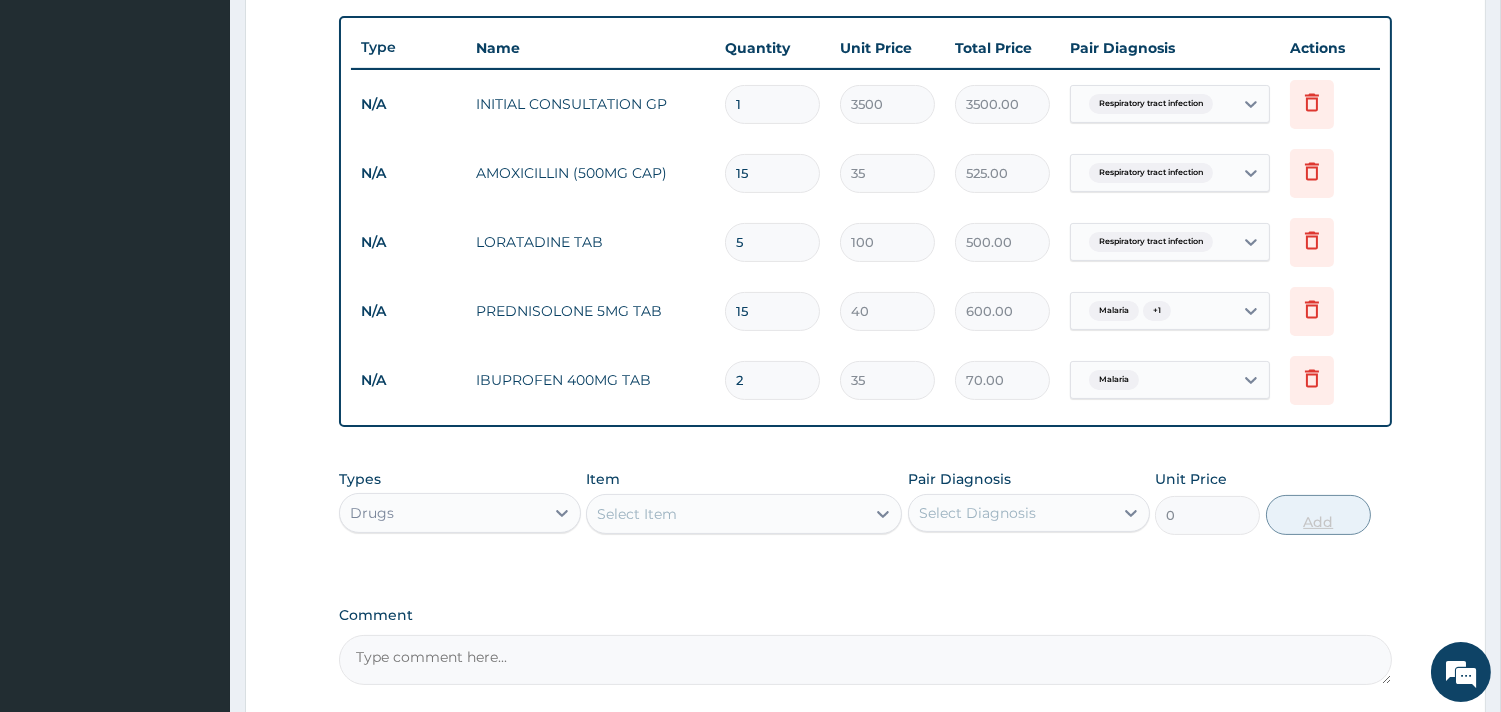 type on "3" 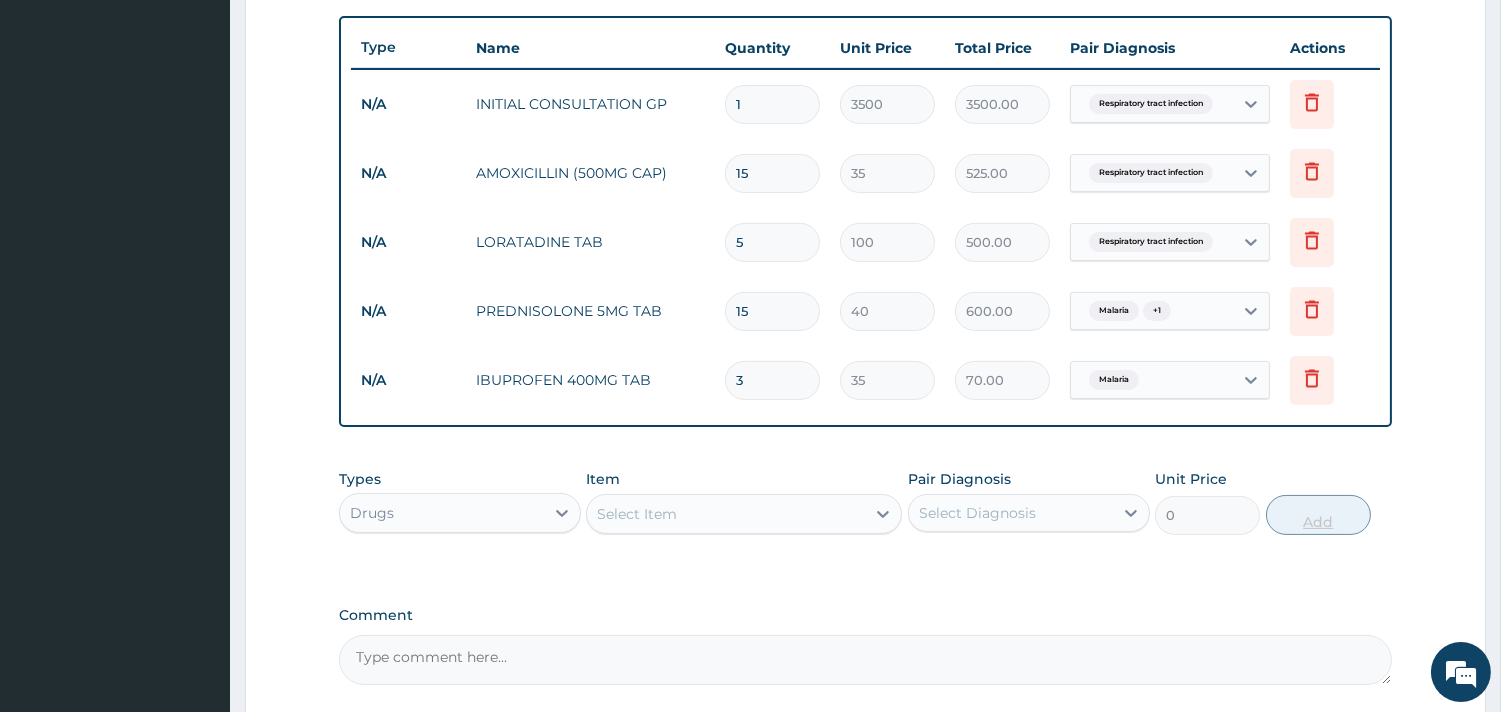 type on "105.00" 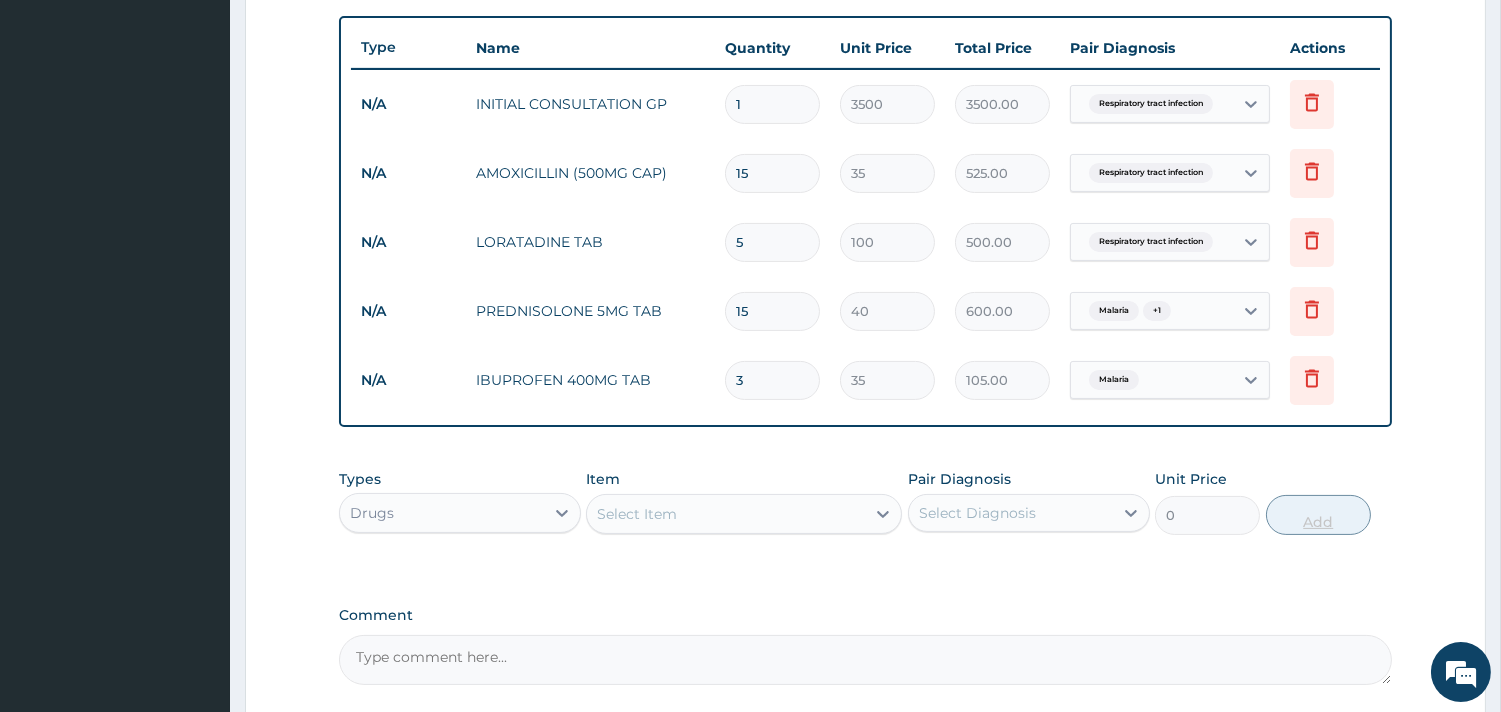 type on "4" 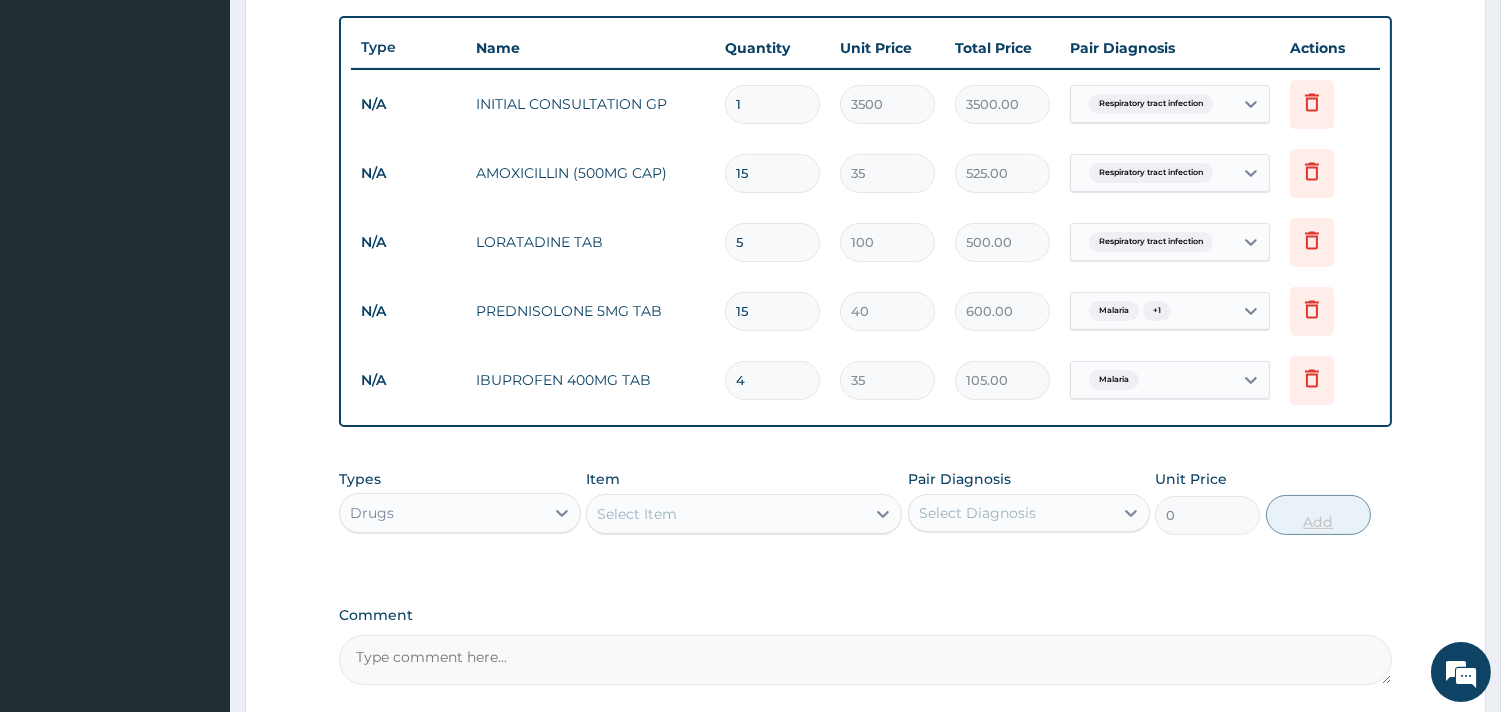 type on "140.00" 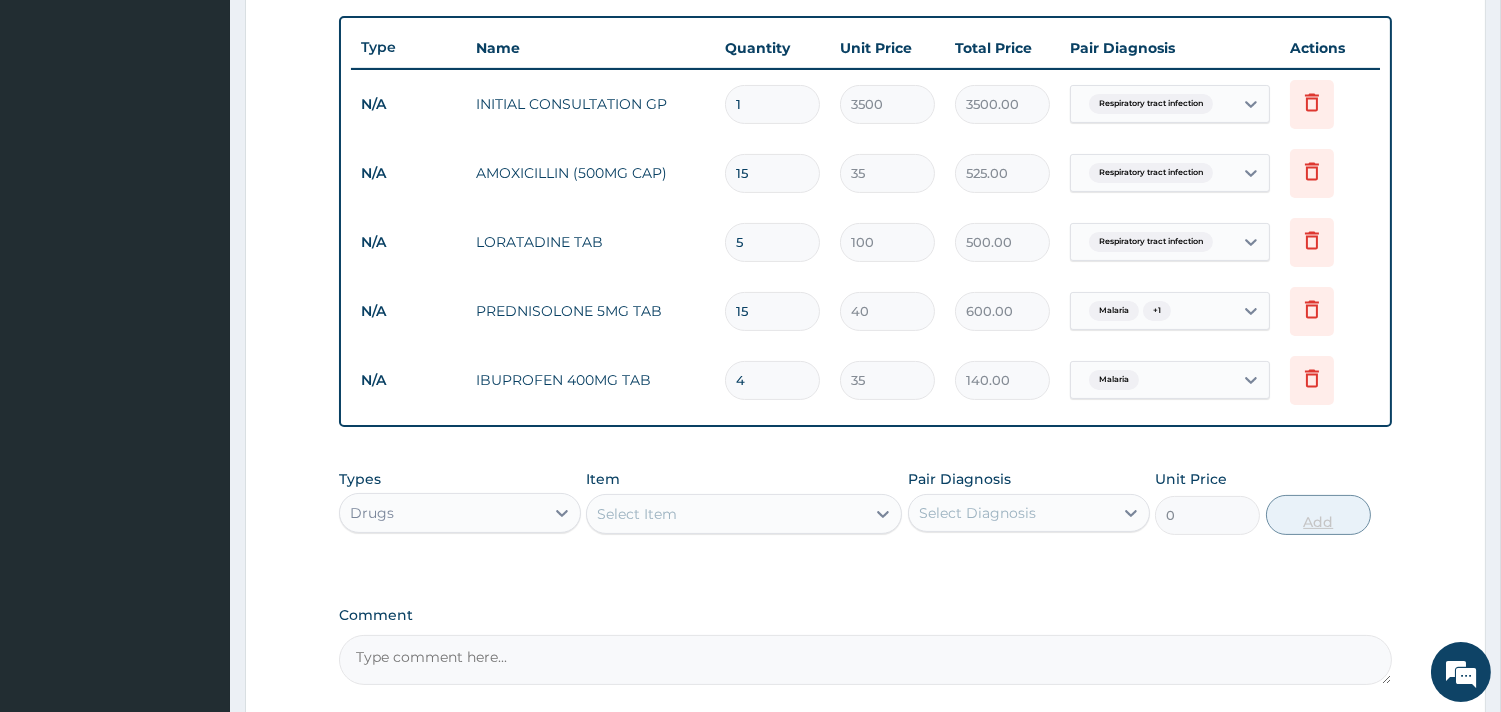 type on "5" 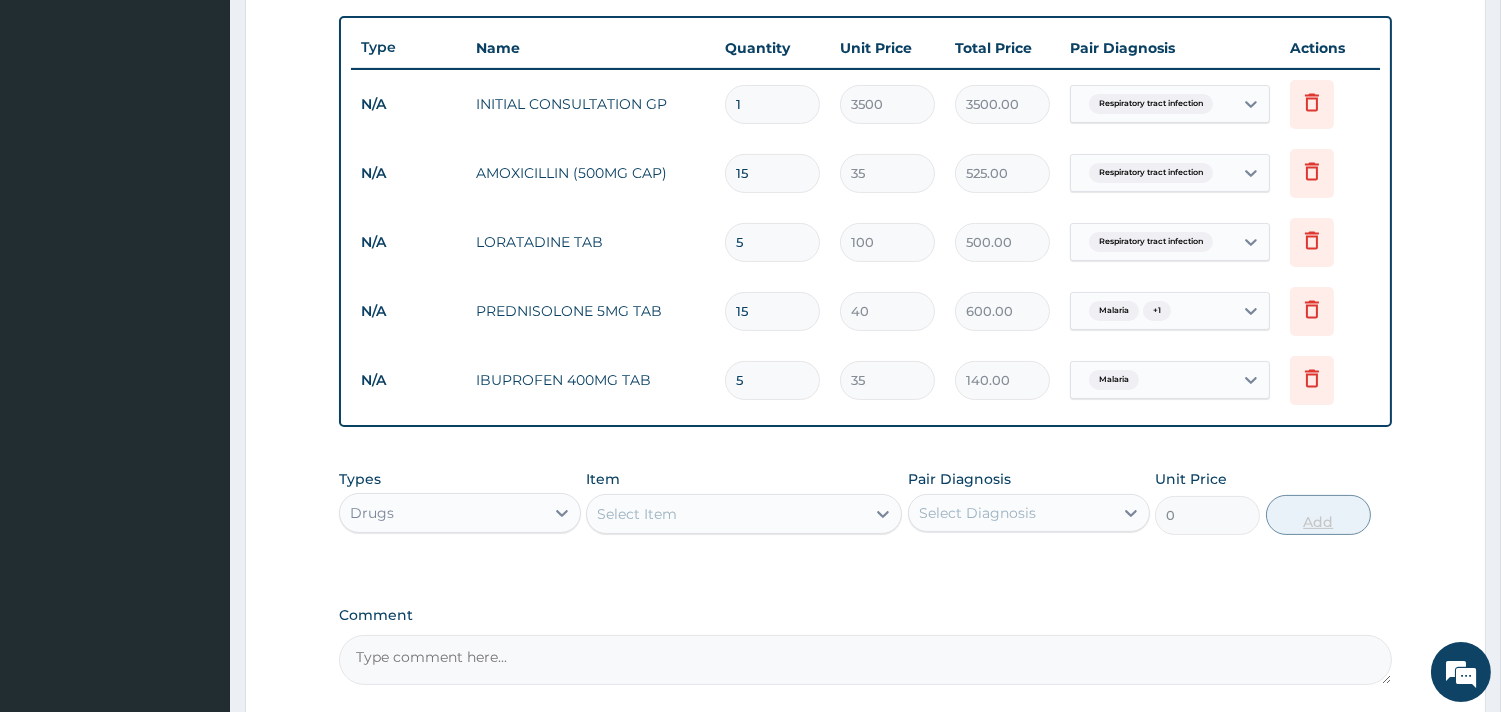 type on "175.00" 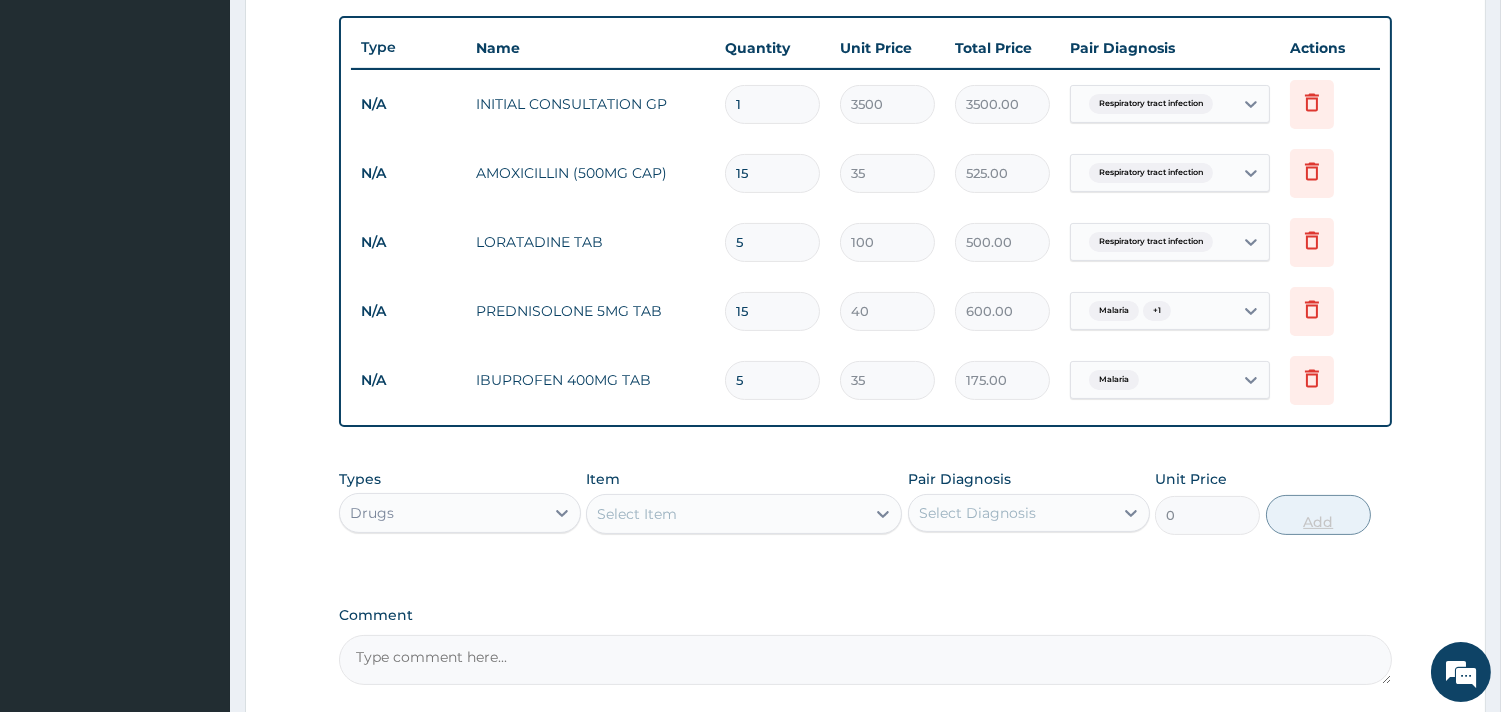 type on "6" 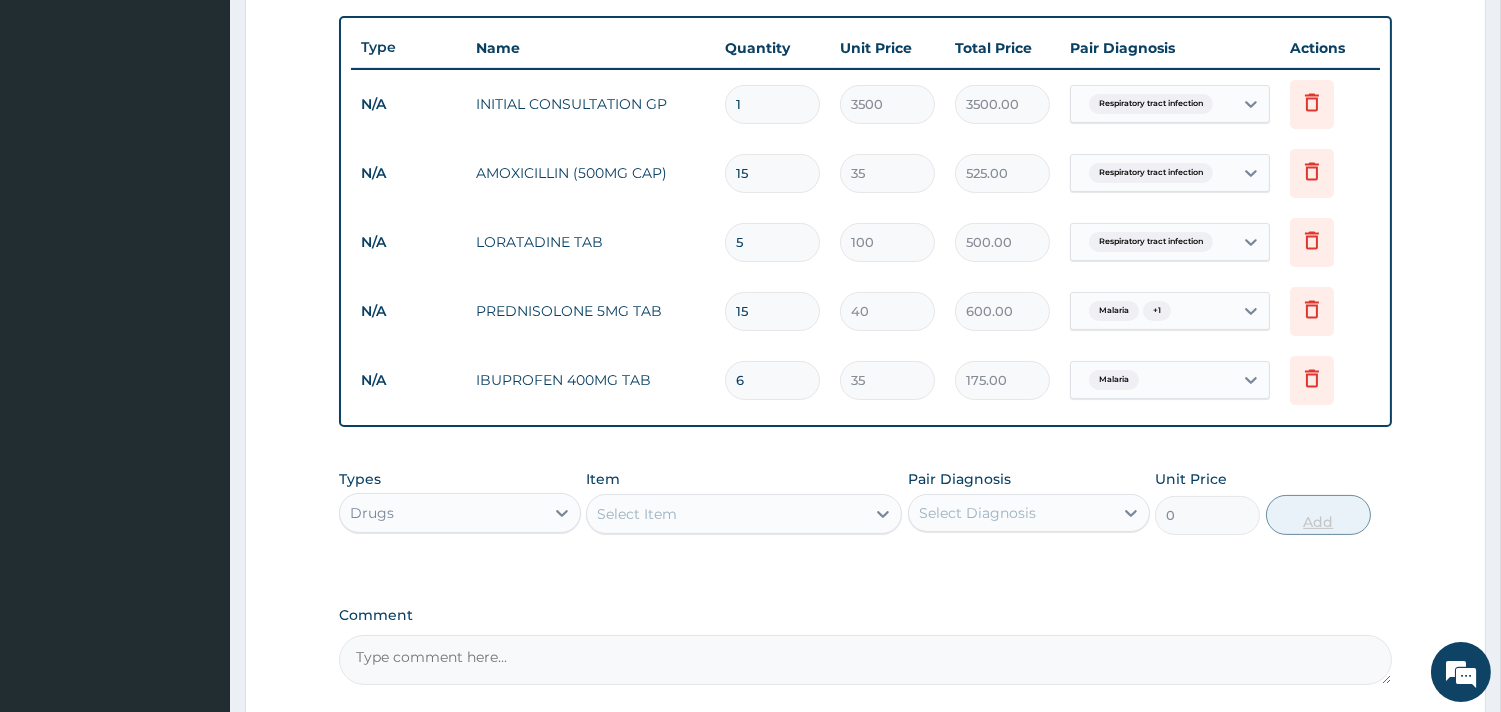 type on "210.00" 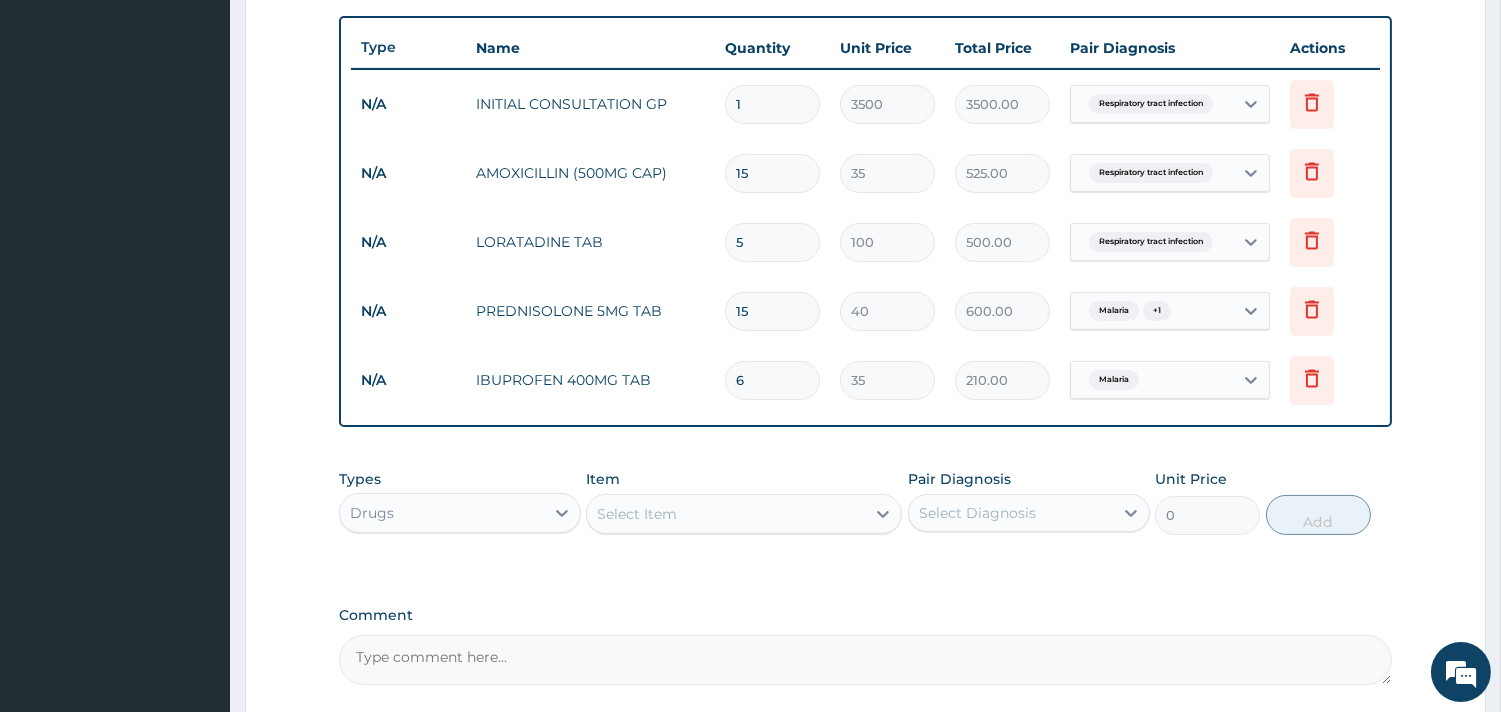 click on "Types Drugs Item Select Item Pair Diagnosis Select Diagnosis Unit Price 0 Add" at bounding box center [865, 502] 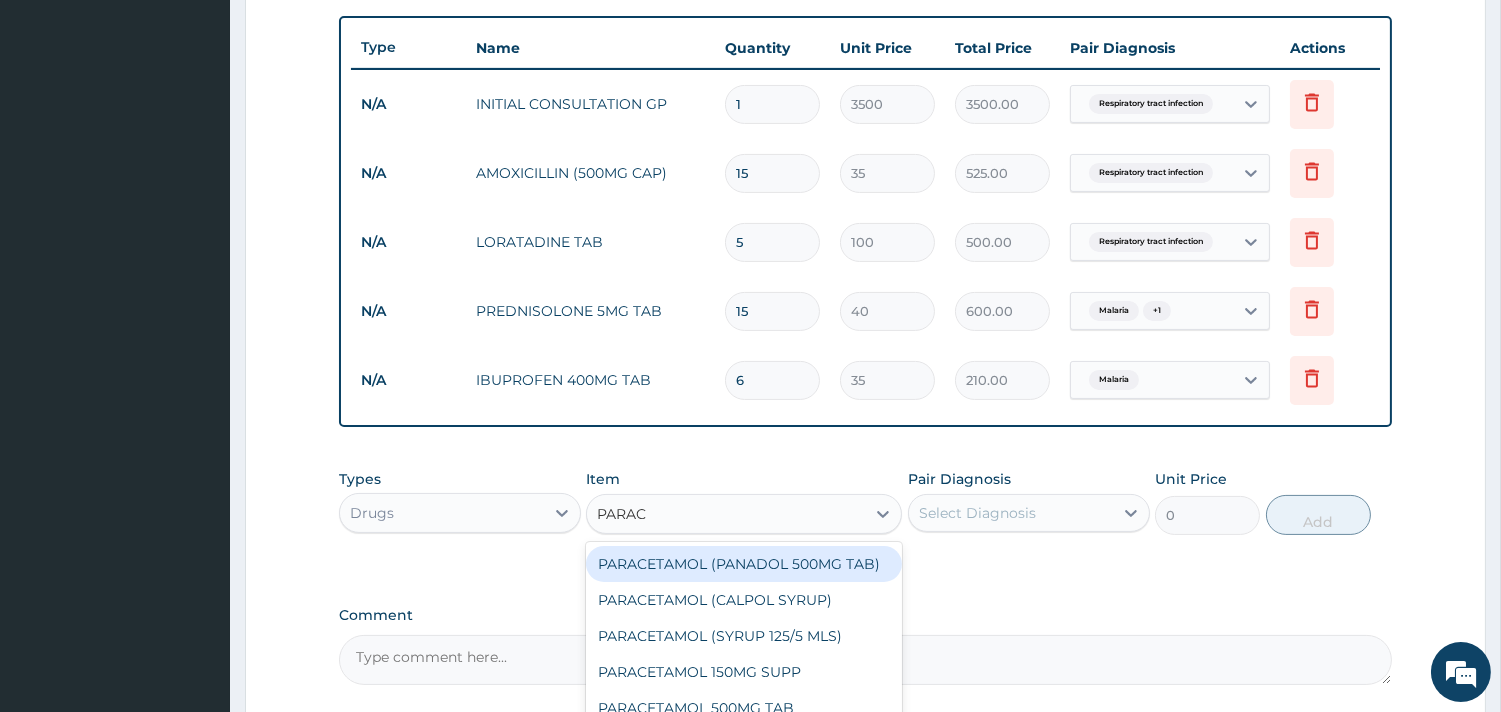 type on "PARACE" 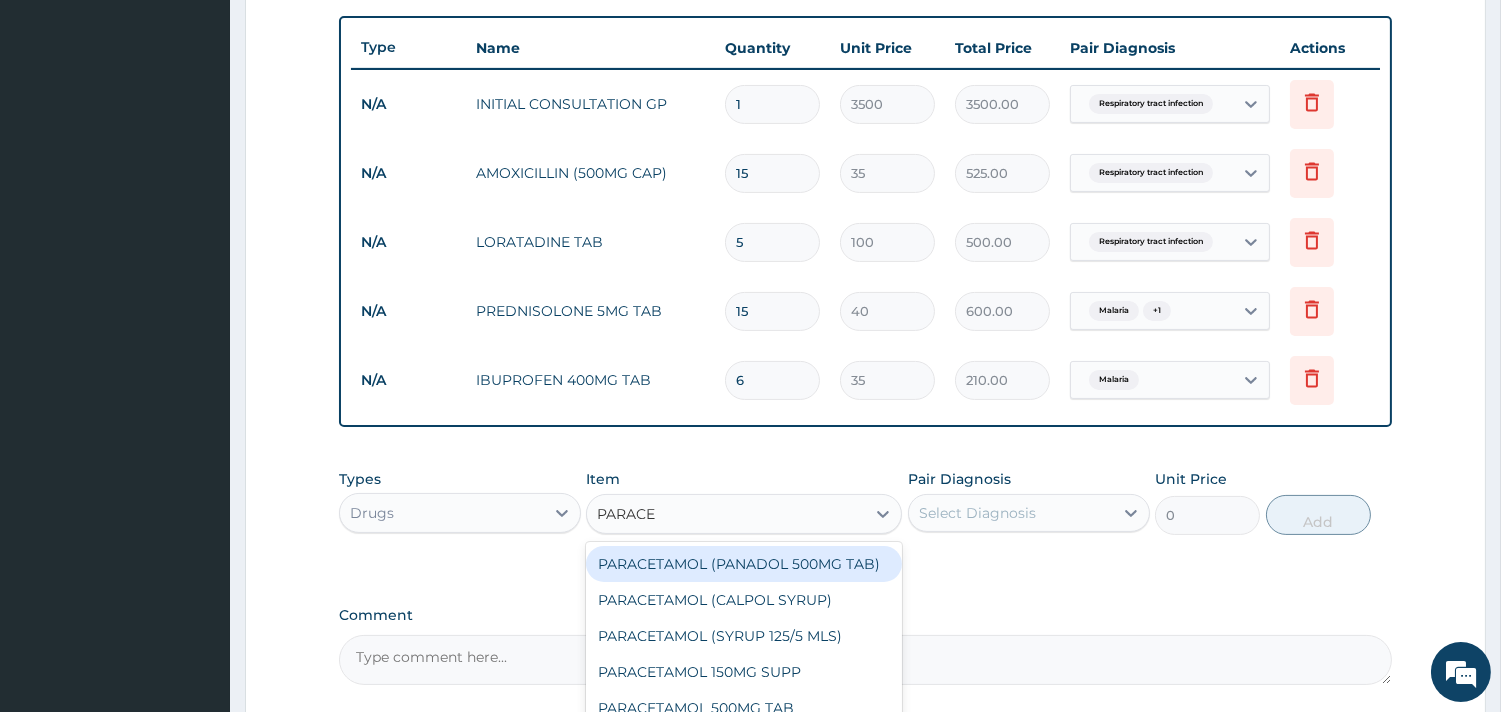 scroll, scrollTop: 15, scrollLeft: 0, axis: vertical 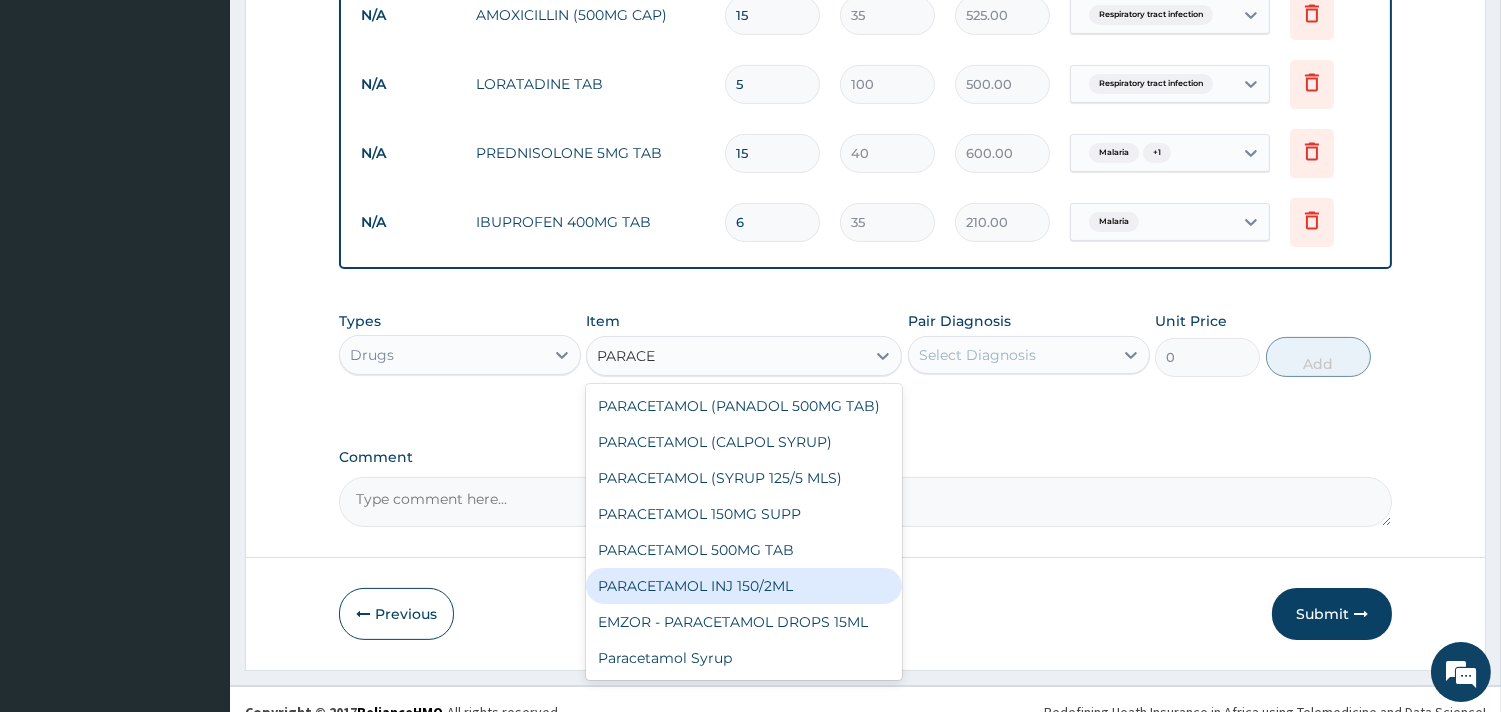 click on "PARACETAMOL INJ 150/2ML" at bounding box center (744, 586) 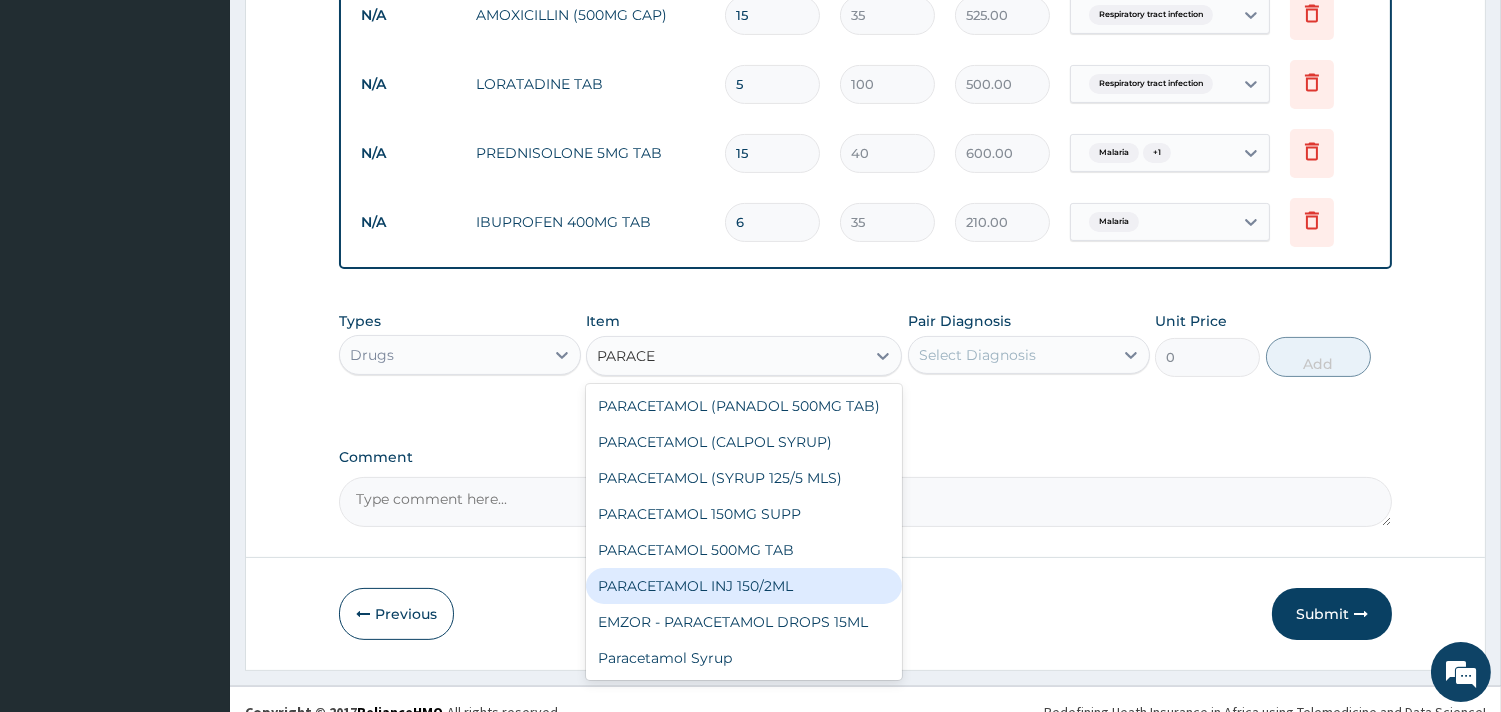 type 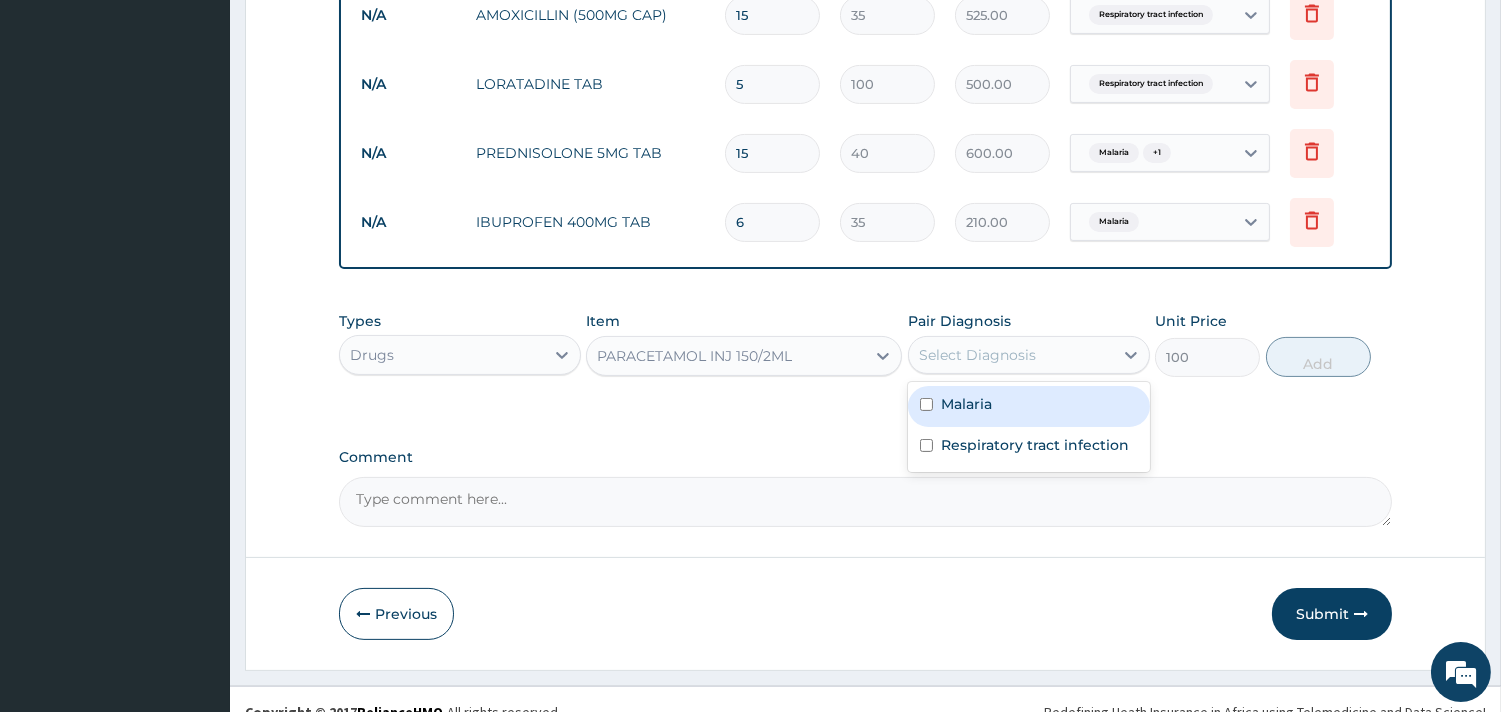 drag, startPoint x: 998, startPoint y: 347, endPoint x: 995, endPoint y: 406, distance: 59.07622 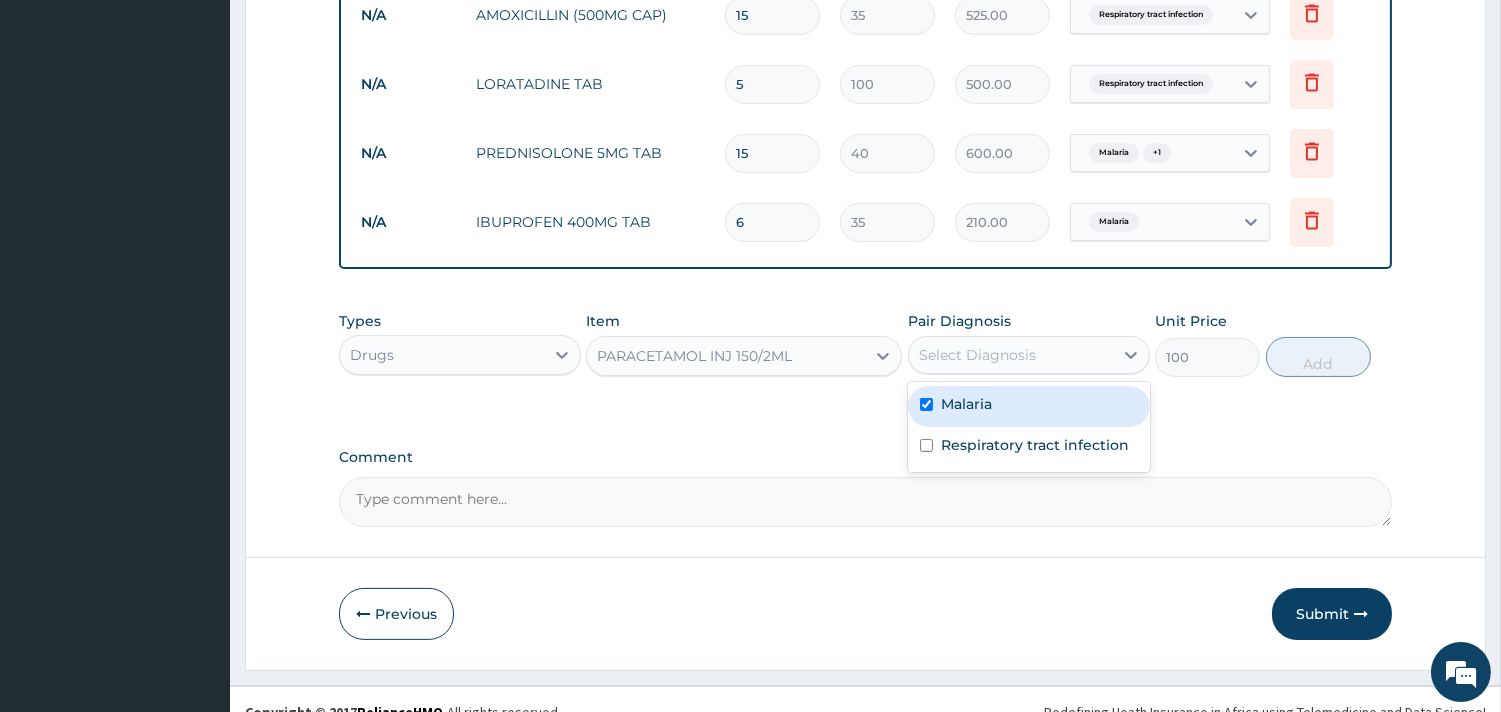 checkbox on "true" 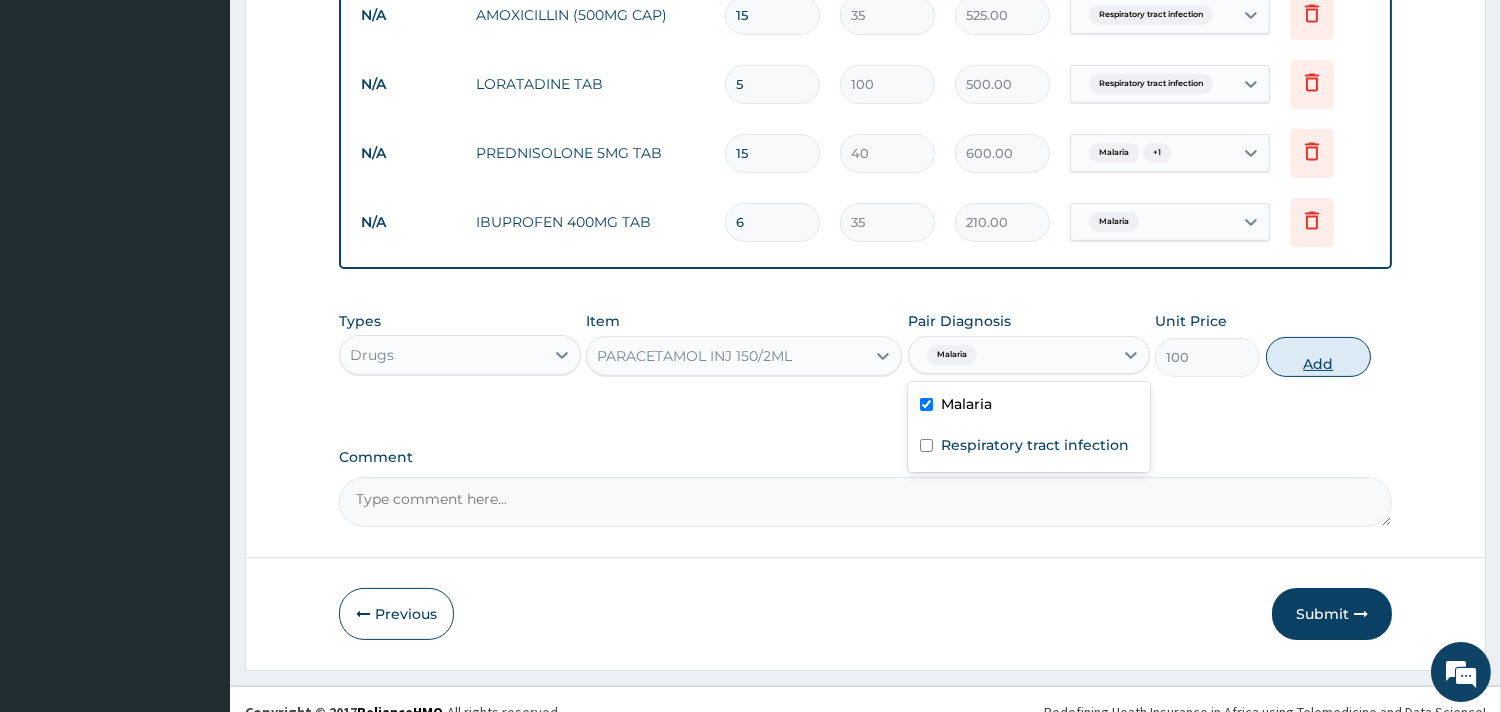 click on "Add" at bounding box center (1318, 357) 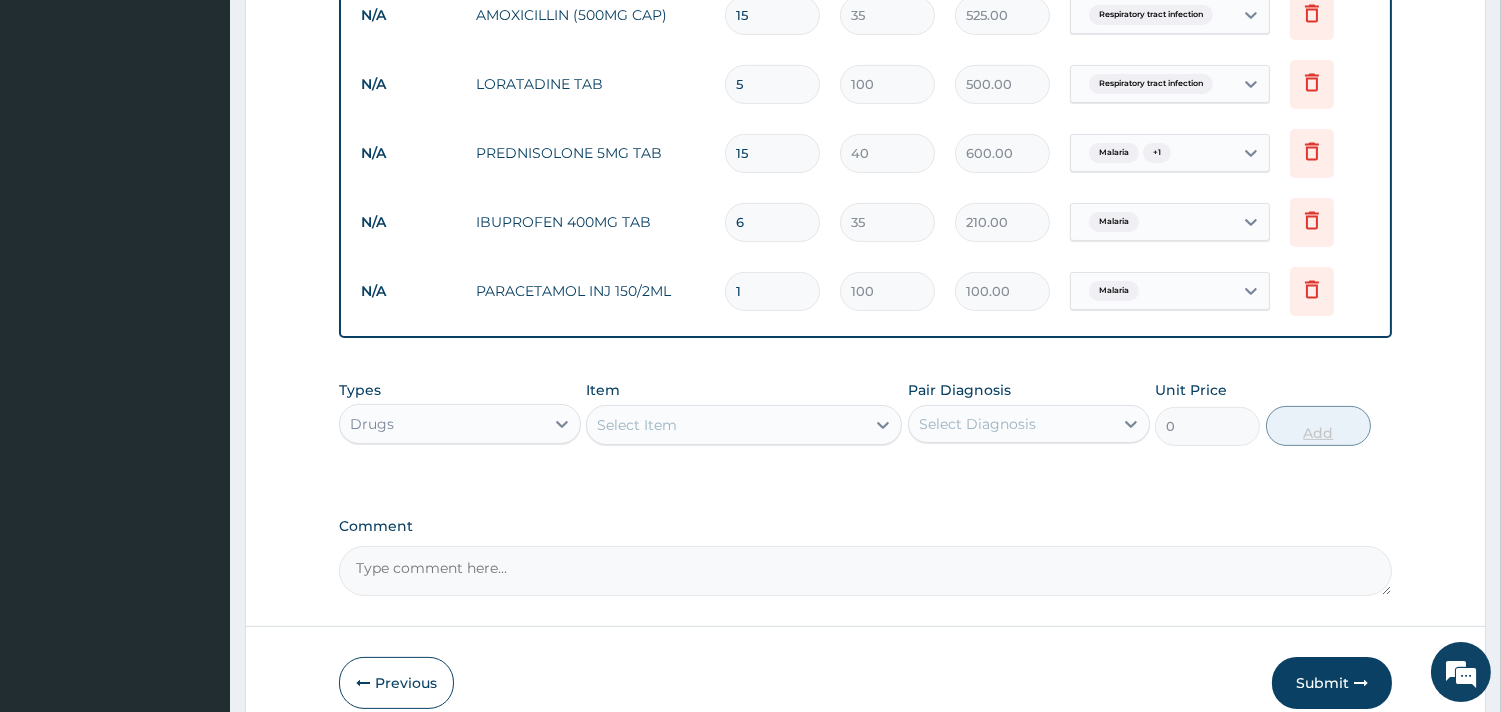 type on "2" 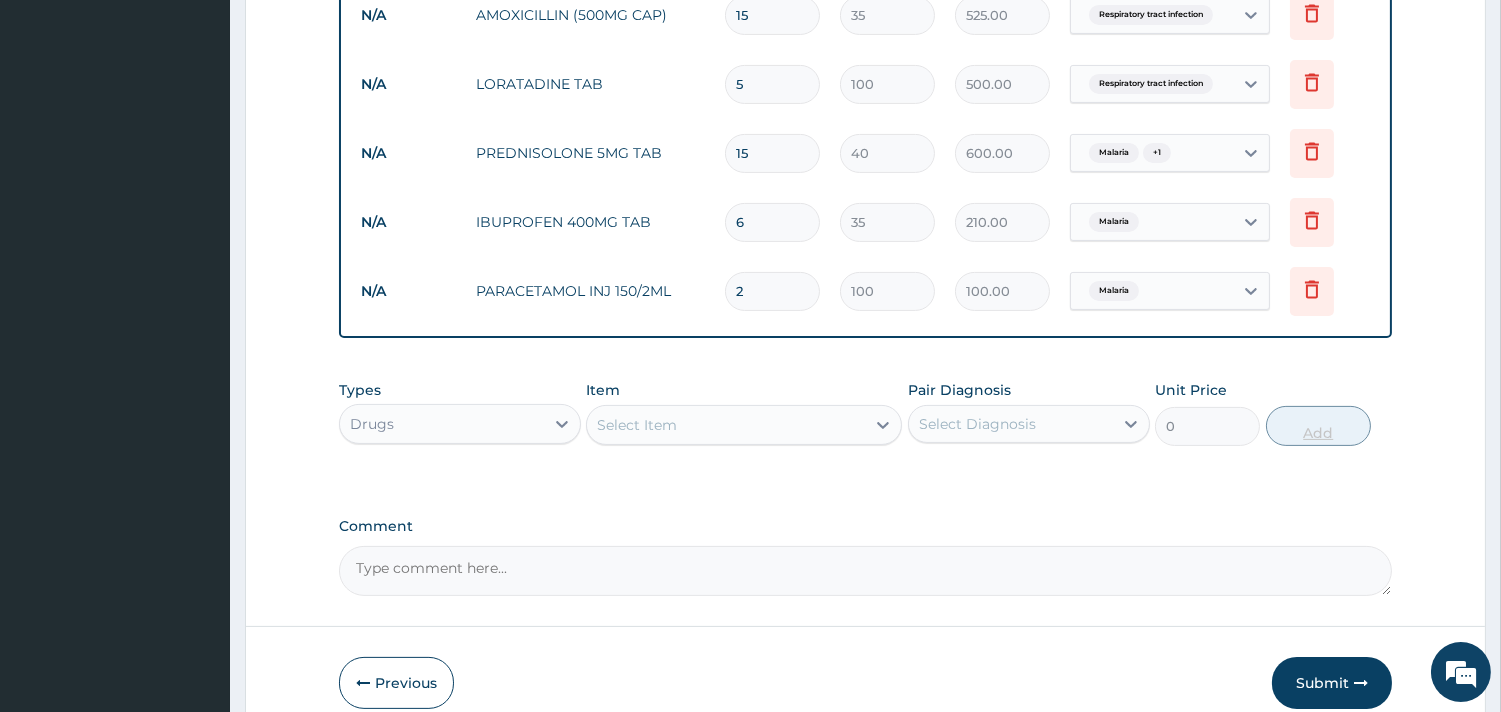 type on "200.00" 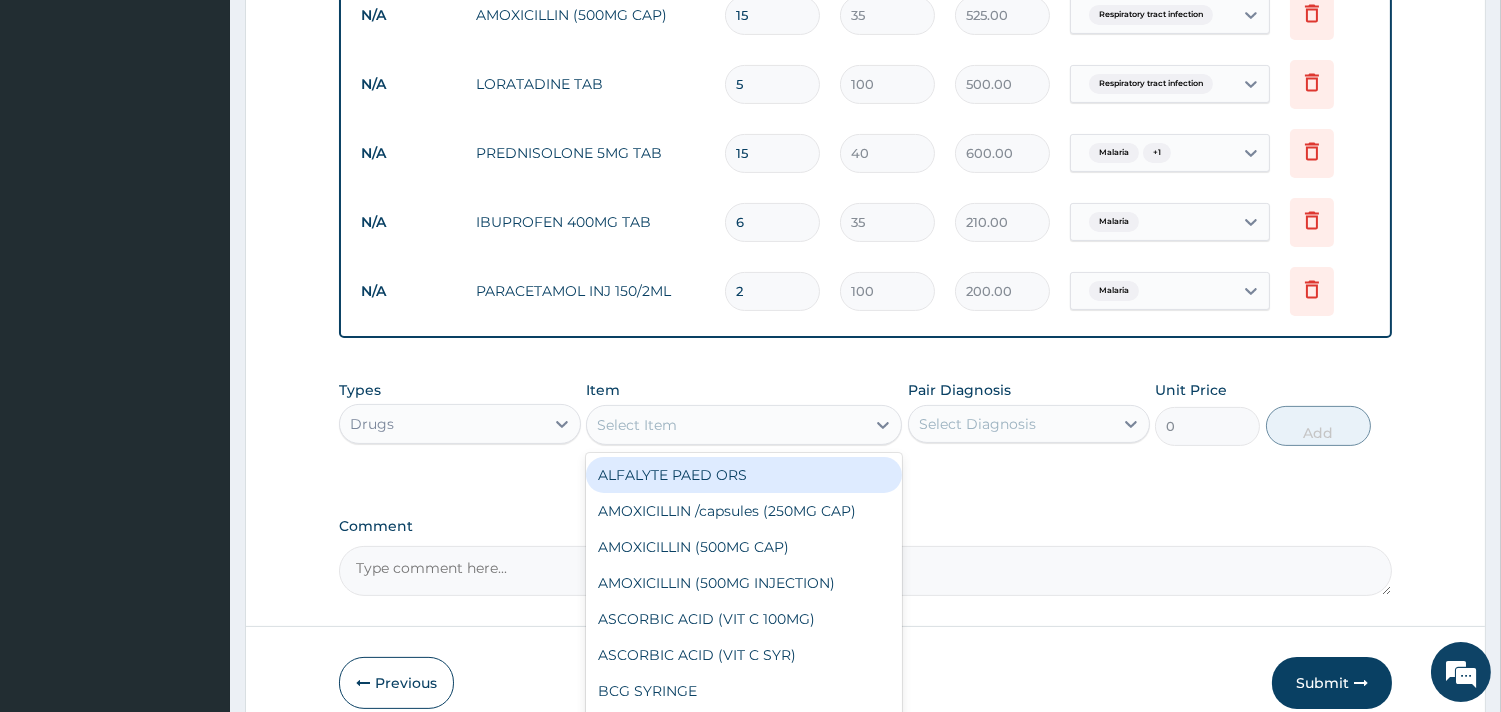 click on "Select Item" at bounding box center (726, 425) 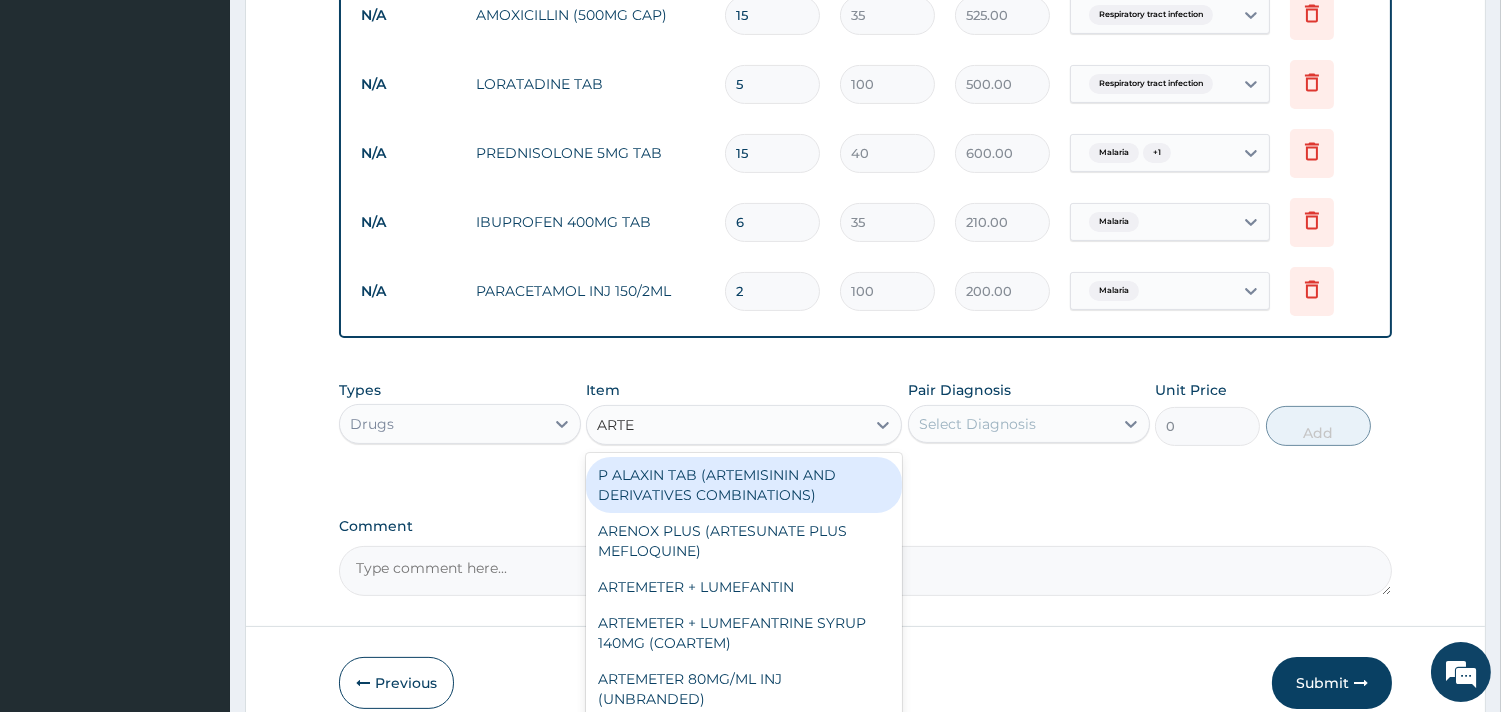 type on "ARTEM" 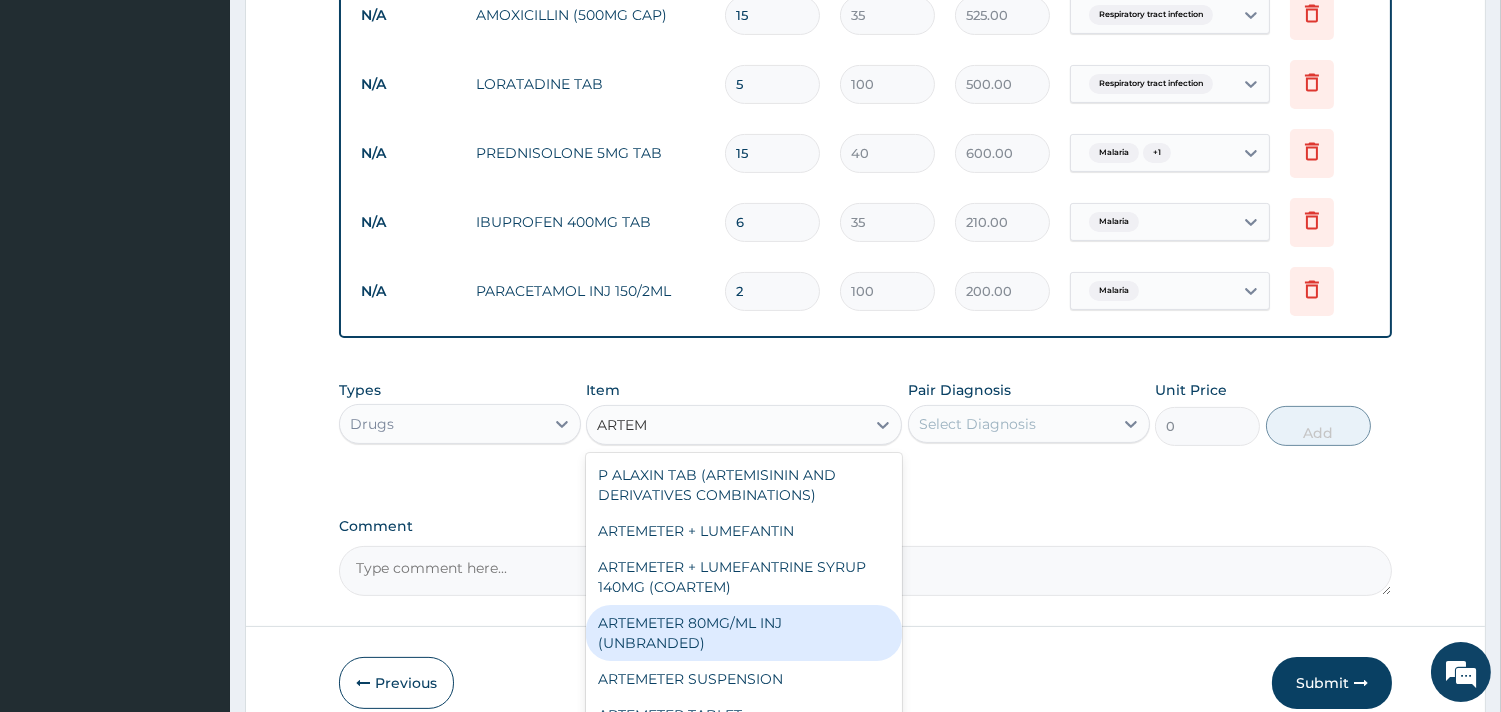 click on "ARTEMETER 80MG/ML INJ (UNBRANDED)" at bounding box center [744, 633] 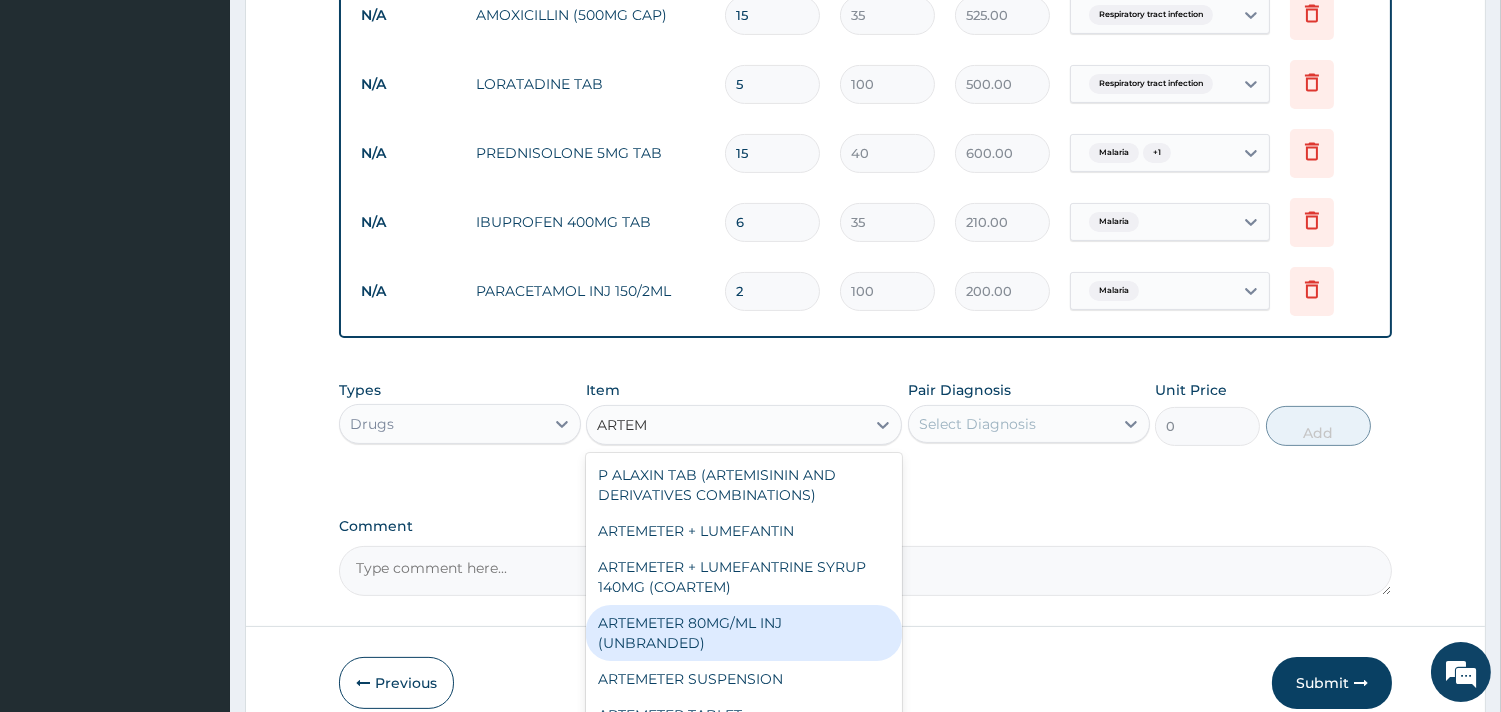 type 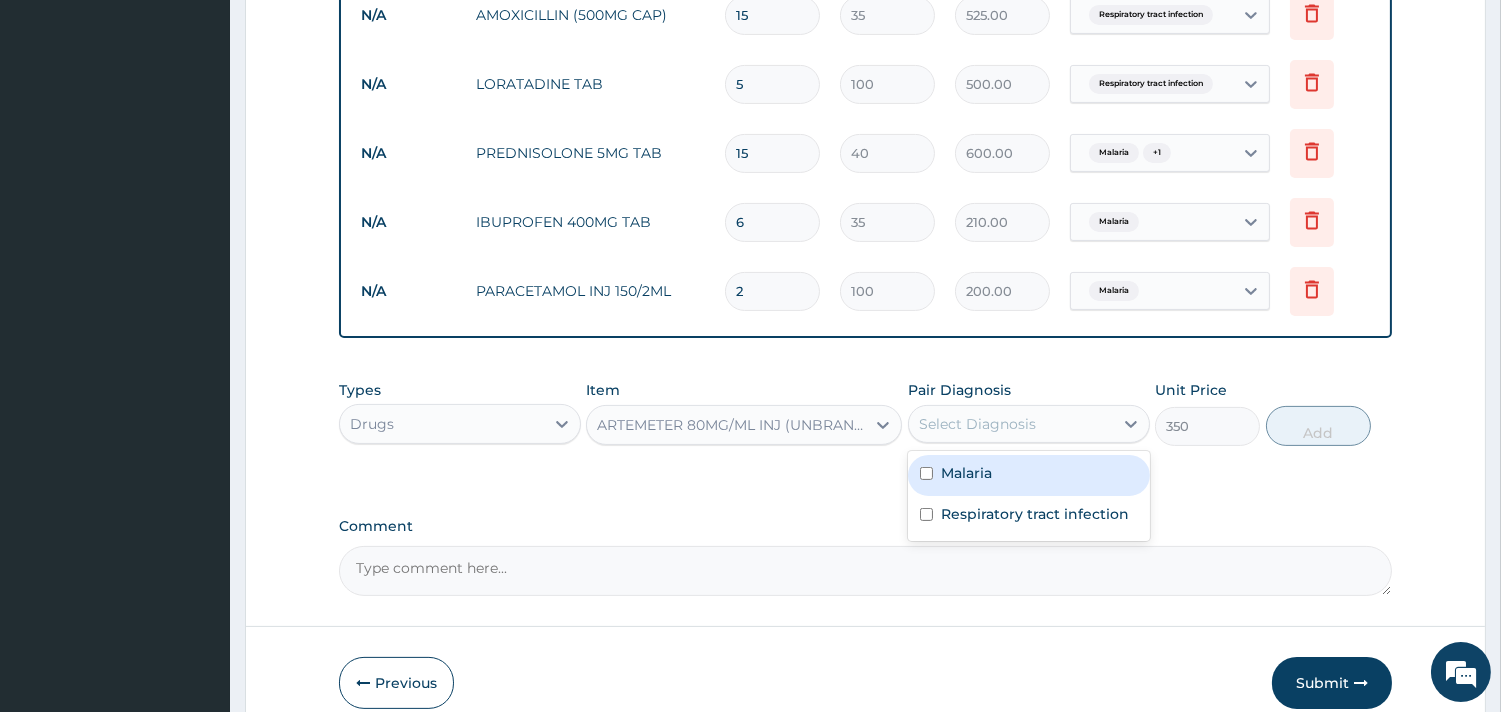 click on "Select Diagnosis" at bounding box center (1011, 424) 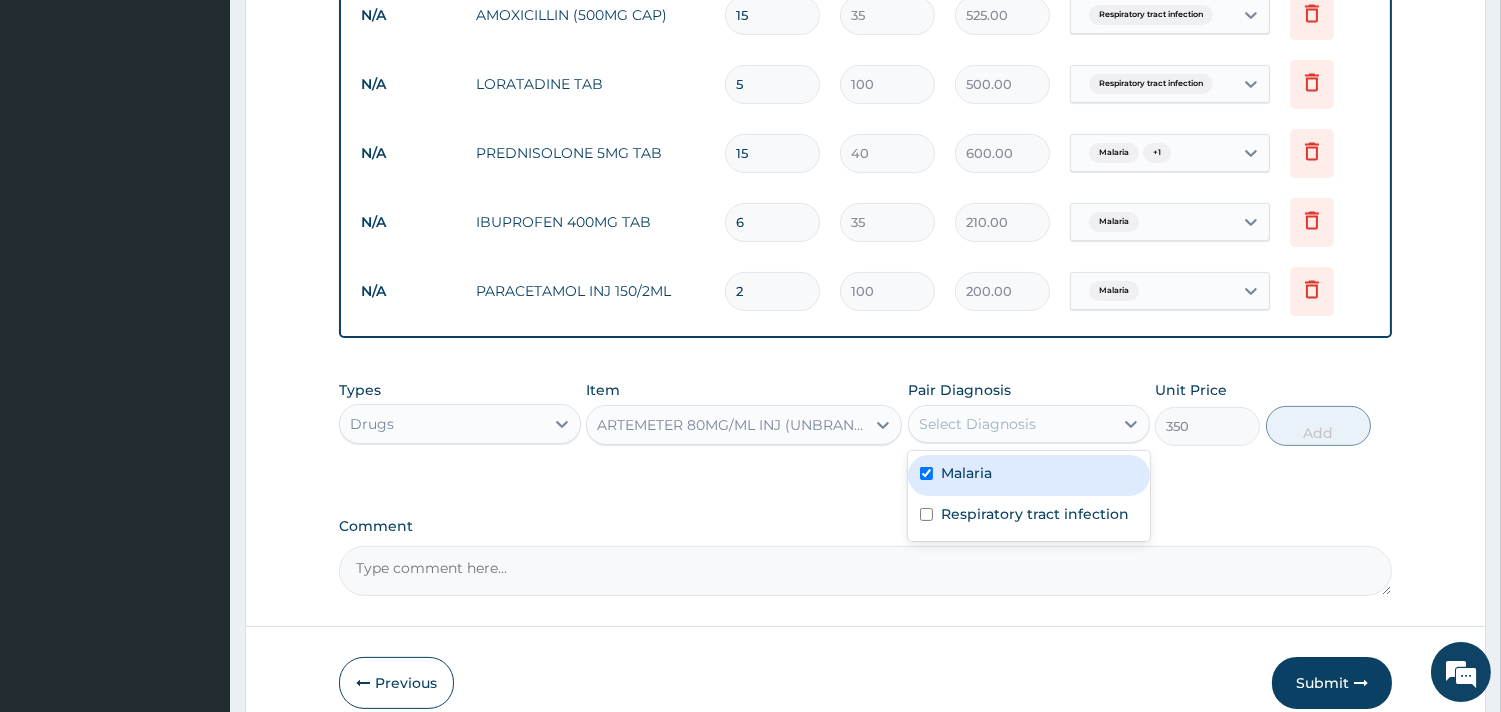 checkbox on "true" 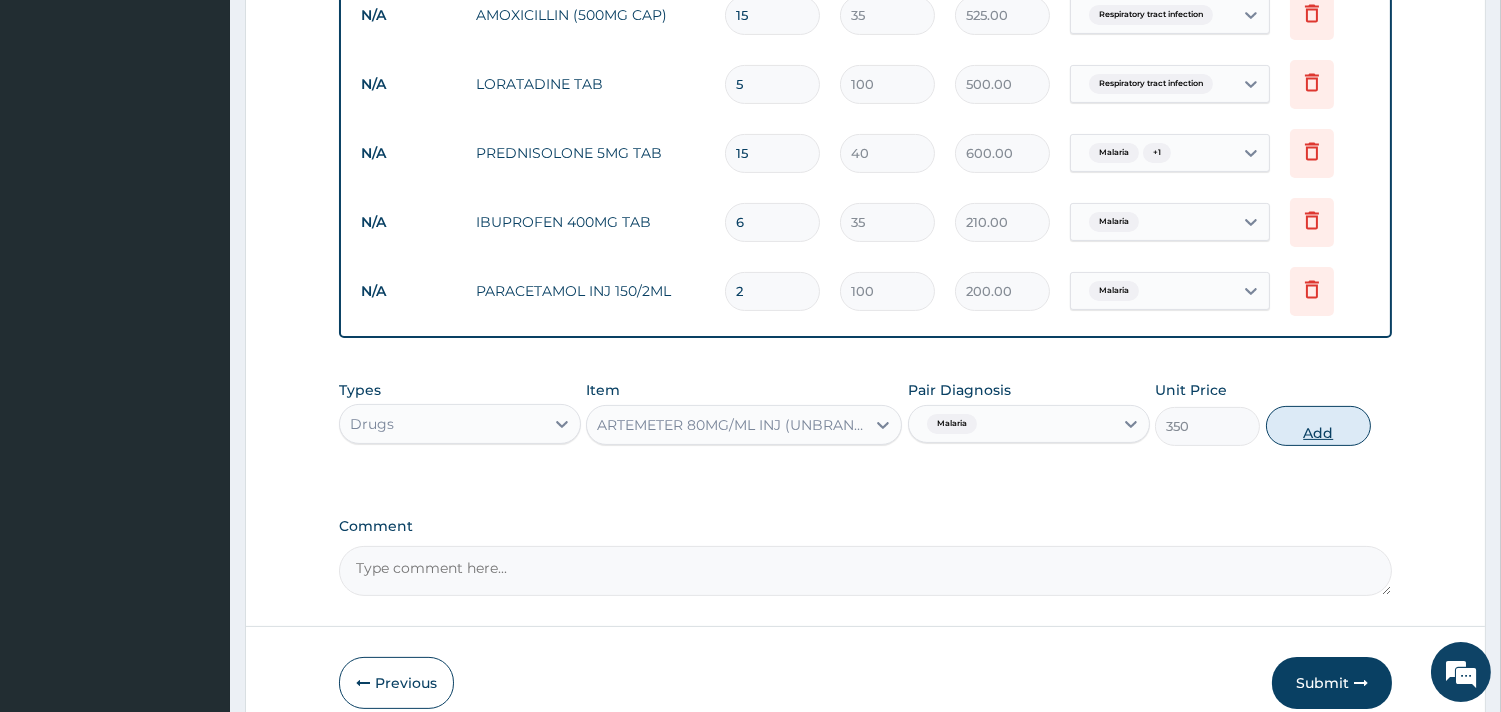 click on "Add" at bounding box center (1318, 426) 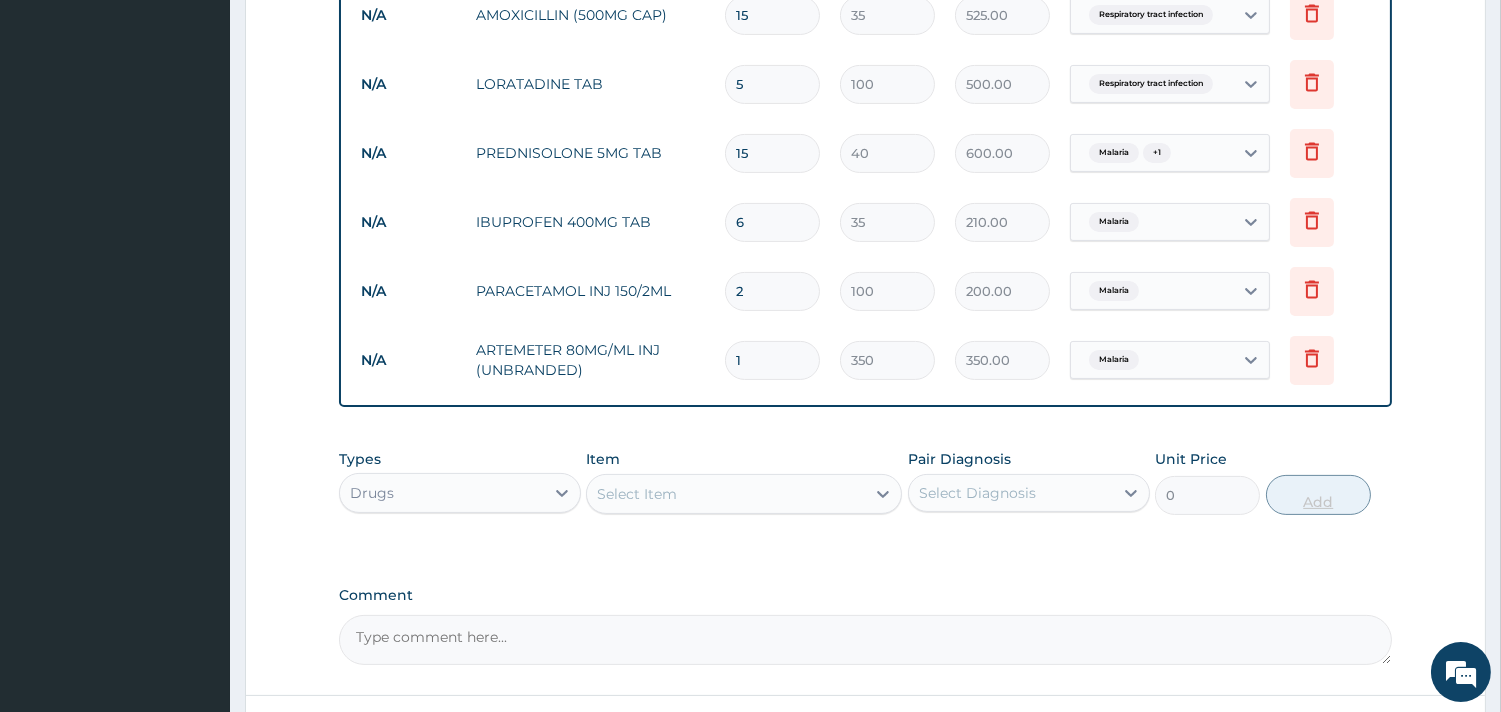 type on "2" 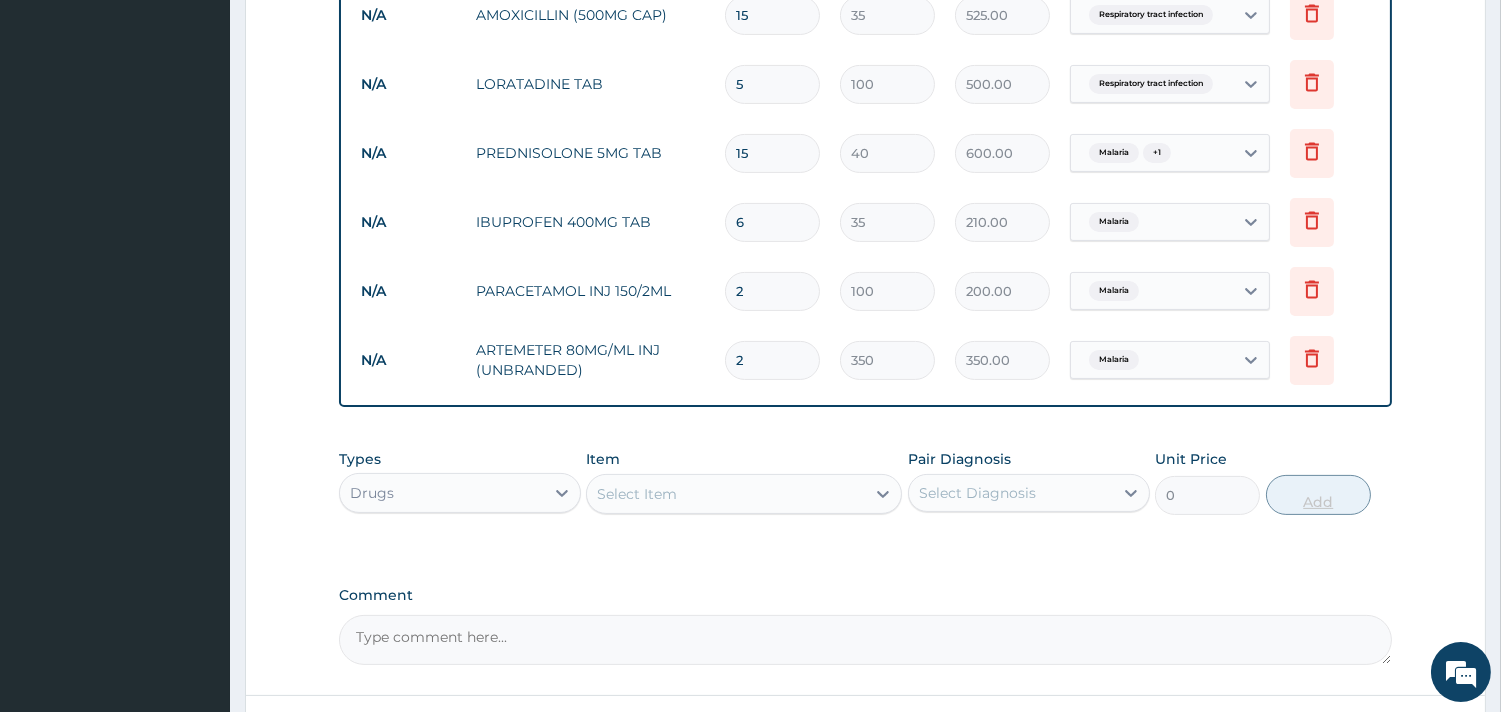 type on "700.00" 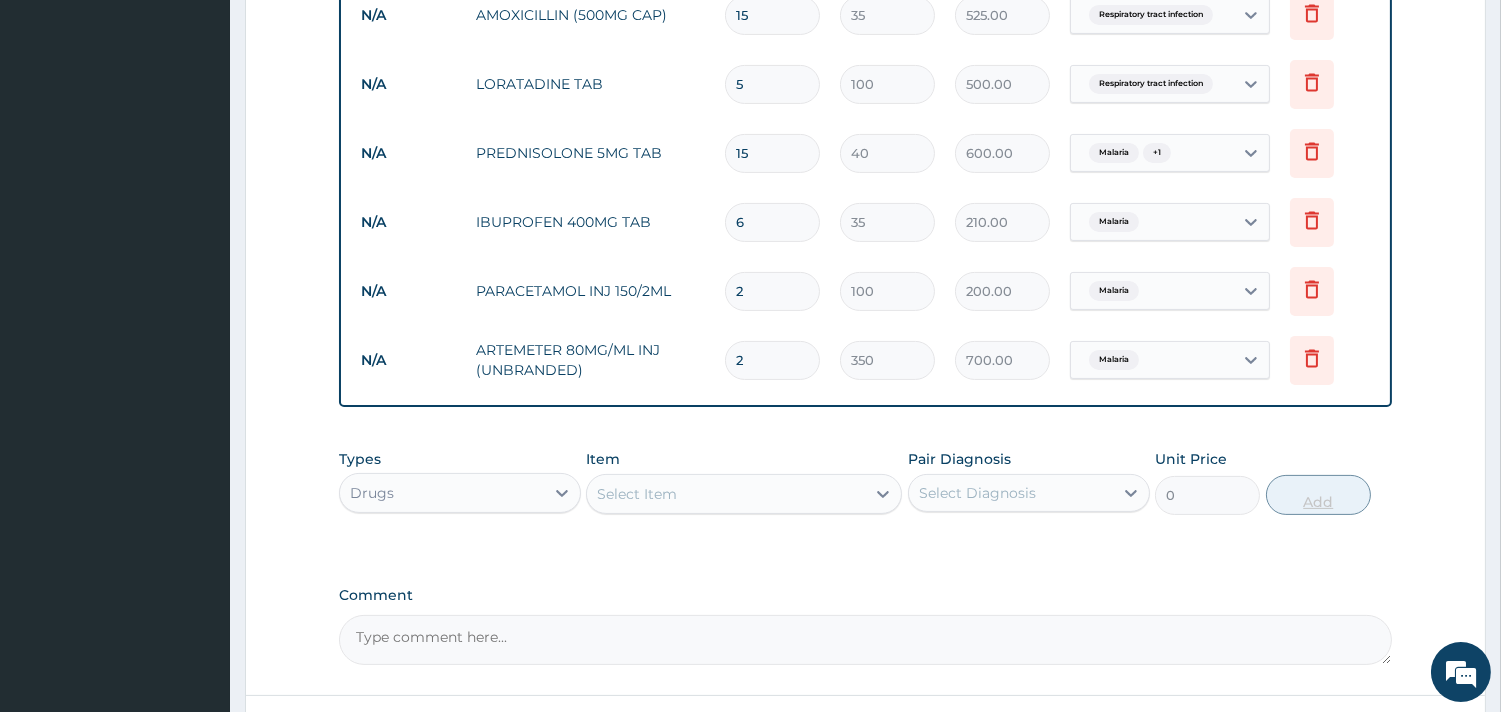 type on "3" 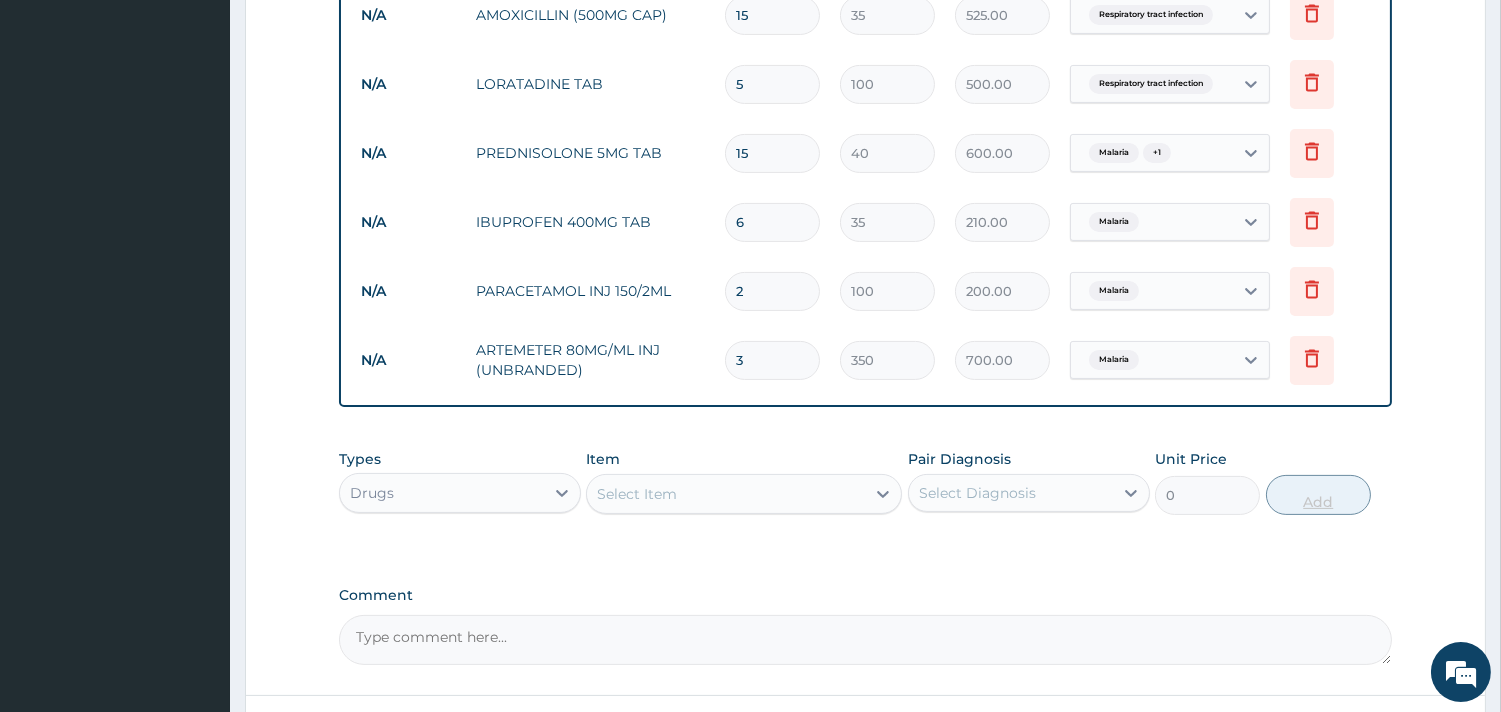 type on "1050.00" 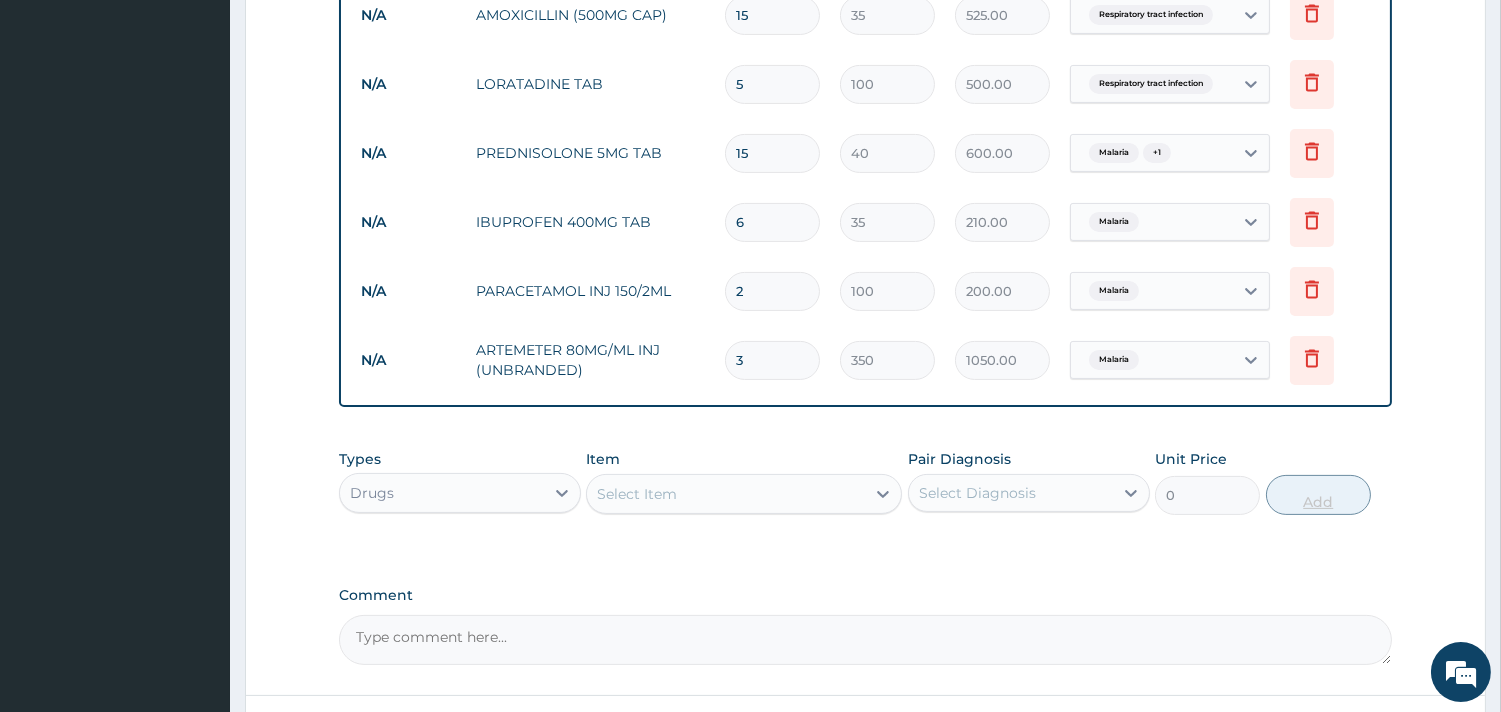 type on "4" 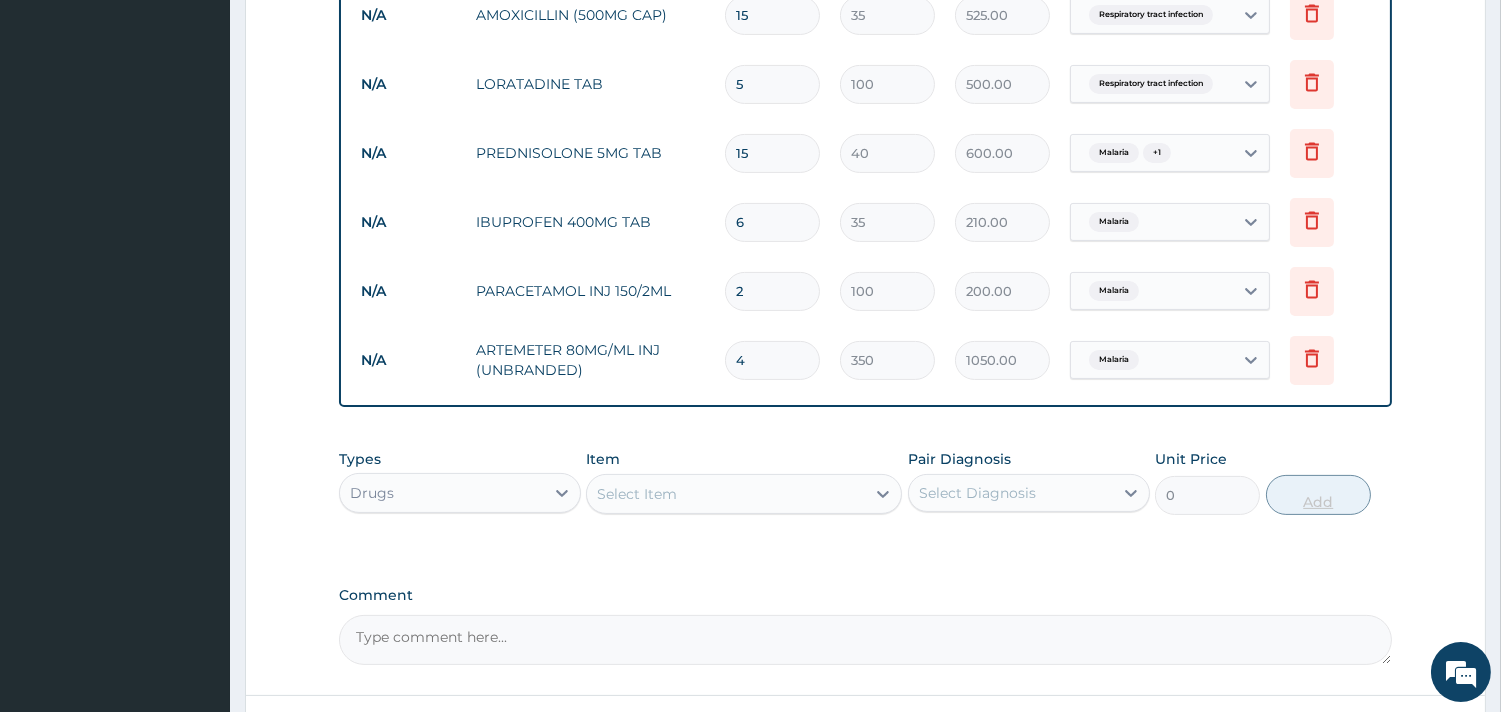type on "1400.00" 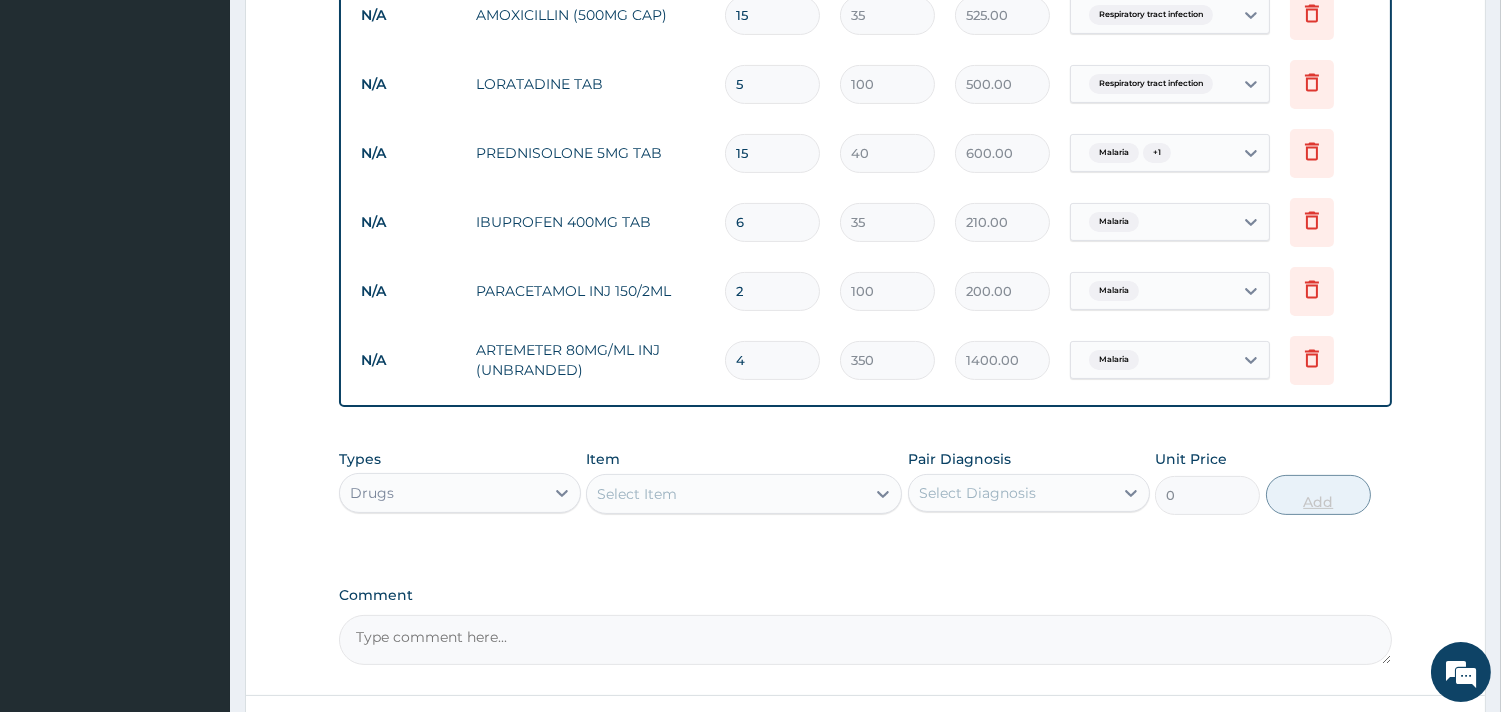 type on "5" 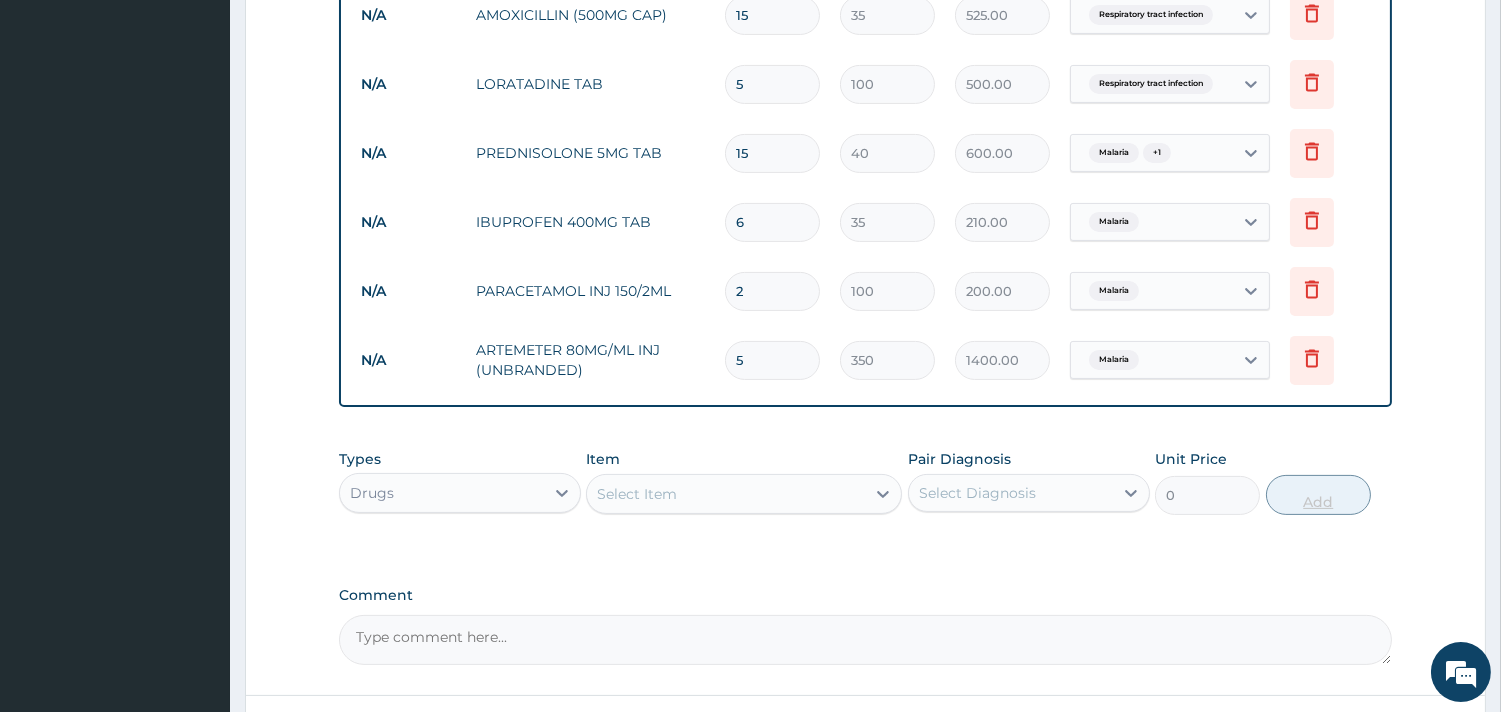 type on "1750.00" 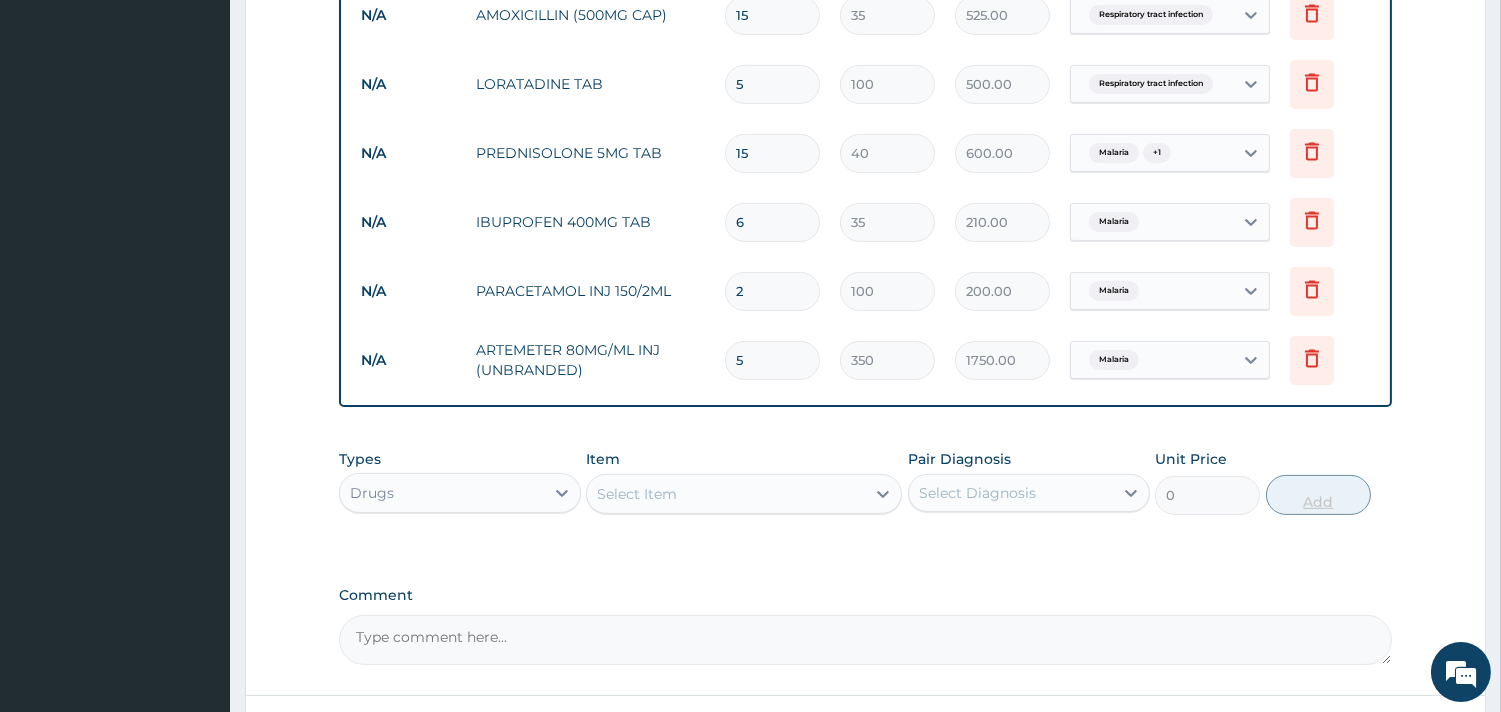 type on "6" 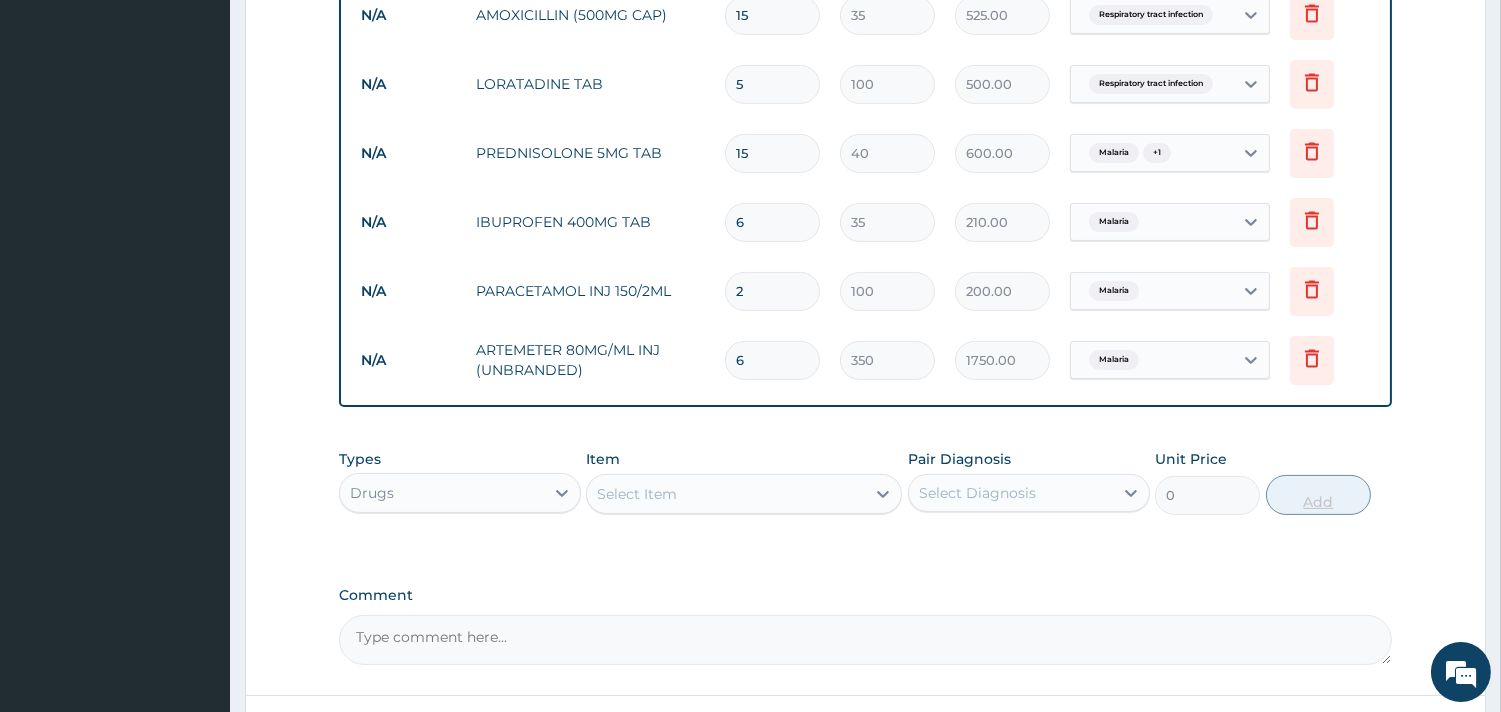 type on "2100.00" 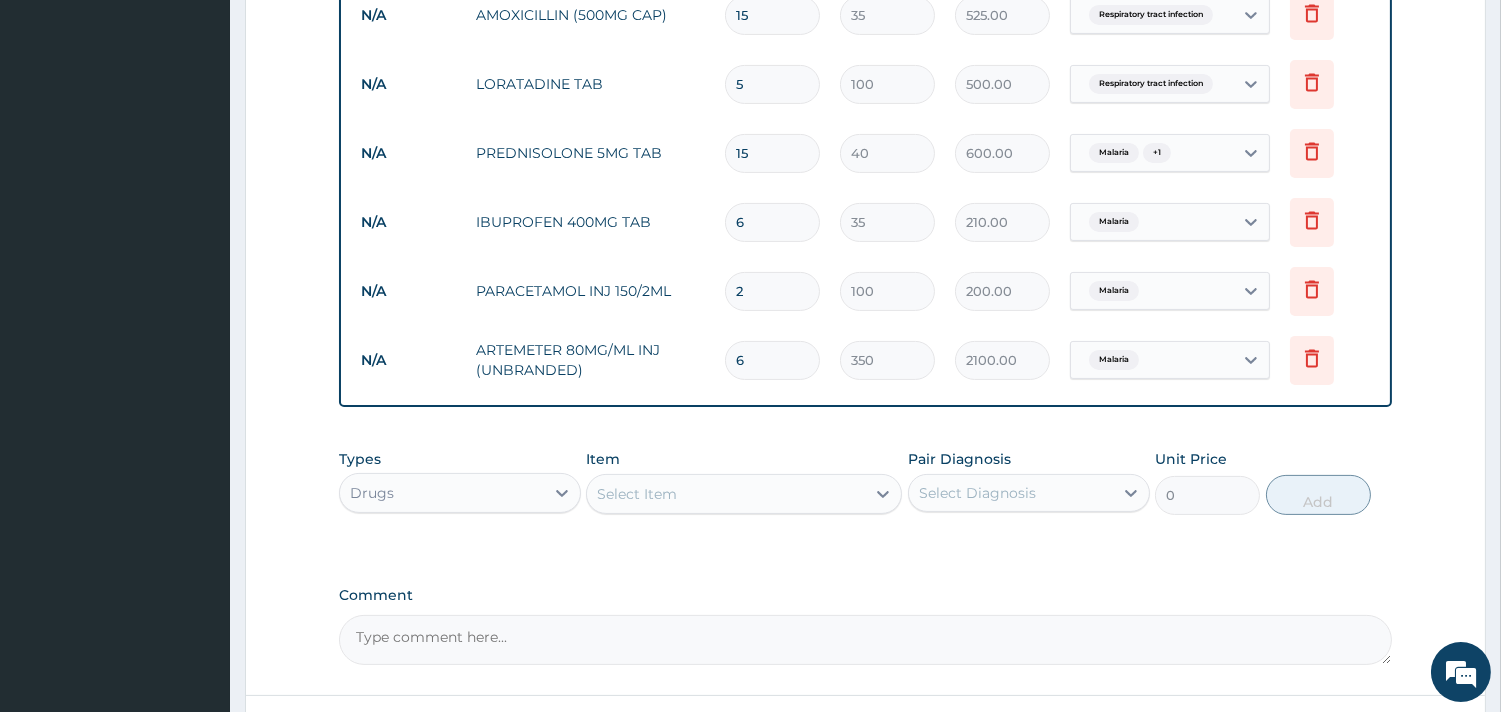 scroll, scrollTop: 1050, scrollLeft: 0, axis: vertical 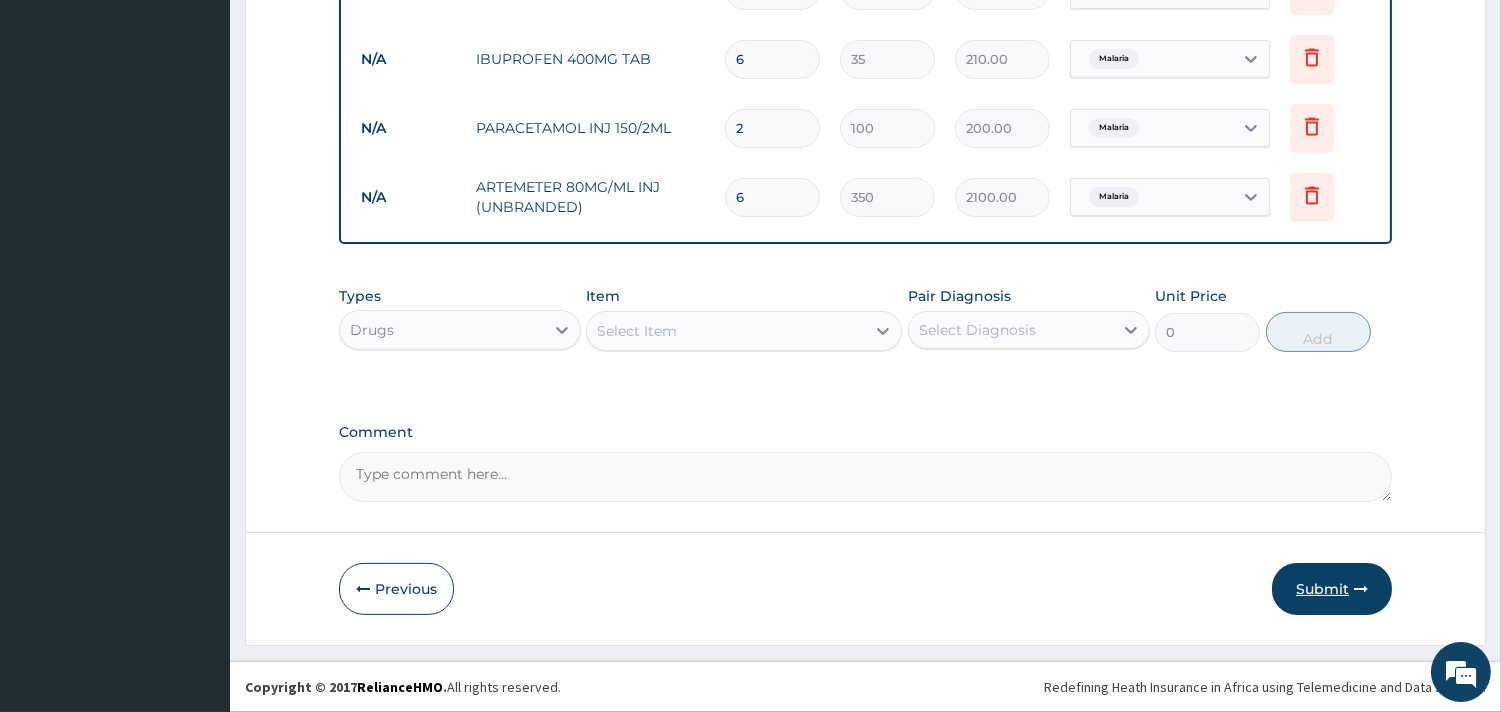 click on "Submit" at bounding box center (1332, 589) 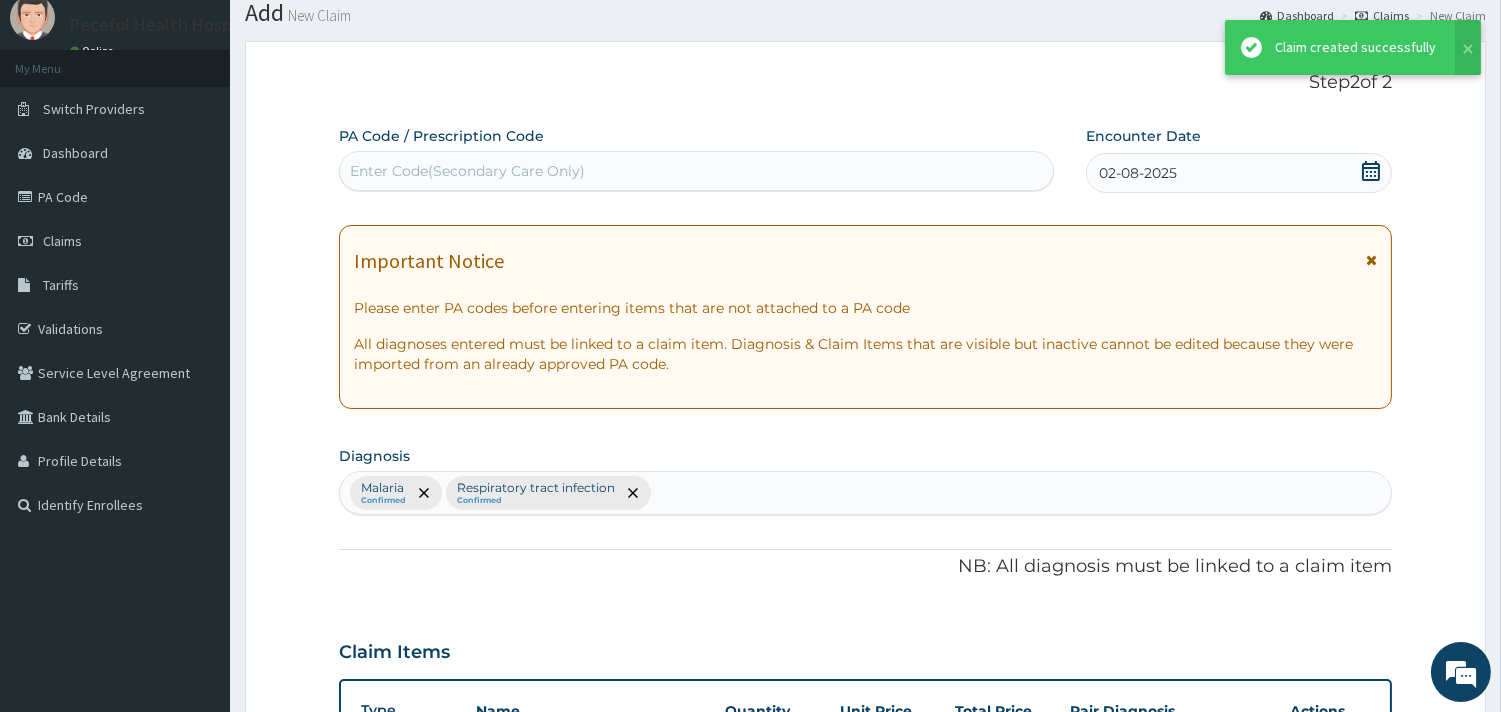 scroll, scrollTop: 1050, scrollLeft: 0, axis: vertical 